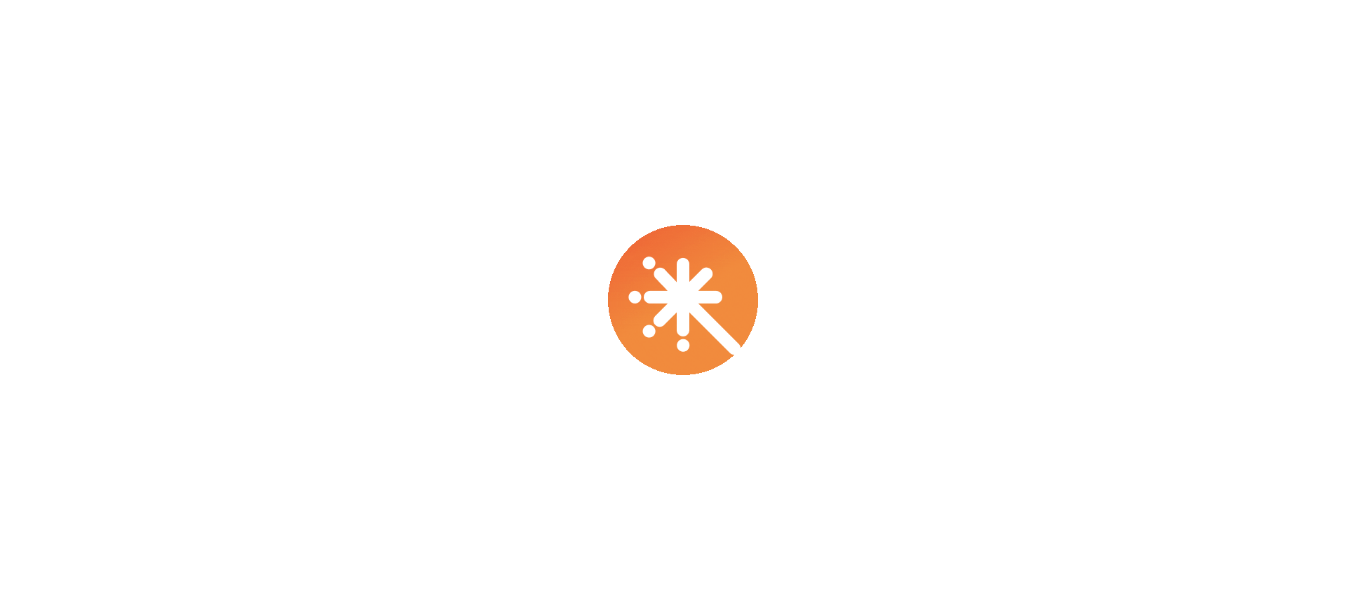 scroll, scrollTop: 0, scrollLeft: 0, axis: both 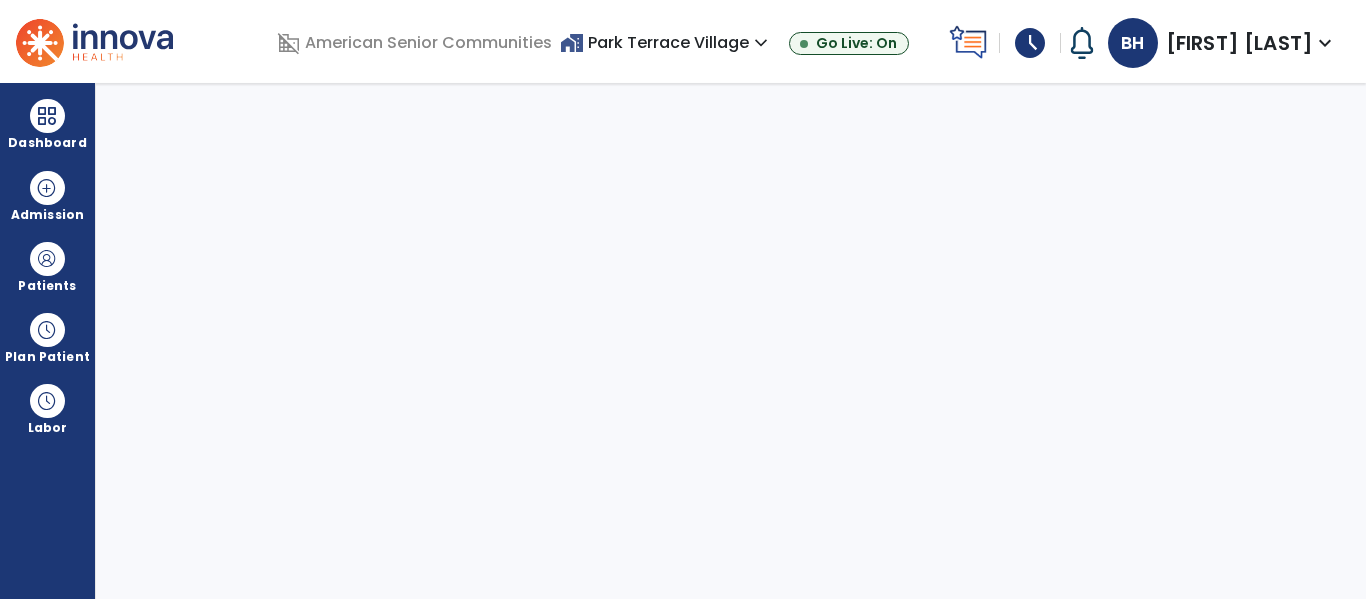 select on "****" 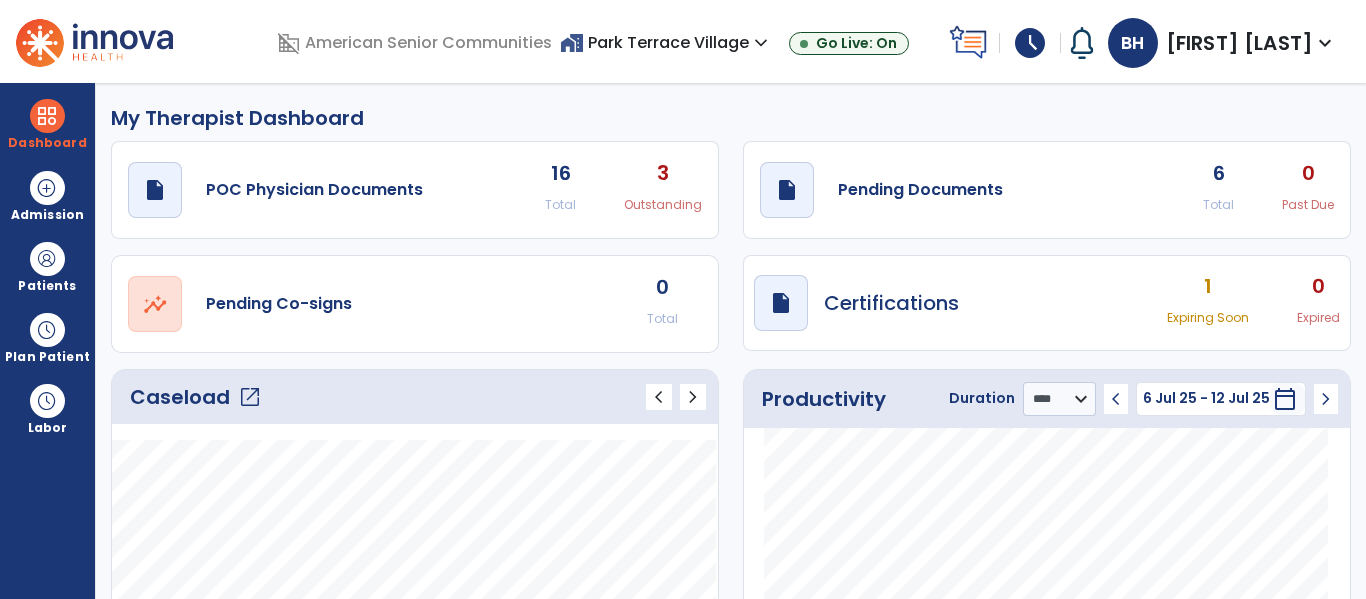 click on "open_in_new" 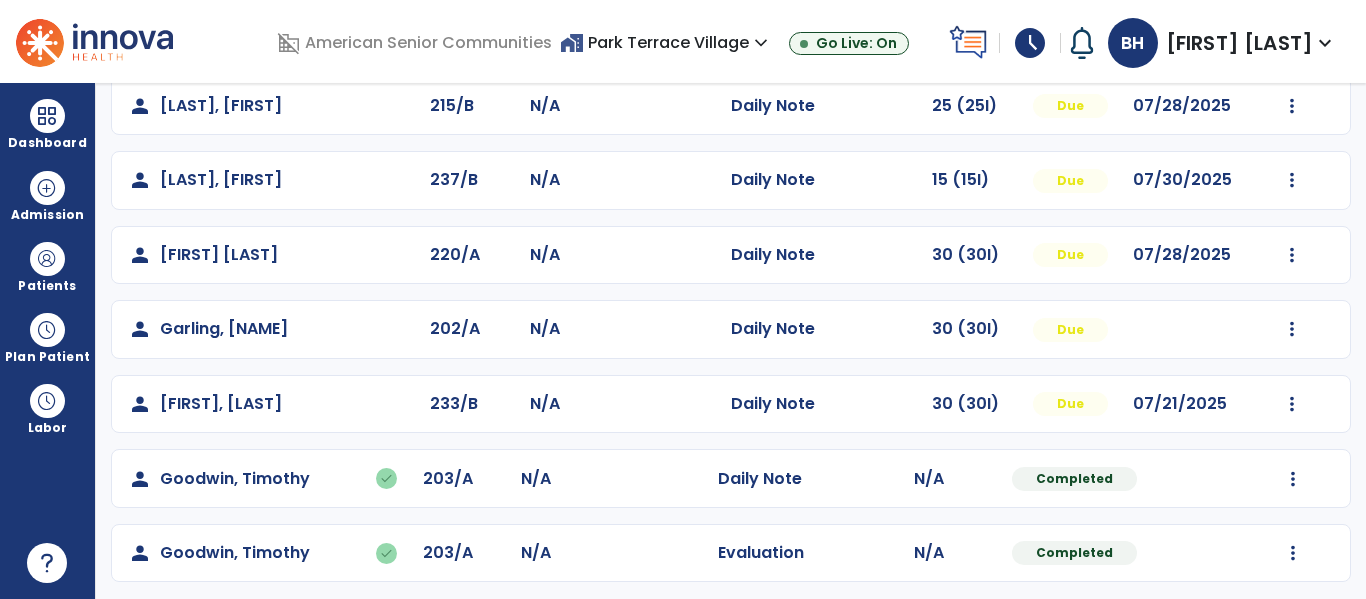 scroll, scrollTop: 413, scrollLeft: 0, axis: vertical 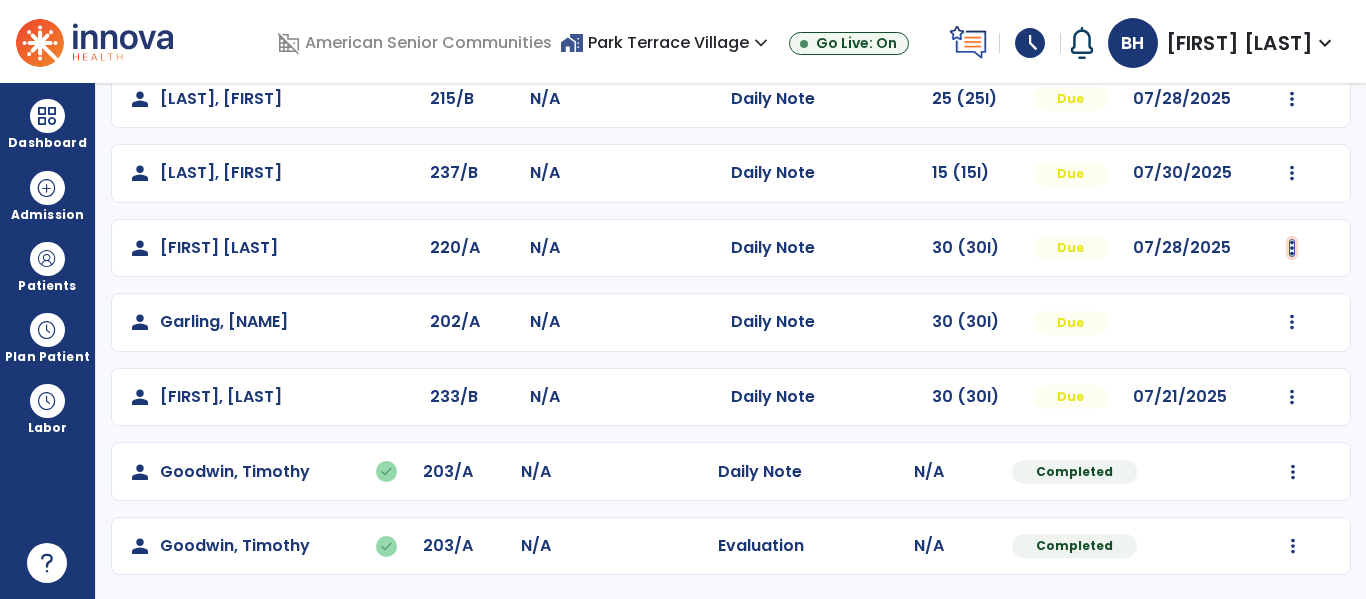 click at bounding box center (1292, -125) 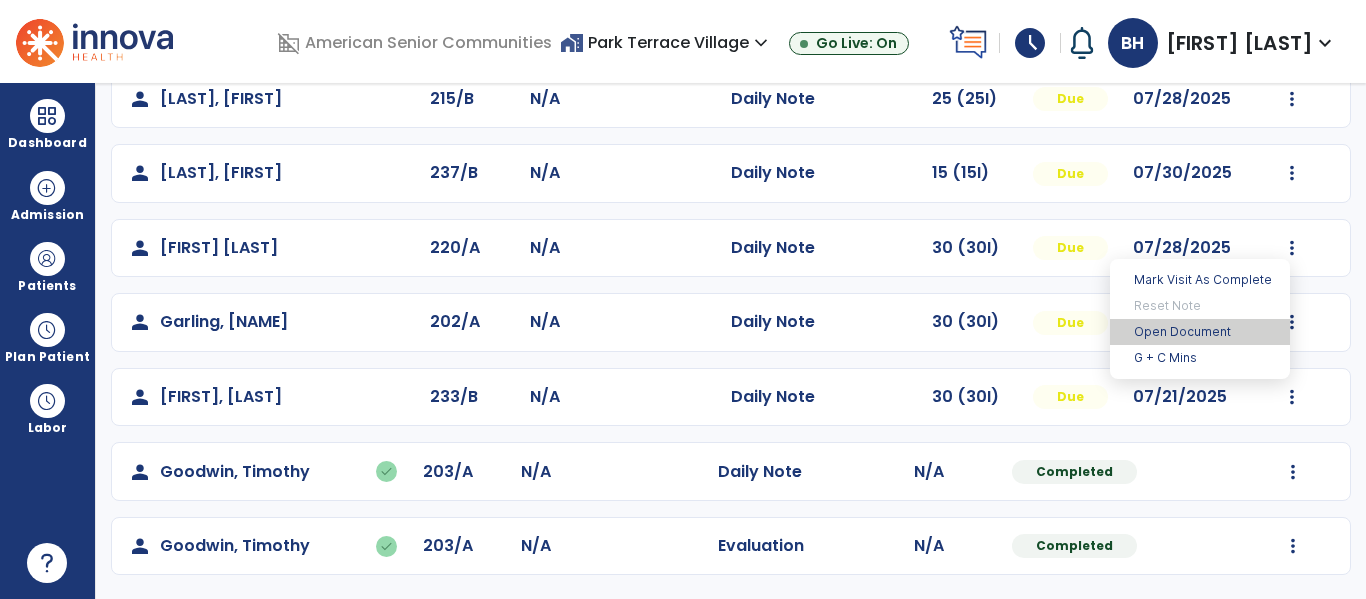 click on "Open Document" at bounding box center [1200, 332] 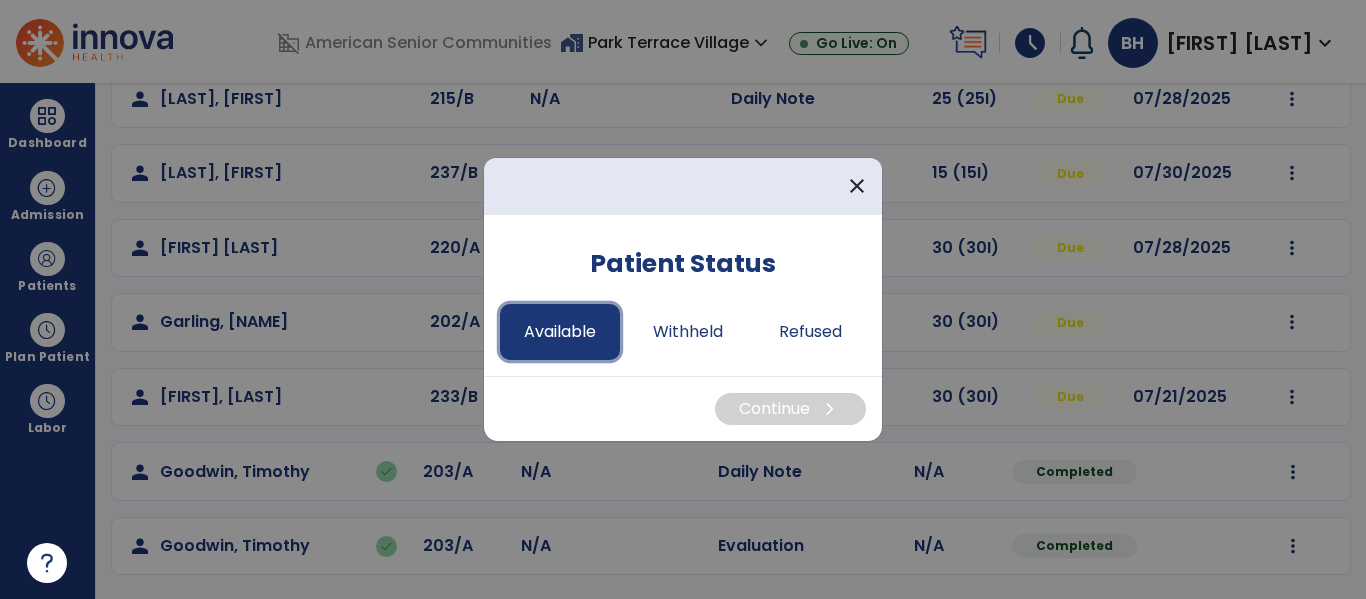 click on "Available" at bounding box center [560, 332] 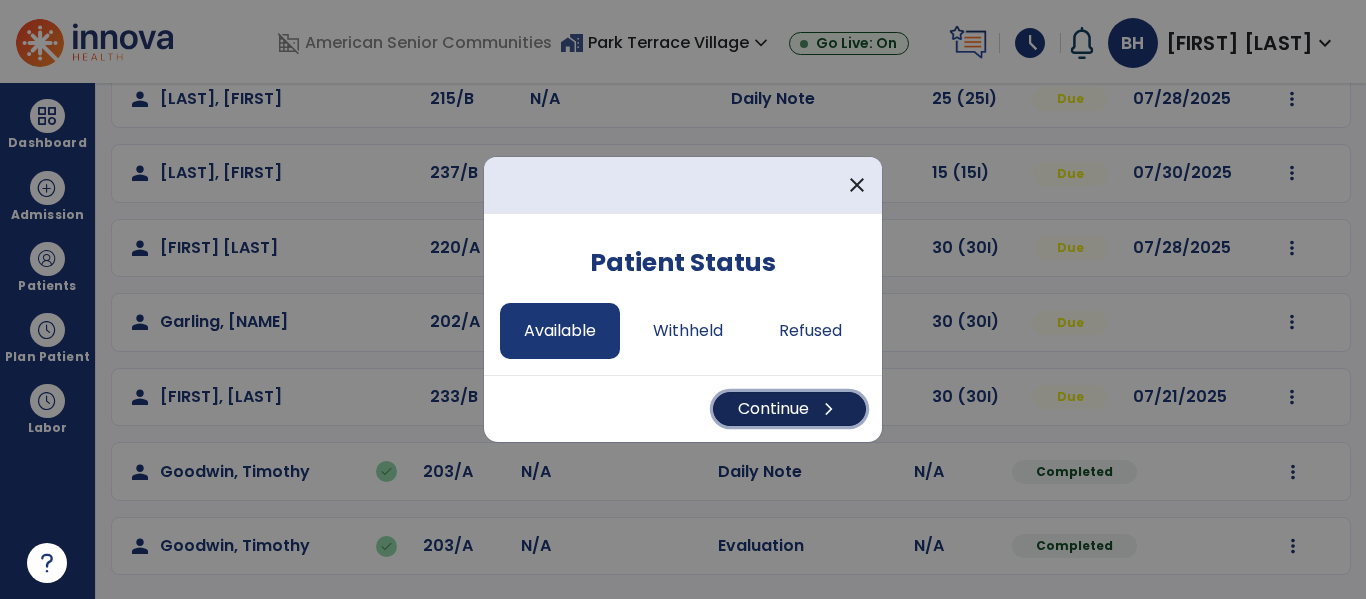 click on "Continue   chevron_right" at bounding box center [789, 409] 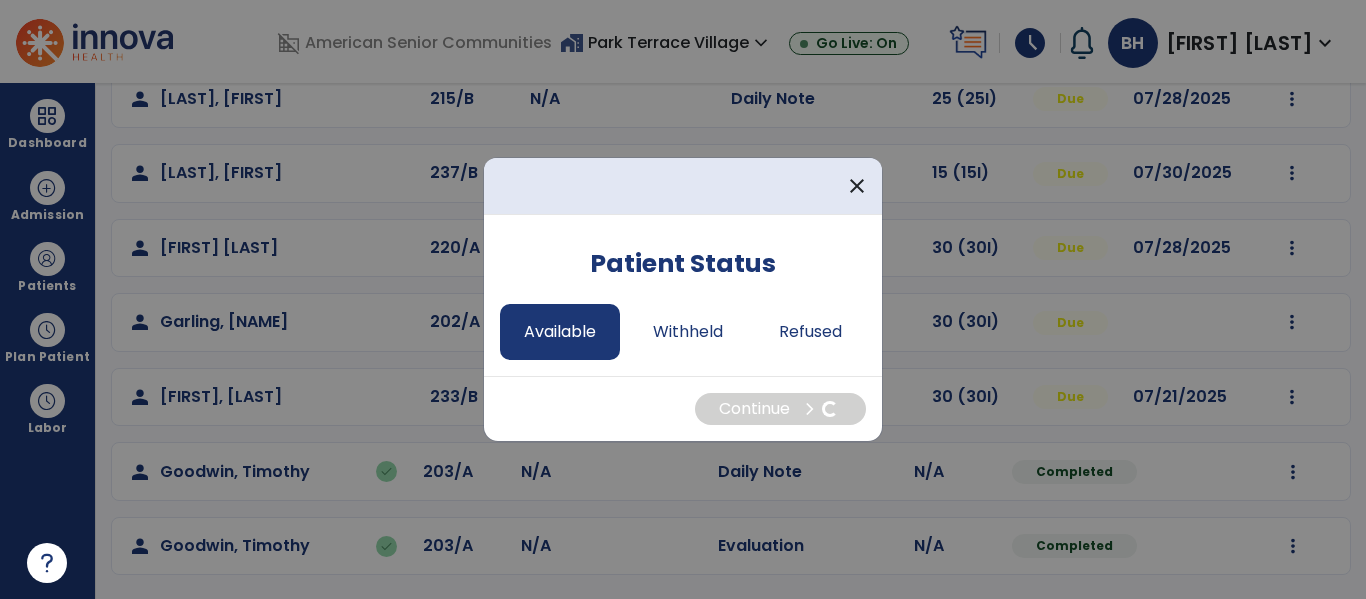 select on "*" 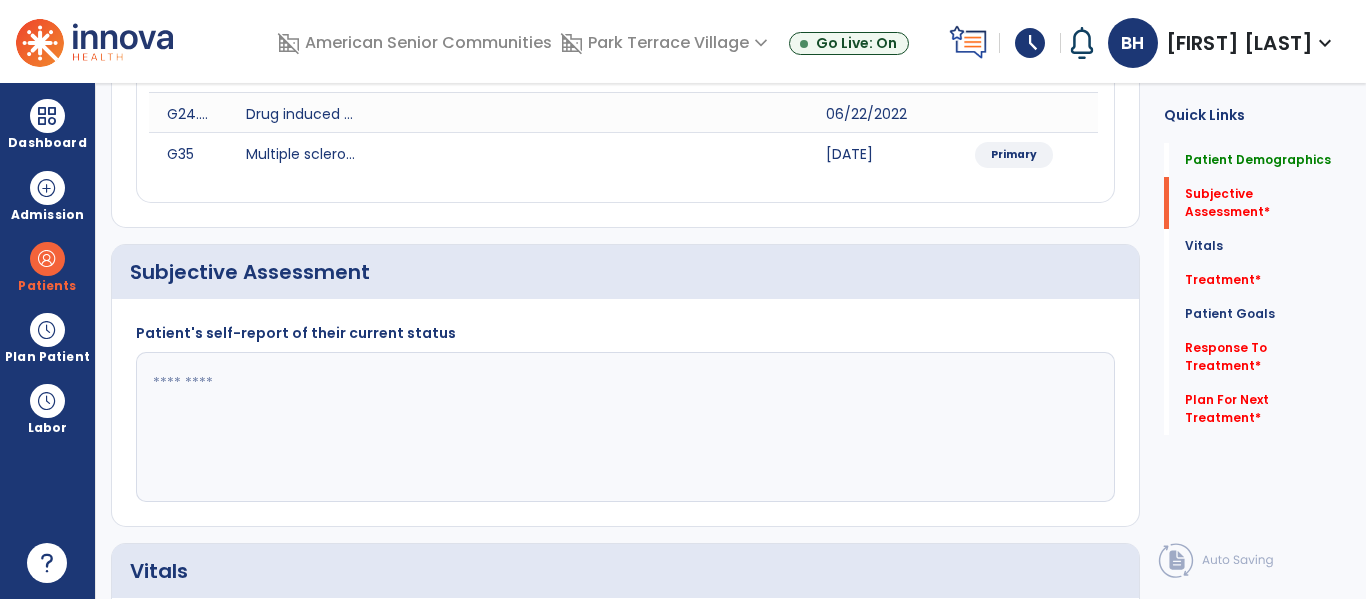 click 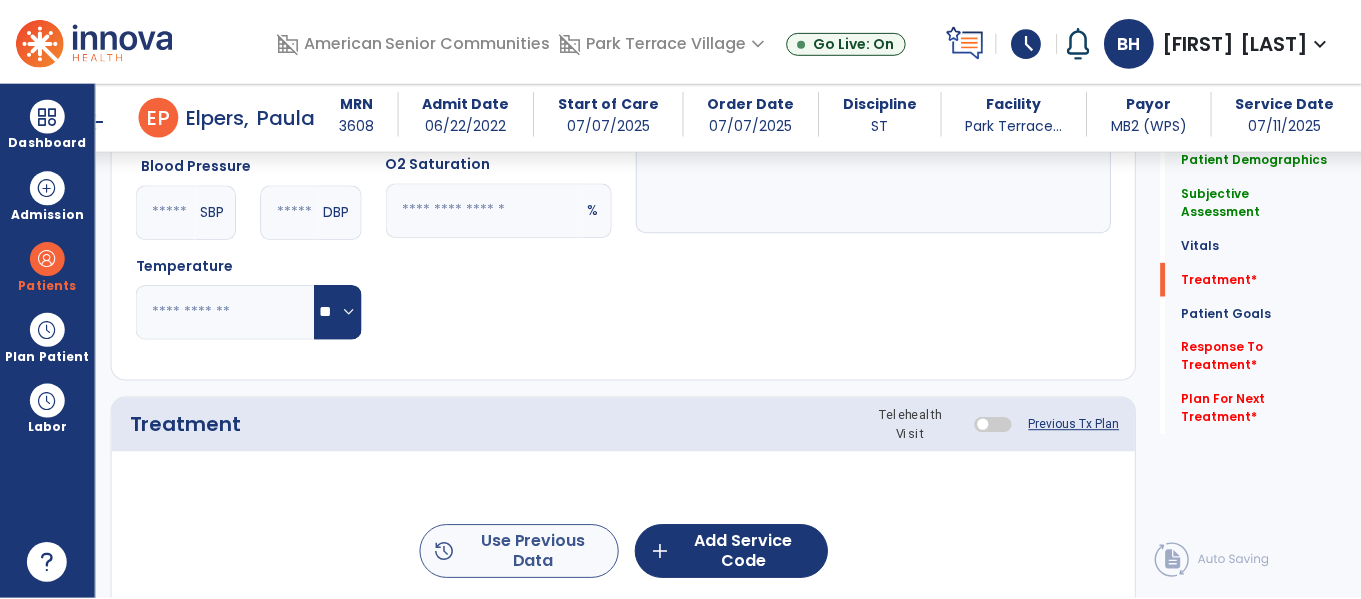 scroll, scrollTop: 1121, scrollLeft: 0, axis: vertical 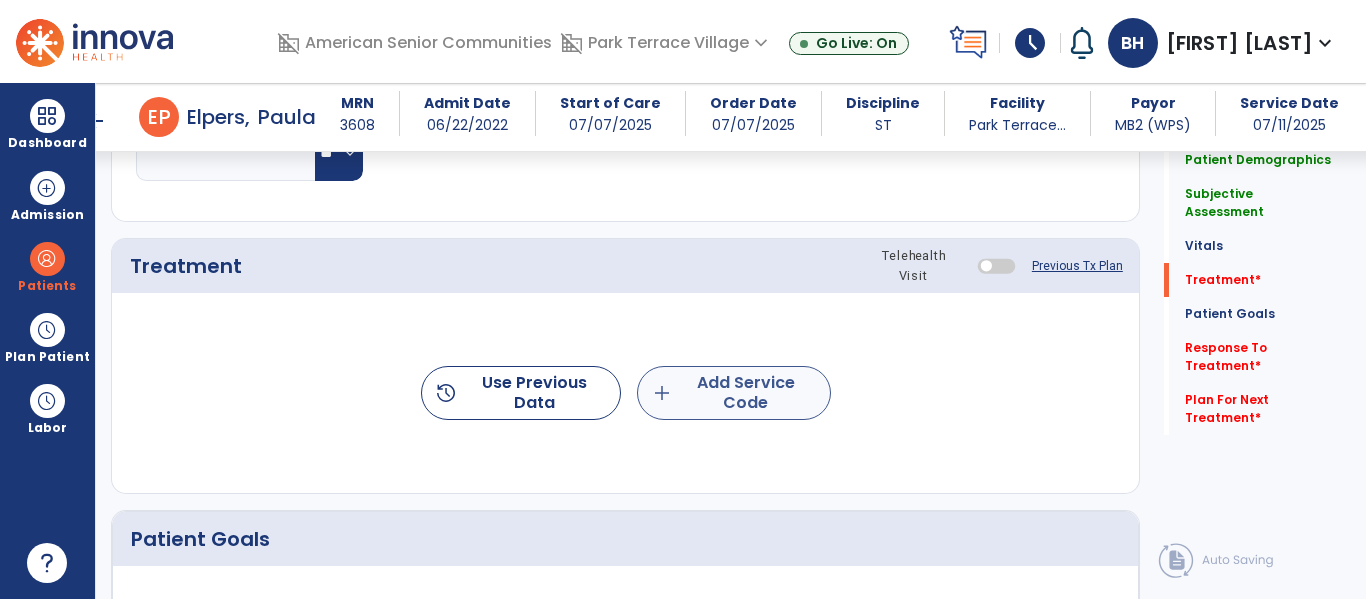 type on "**********" 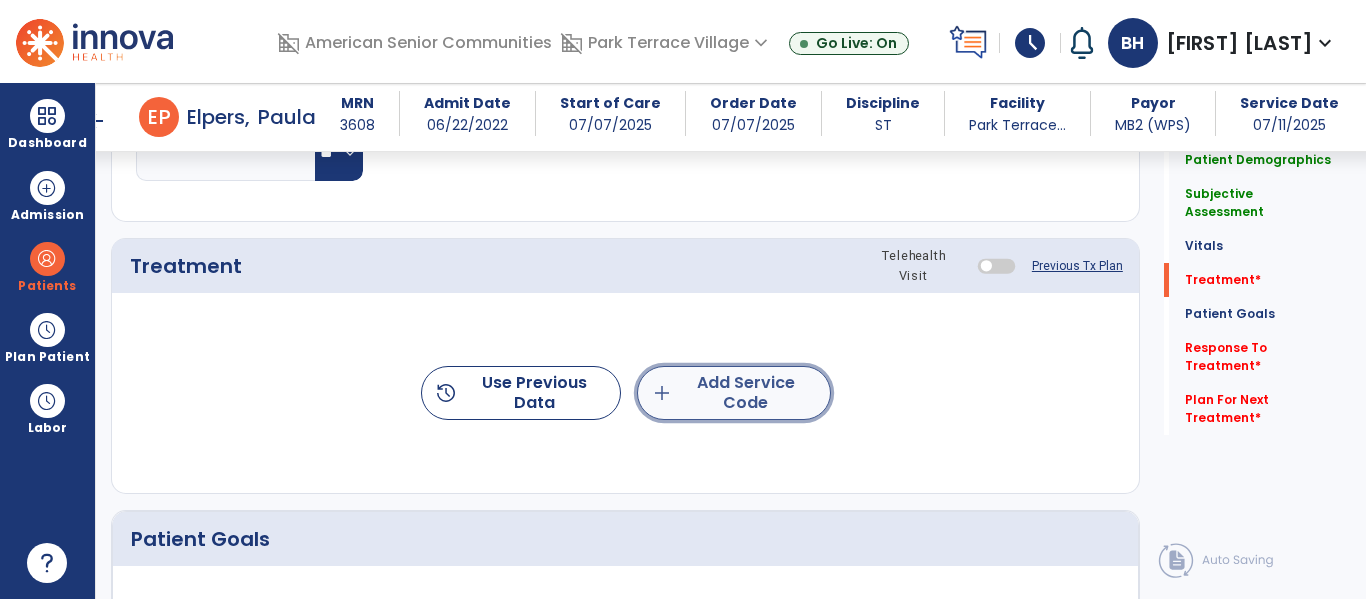 click on "add  Add Service Code" 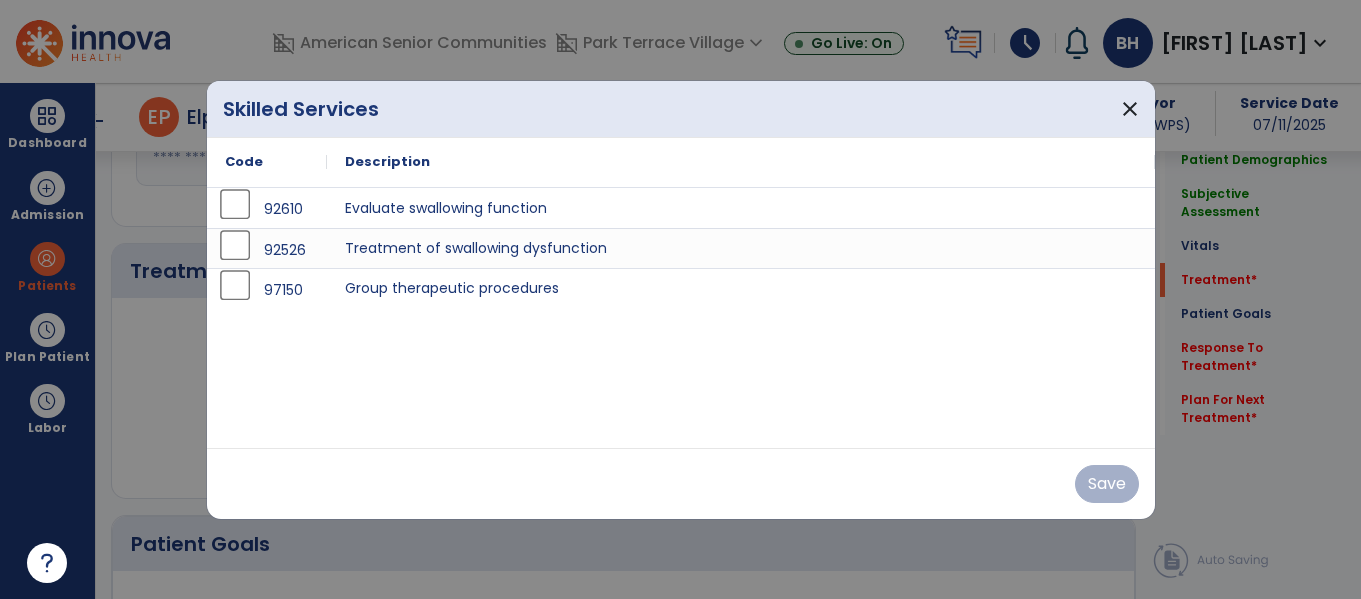 scroll, scrollTop: 1121, scrollLeft: 0, axis: vertical 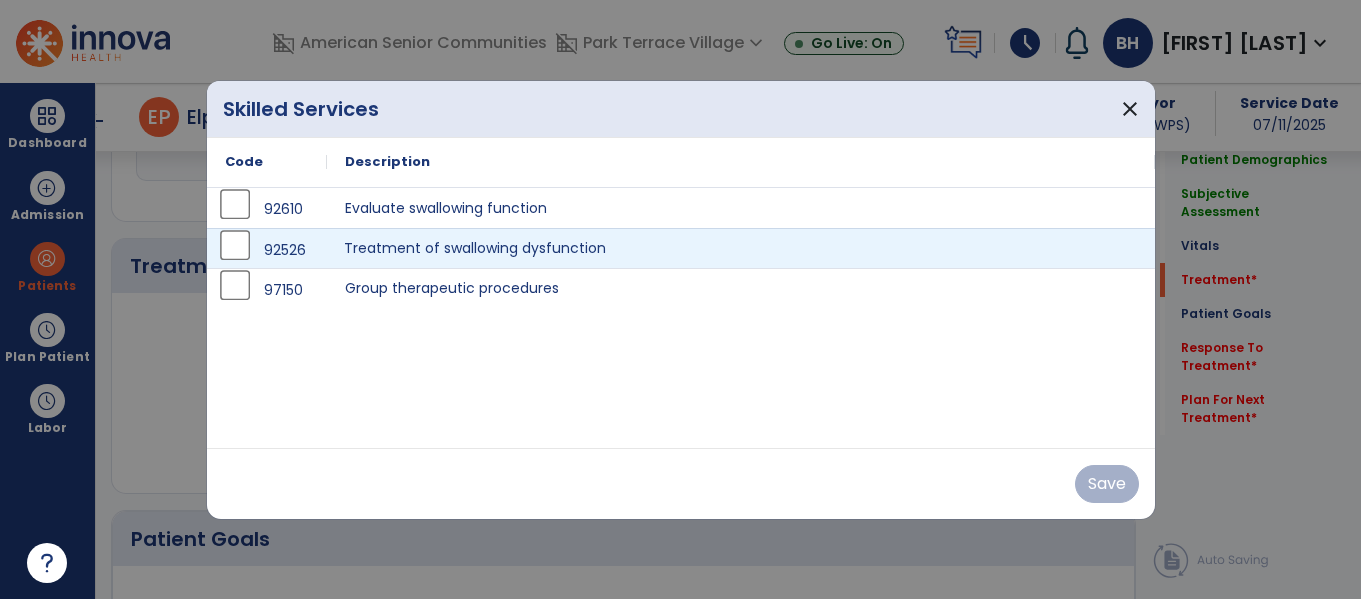 click on "Treatment of swallowing dysfunction" at bounding box center [741, 248] 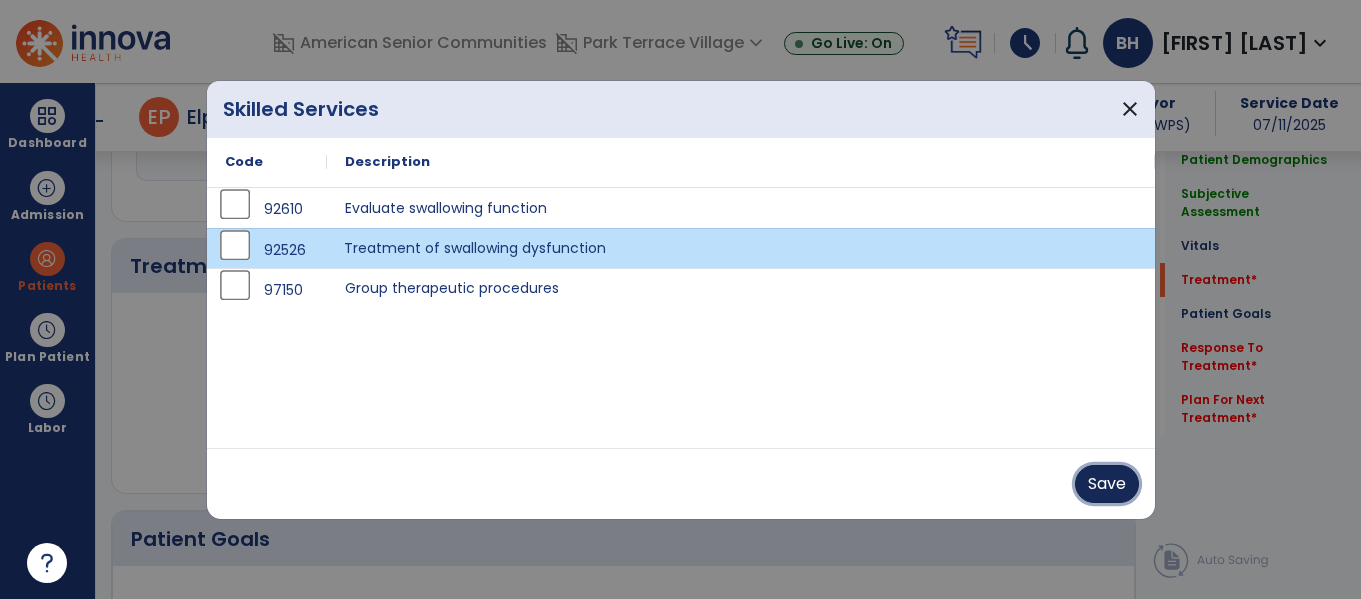 click on "Save" at bounding box center [1107, 484] 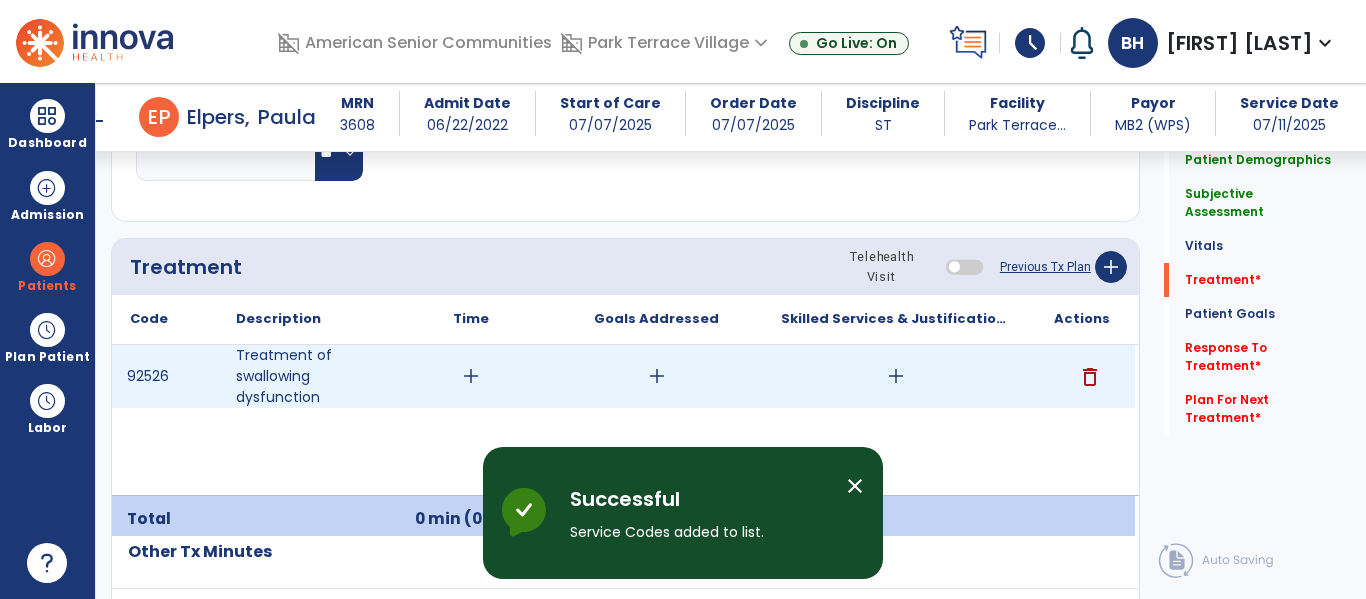 click on "add" at bounding box center [896, 376] 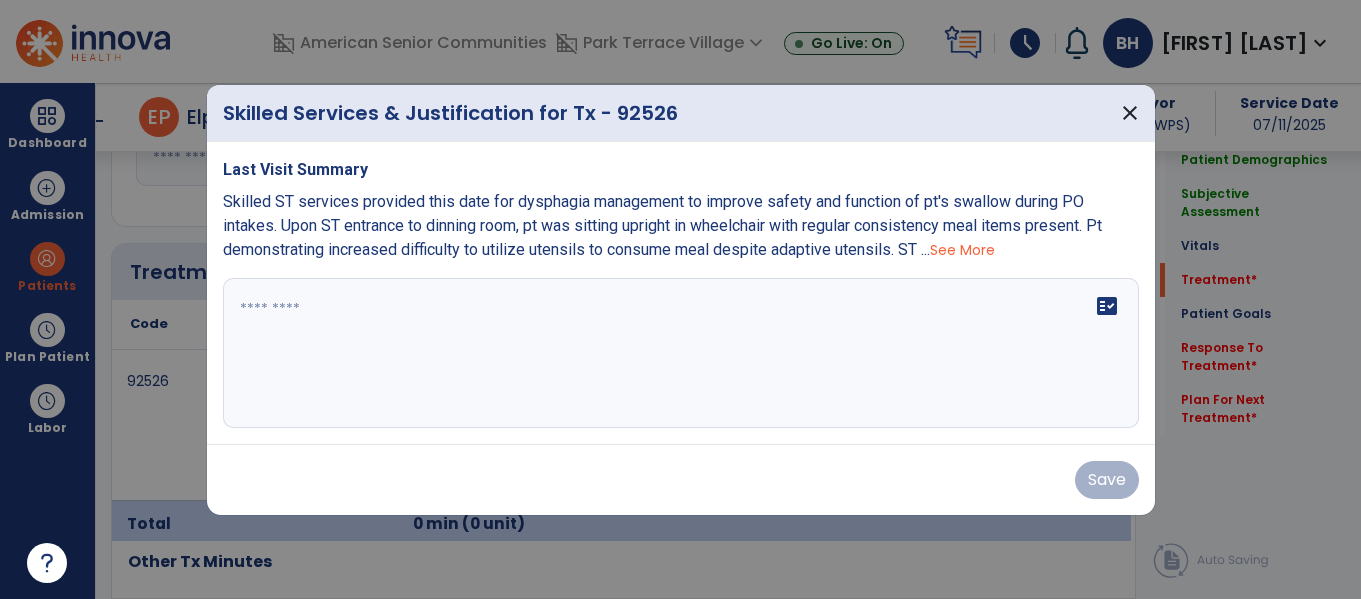 scroll, scrollTop: 1121, scrollLeft: 0, axis: vertical 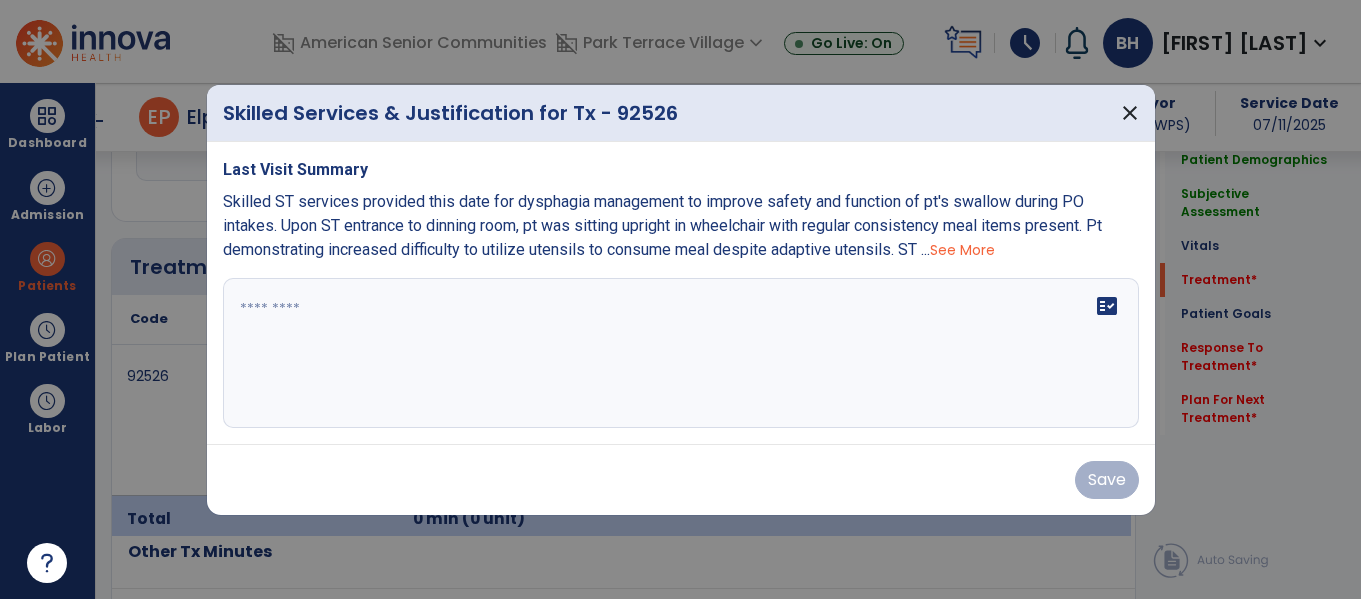 click on "fact_check" at bounding box center [681, 353] 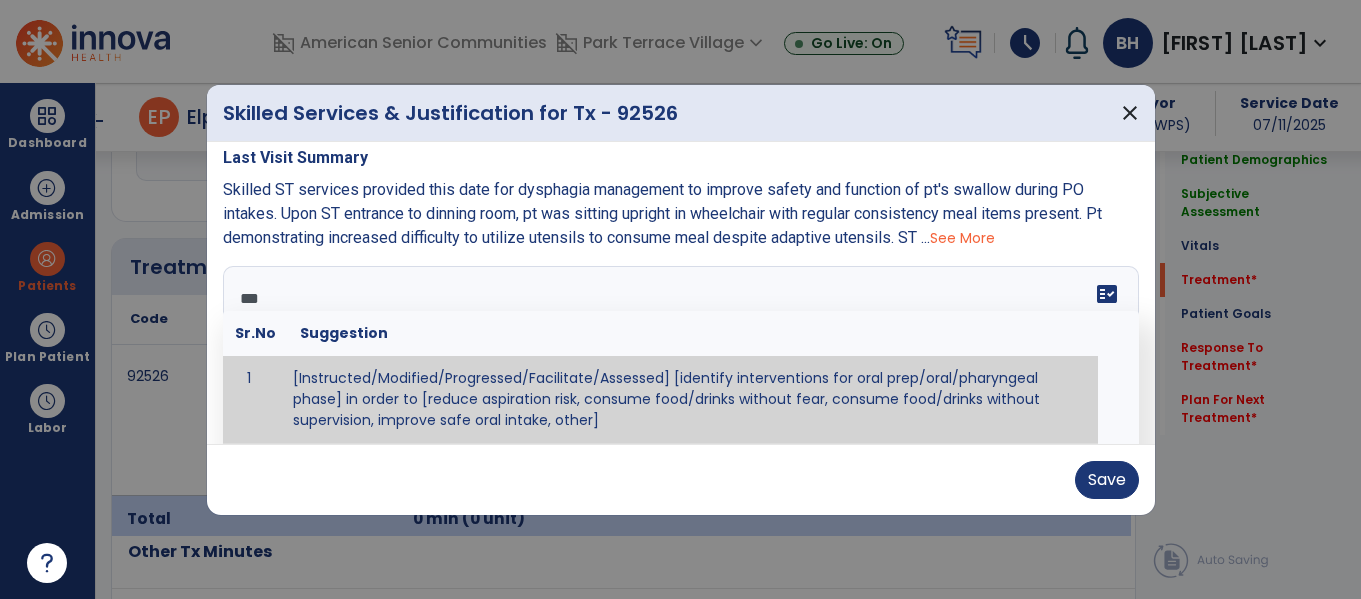 scroll, scrollTop: 0, scrollLeft: 0, axis: both 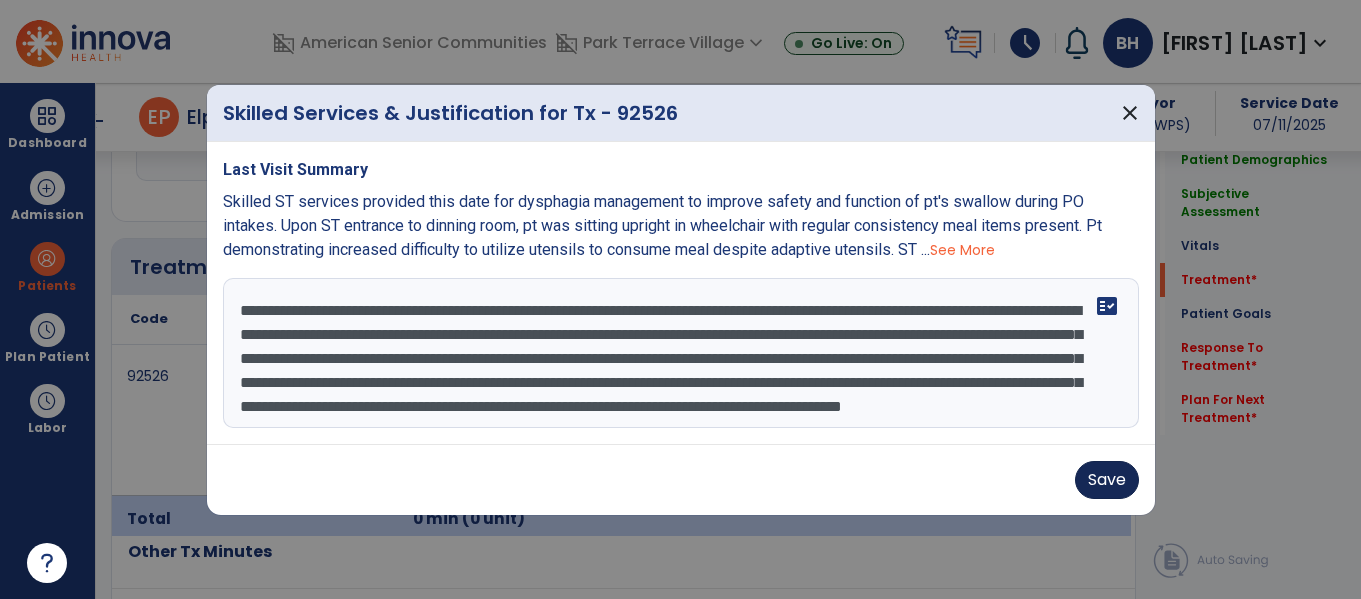 type on "**********" 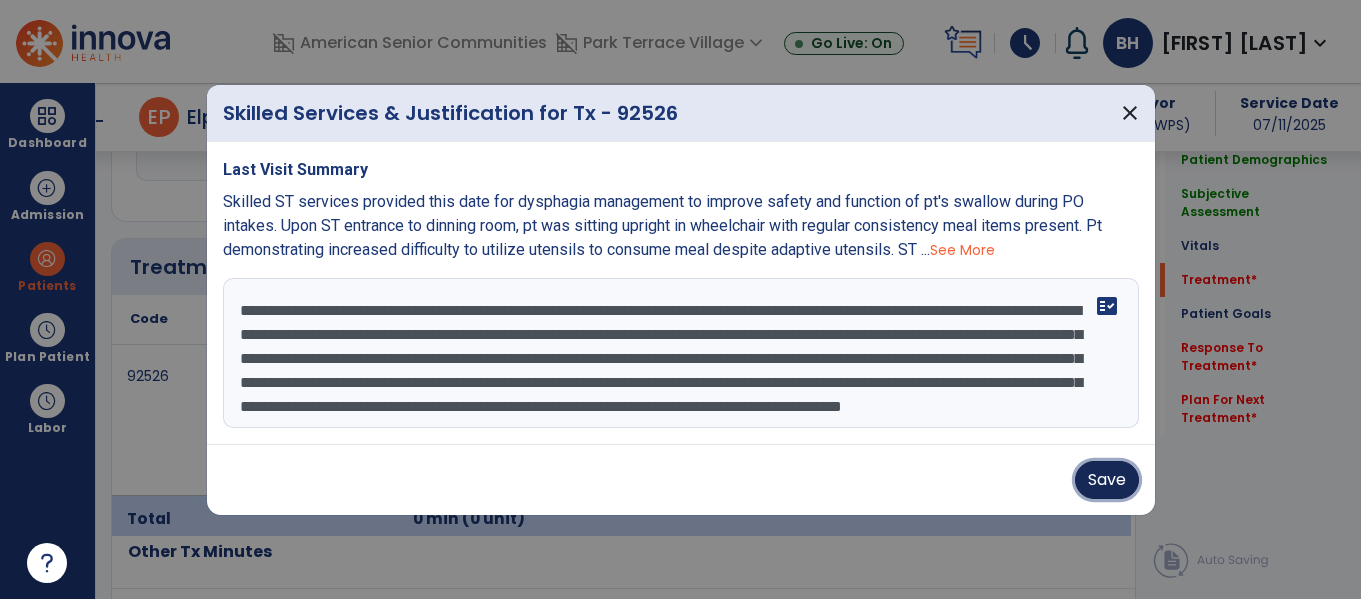 click on "Save" at bounding box center (1107, 480) 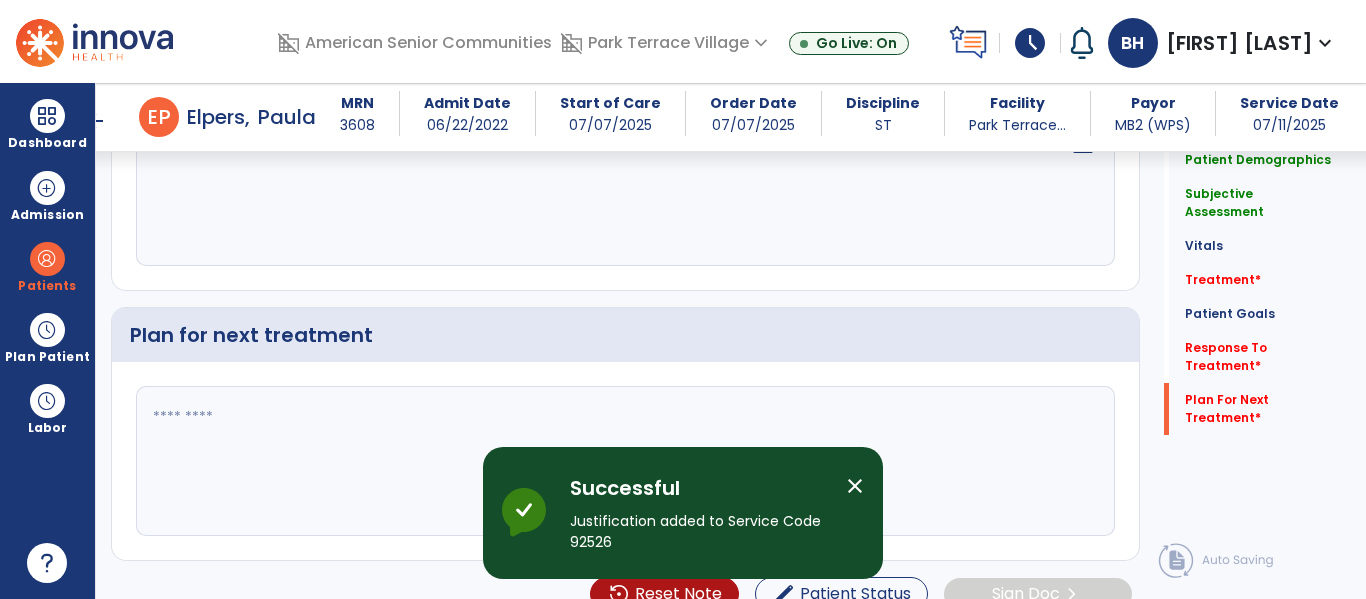 scroll, scrollTop: 2459, scrollLeft: 0, axis: vertical 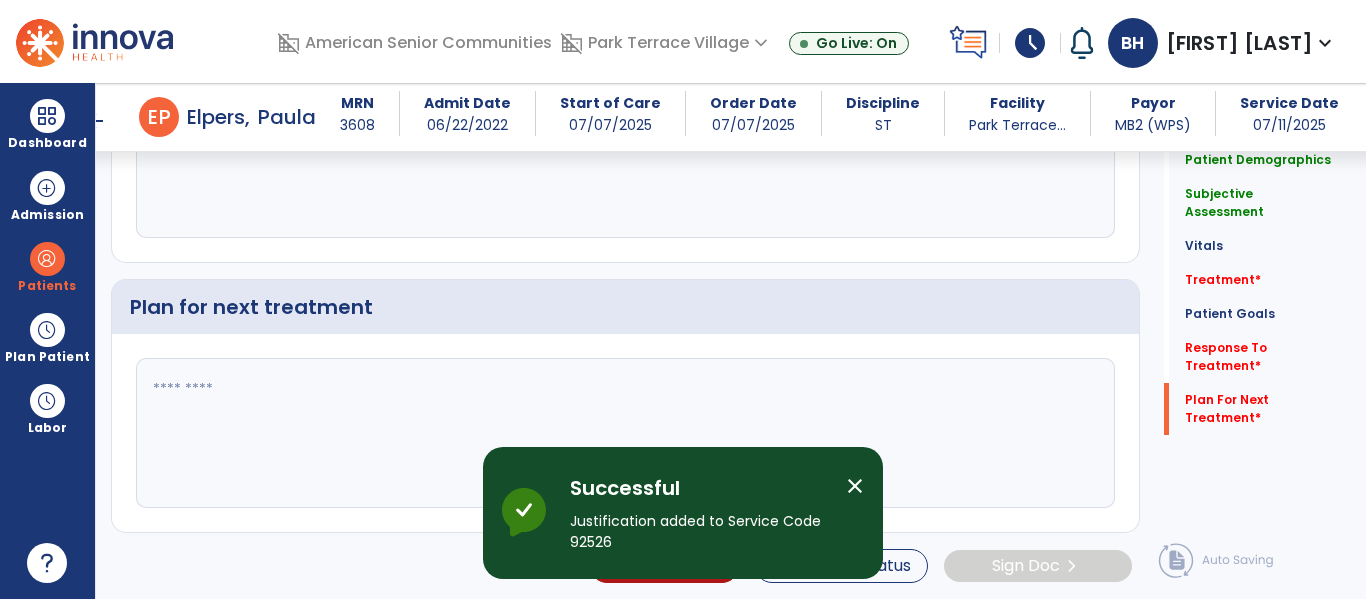 click on "fact_check" 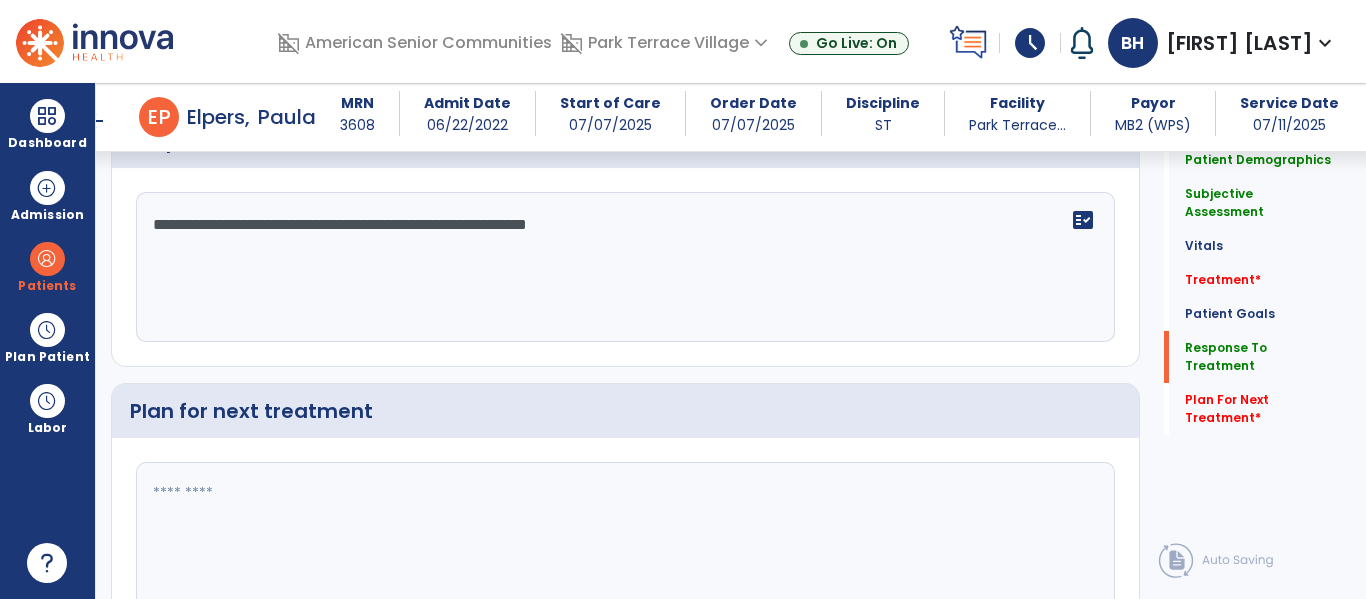 scroll, scrollTop: 2459, scrollLeft: 0, axis: vertical 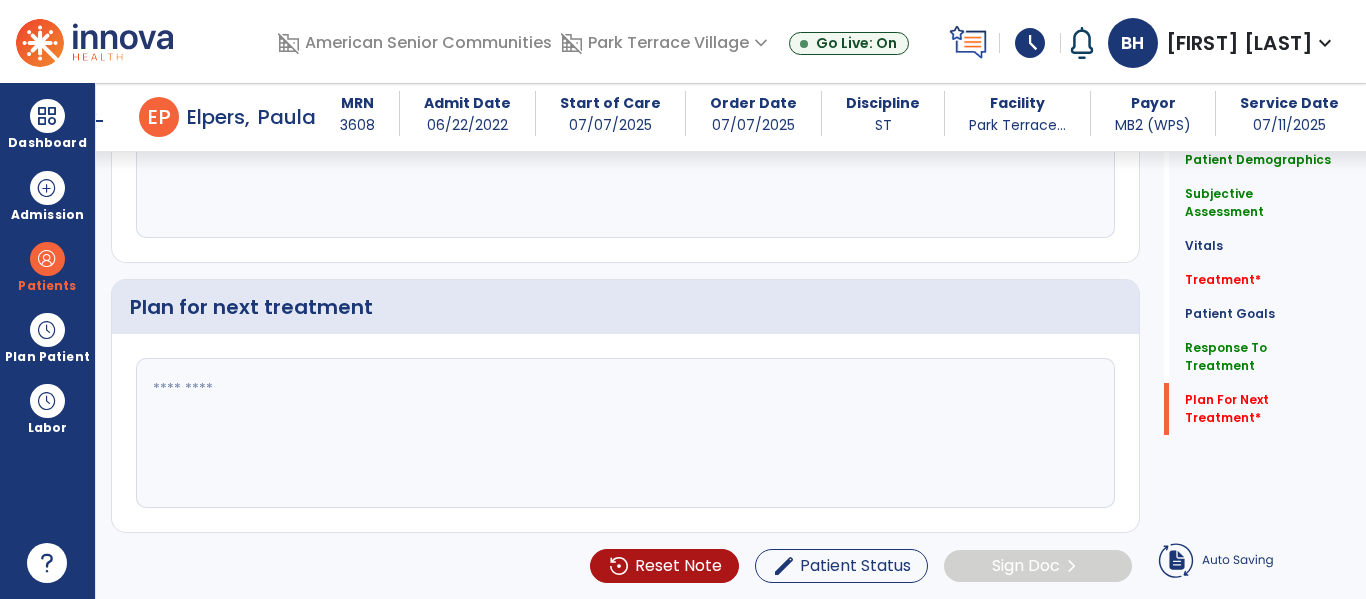 type on "**********" 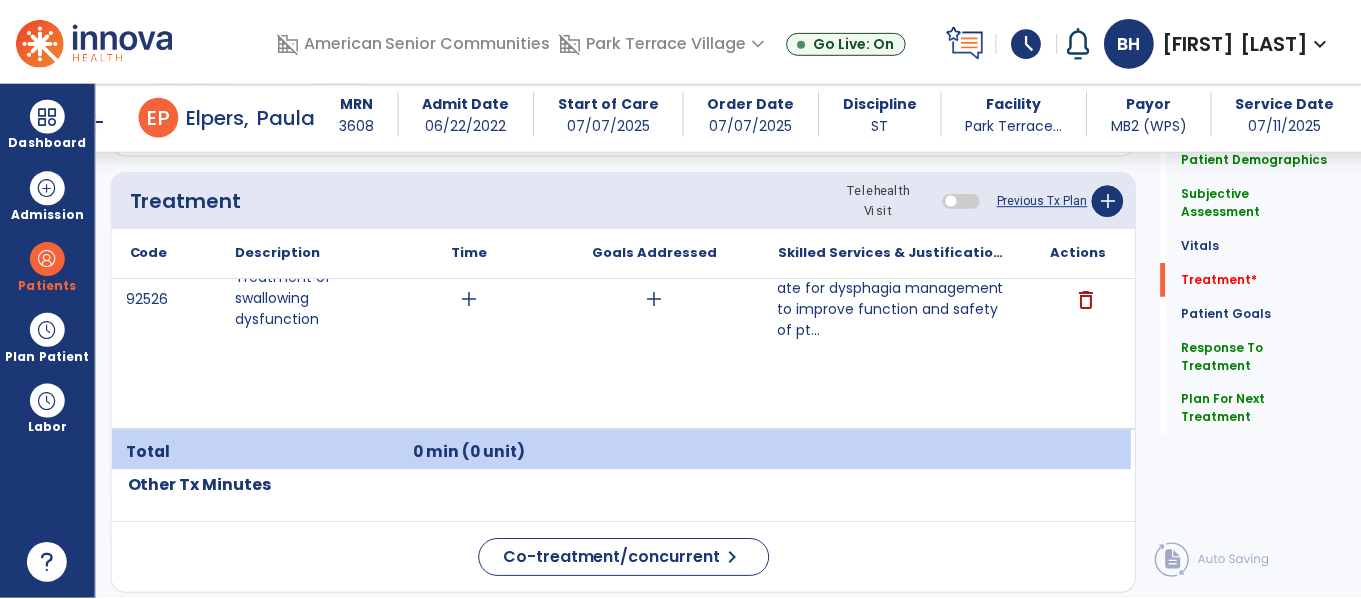 scroll, scrollTop: 1173, scrollLeft: 0, axis: vertical 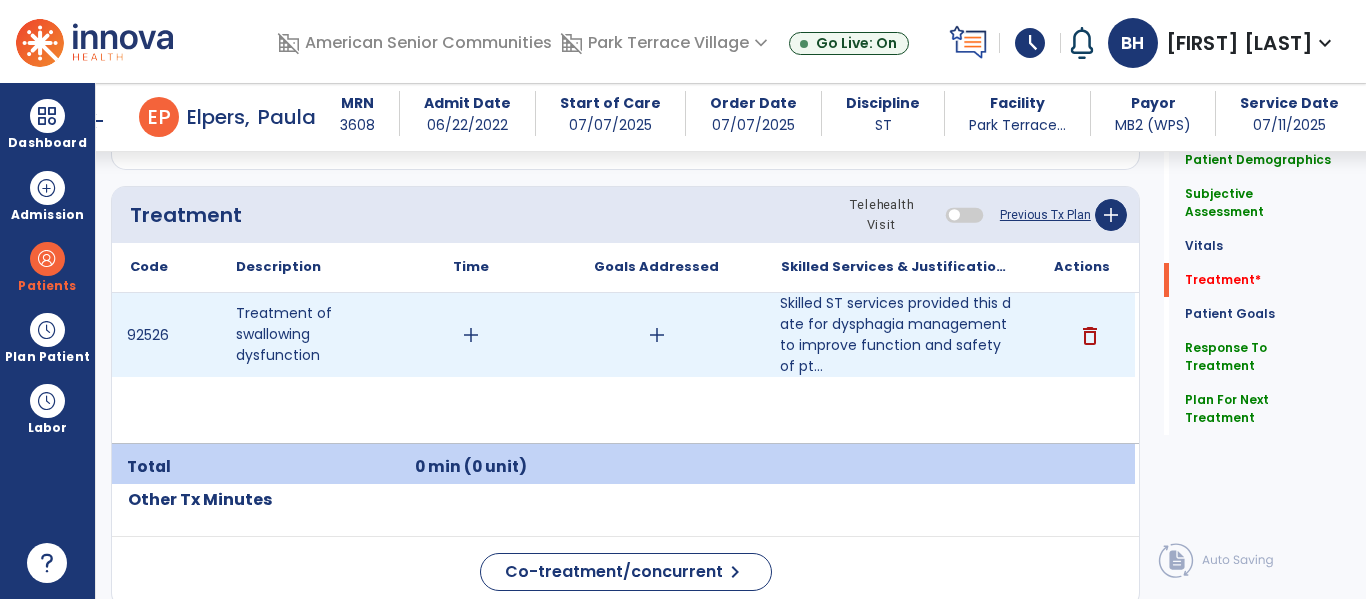 type on "**********" 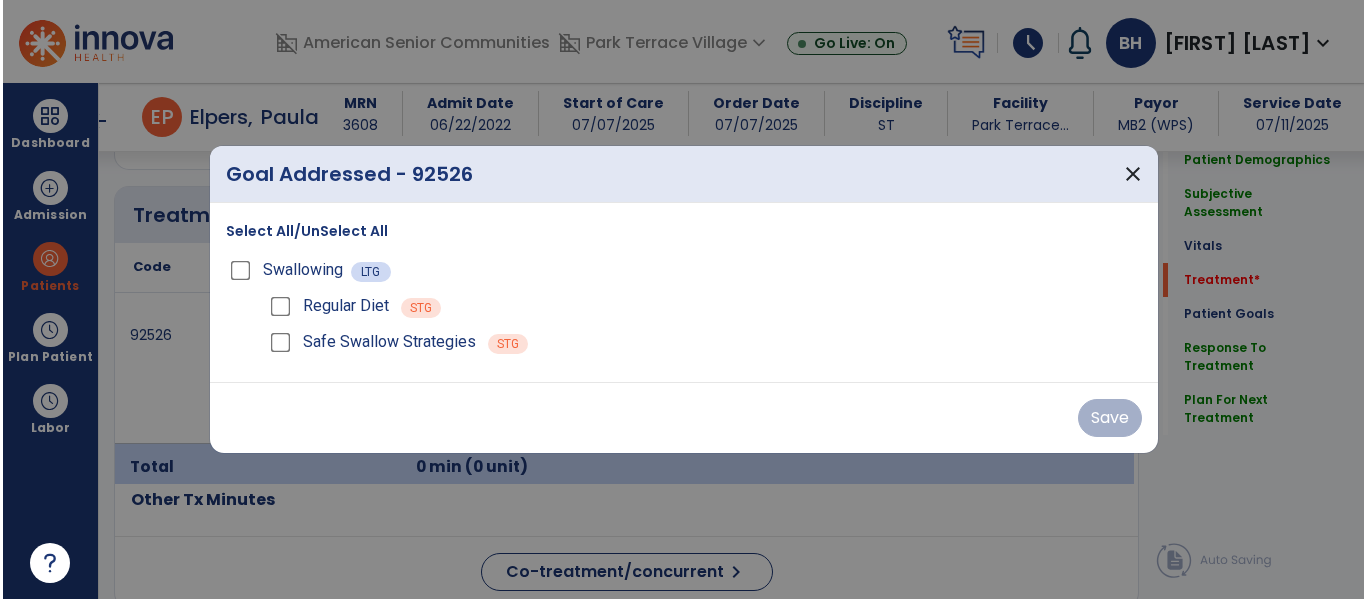 scroll, scrollTop: 1173, scrollLeft: 0, axis: vertical 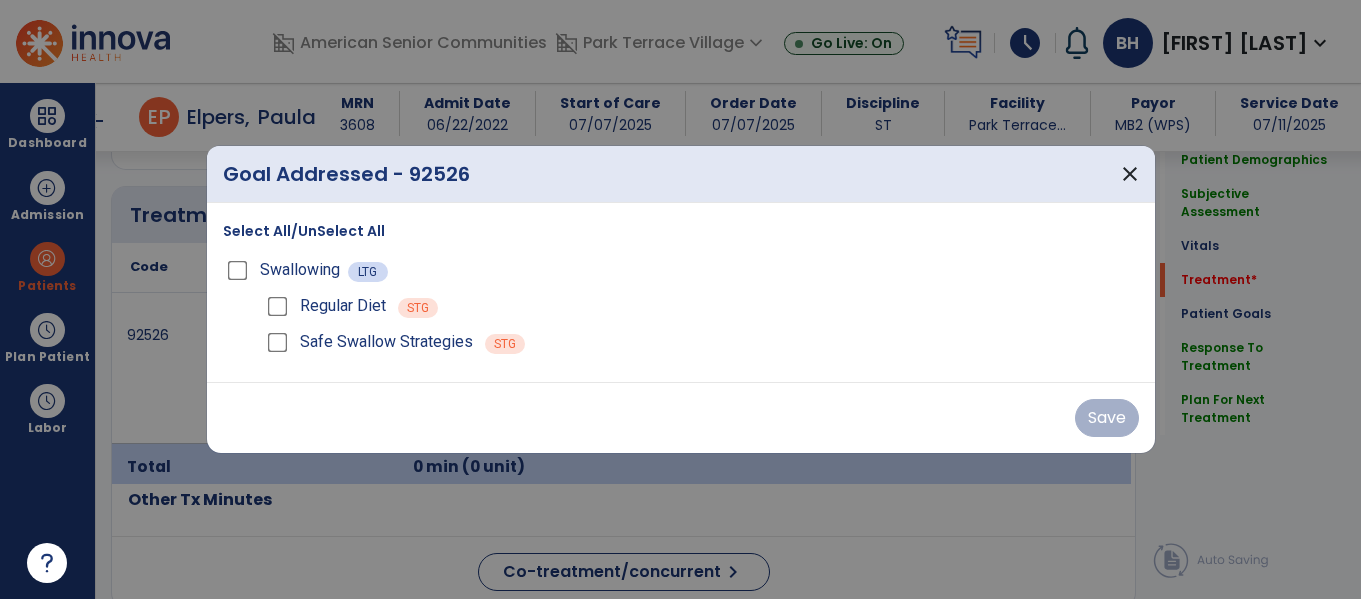 click on "Select All/UnSelect All" at bounding box center [304, 231] 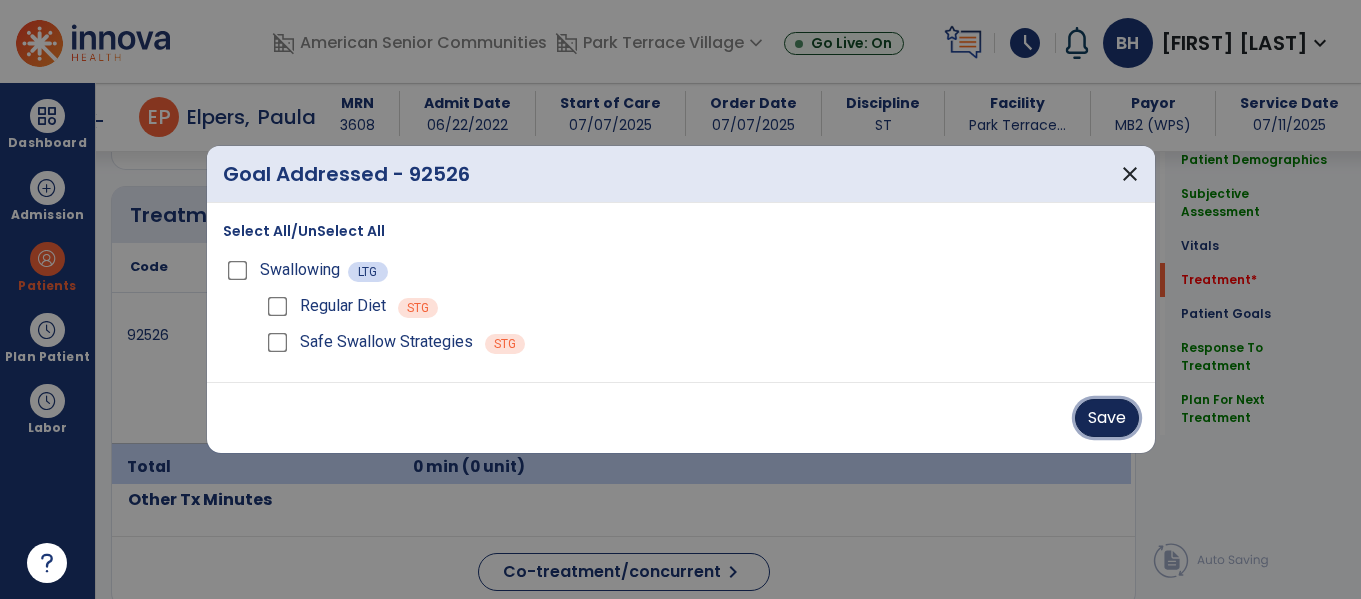 click on "Save" at bounding box center (1107, 418) 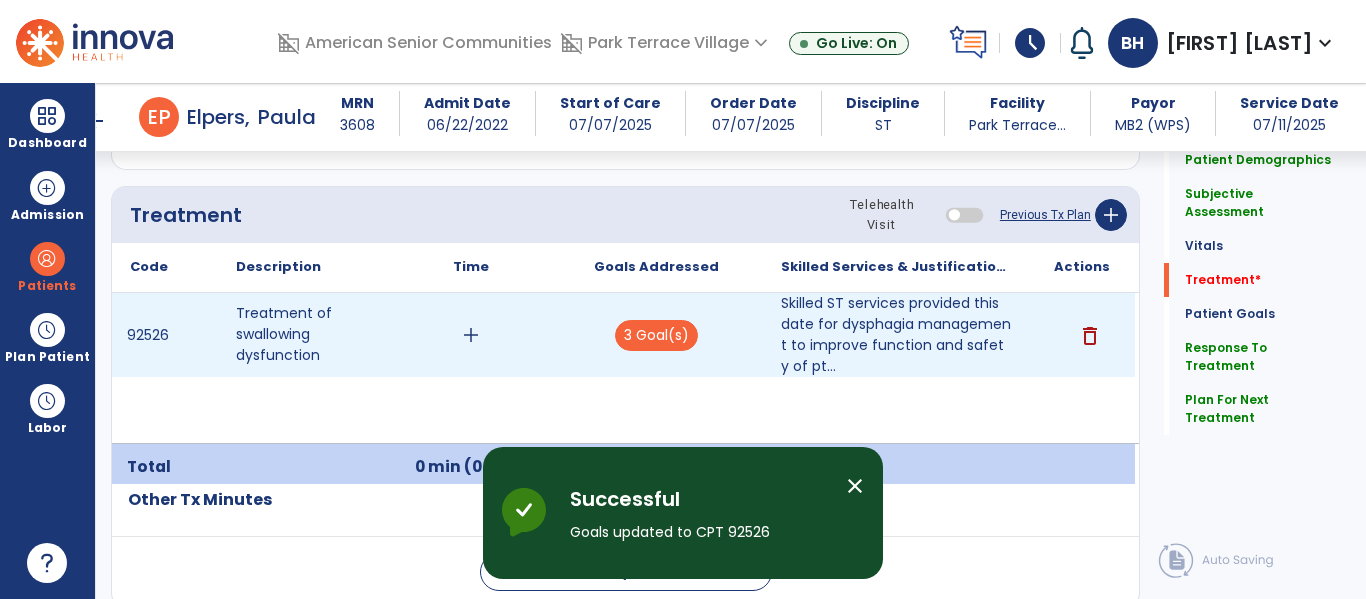 click on "add" at bounding box center (470, 335) 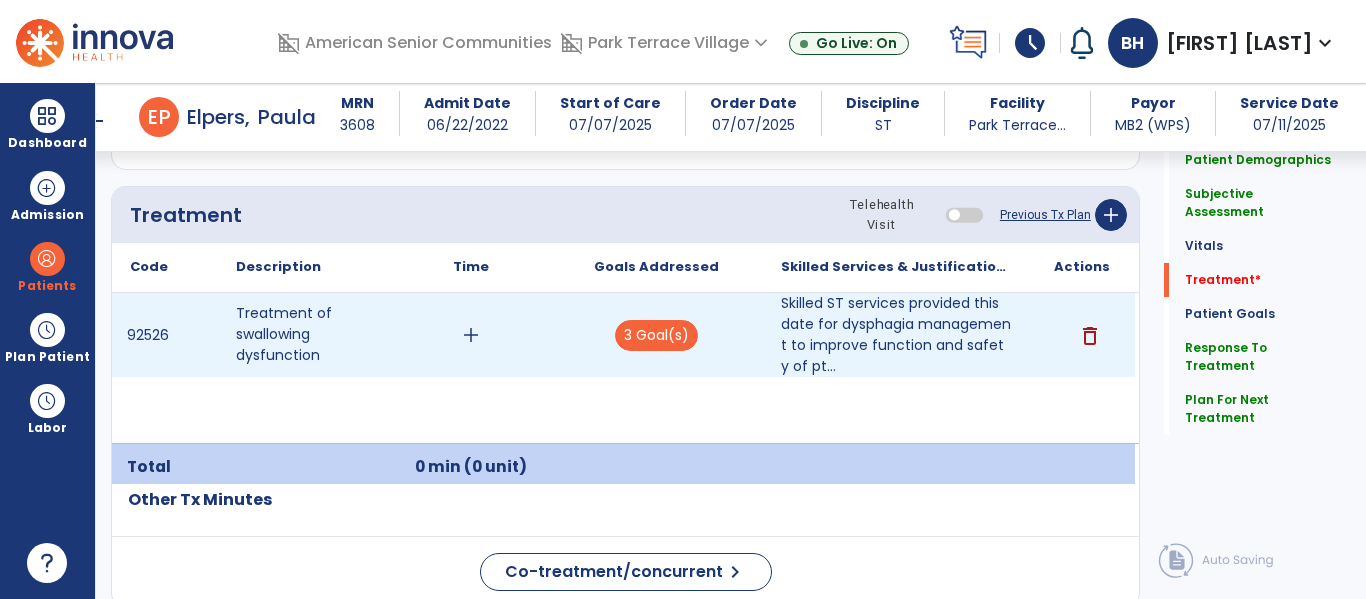 click on "add" at bounding box center [470, 335] 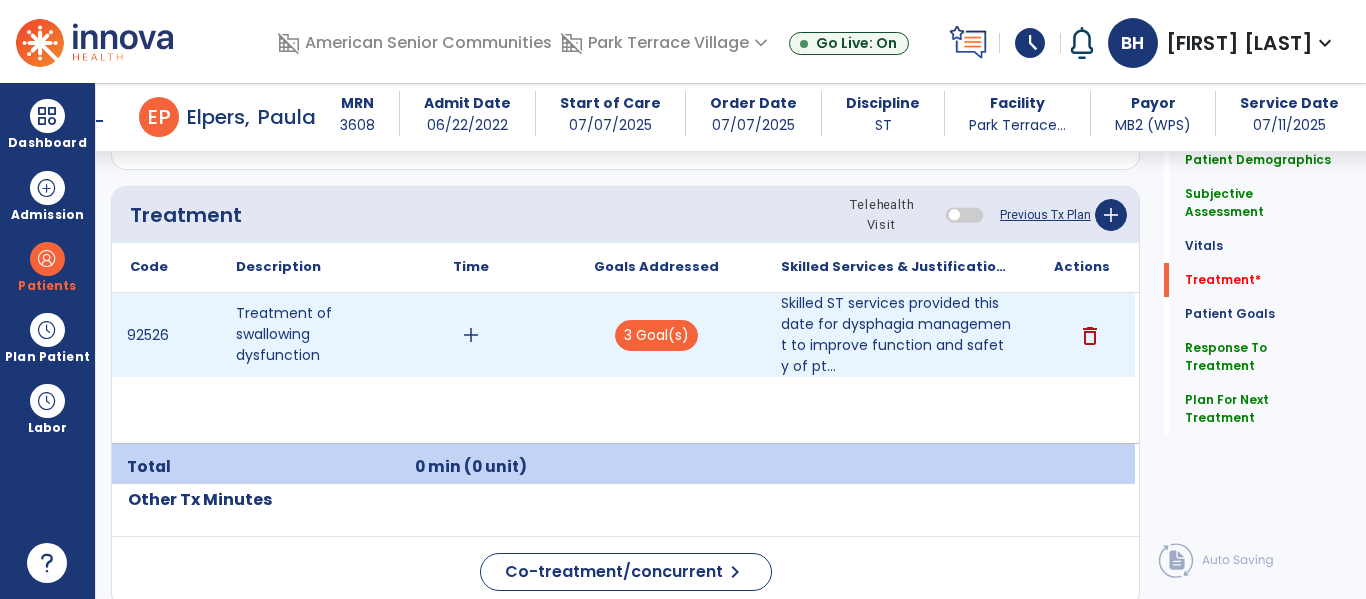 click on "add" at bounding box center (471, 335) 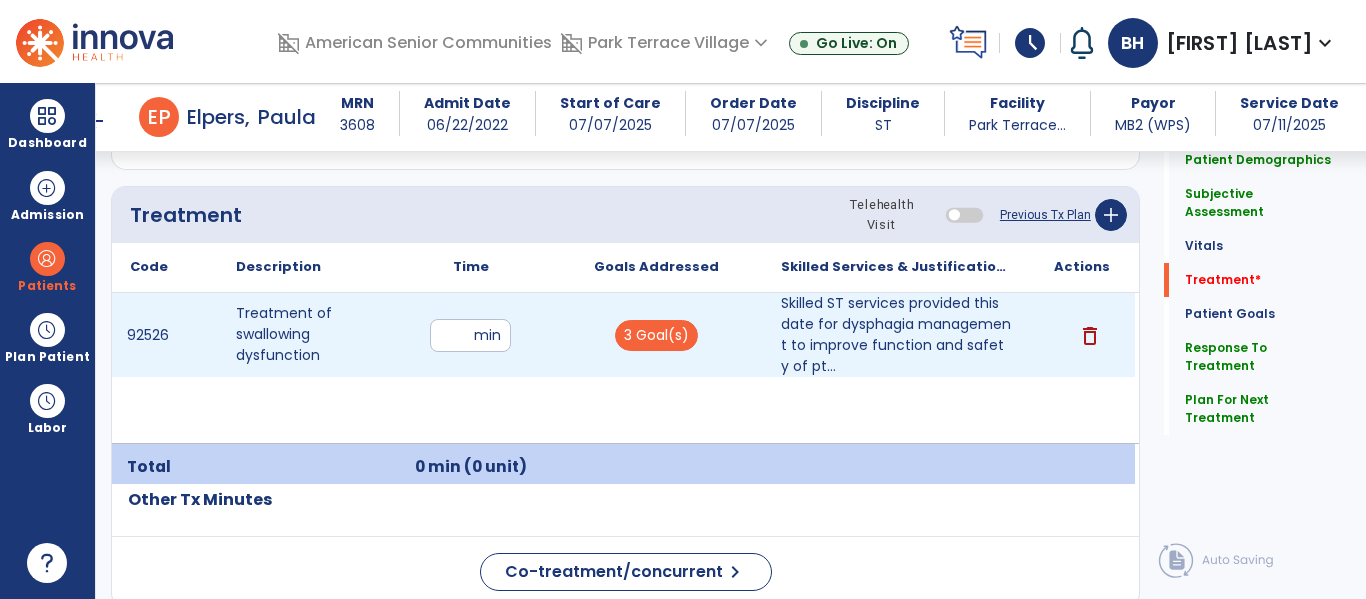 type on "**" 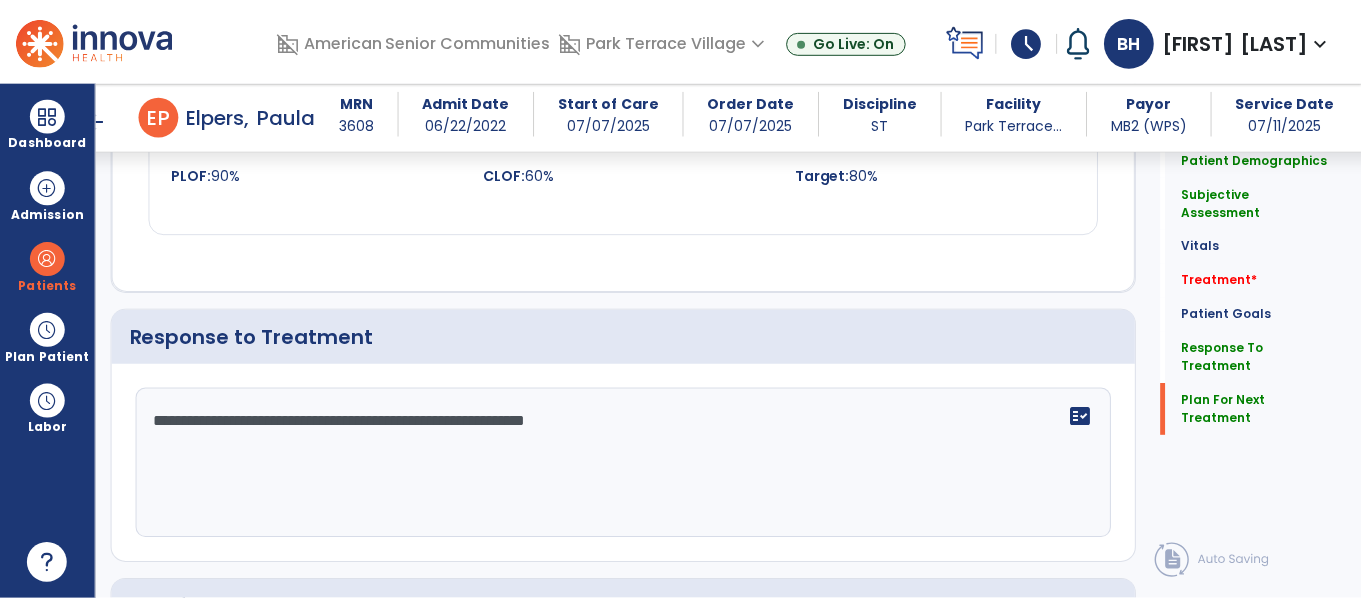 scroll, scrollTop: 2459, scrollLeft: 0, axis: vertical 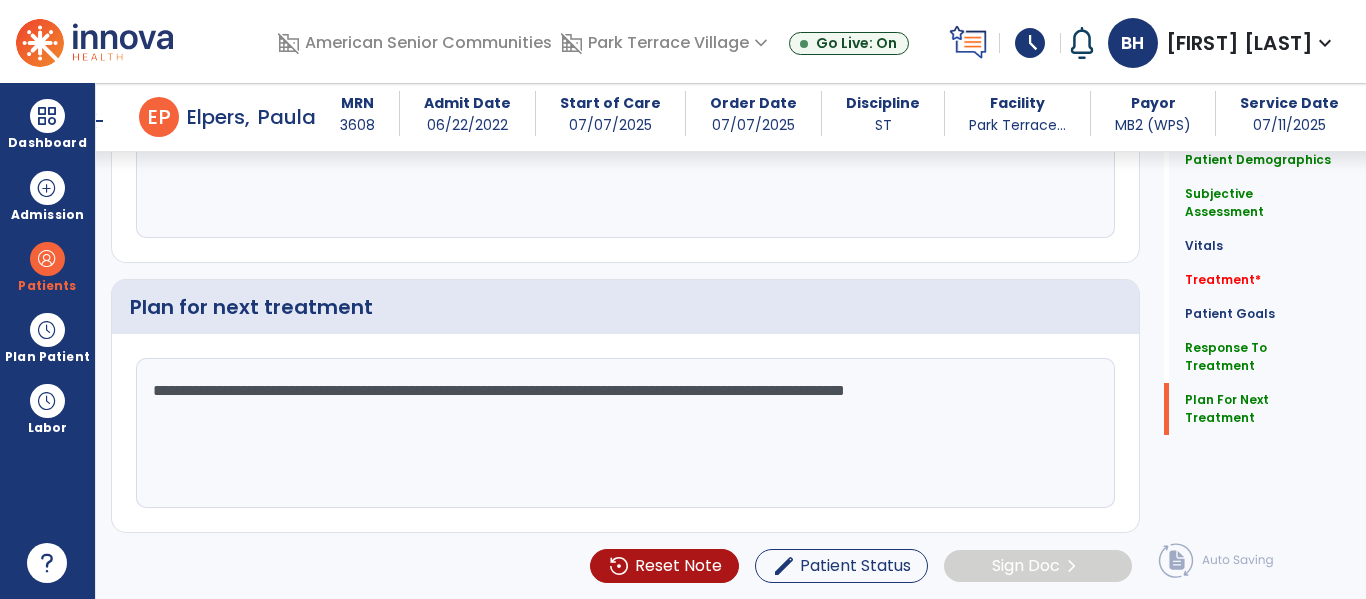 click on "**********" 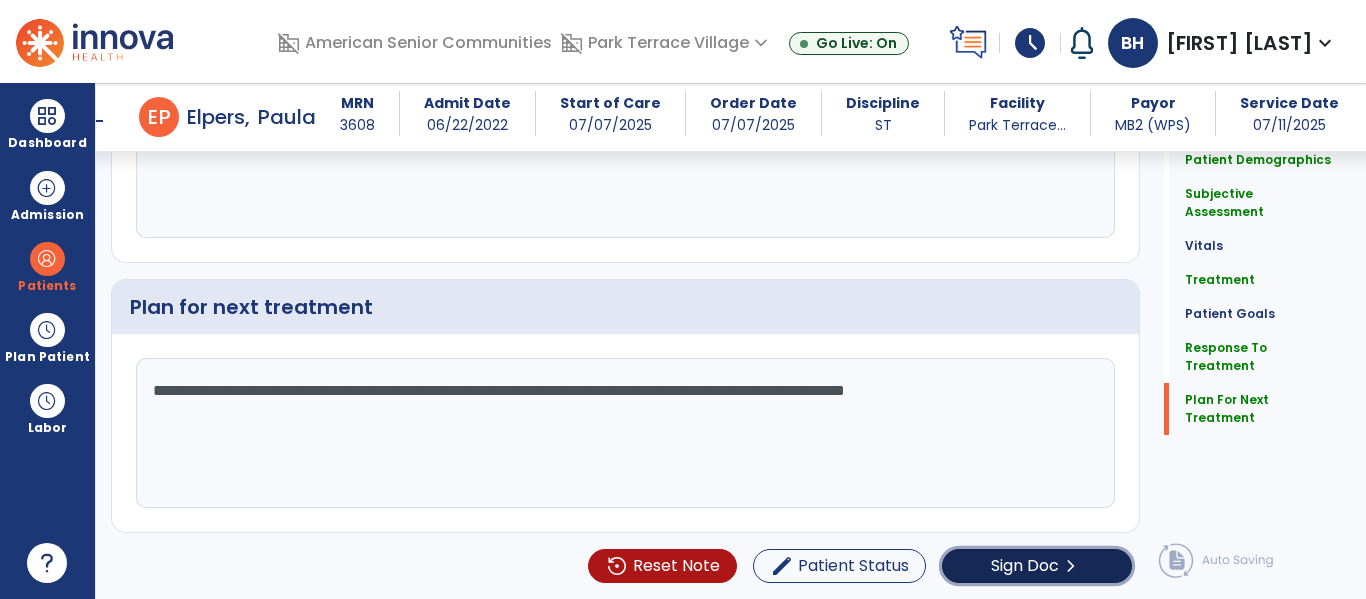click on "Sign Doc" 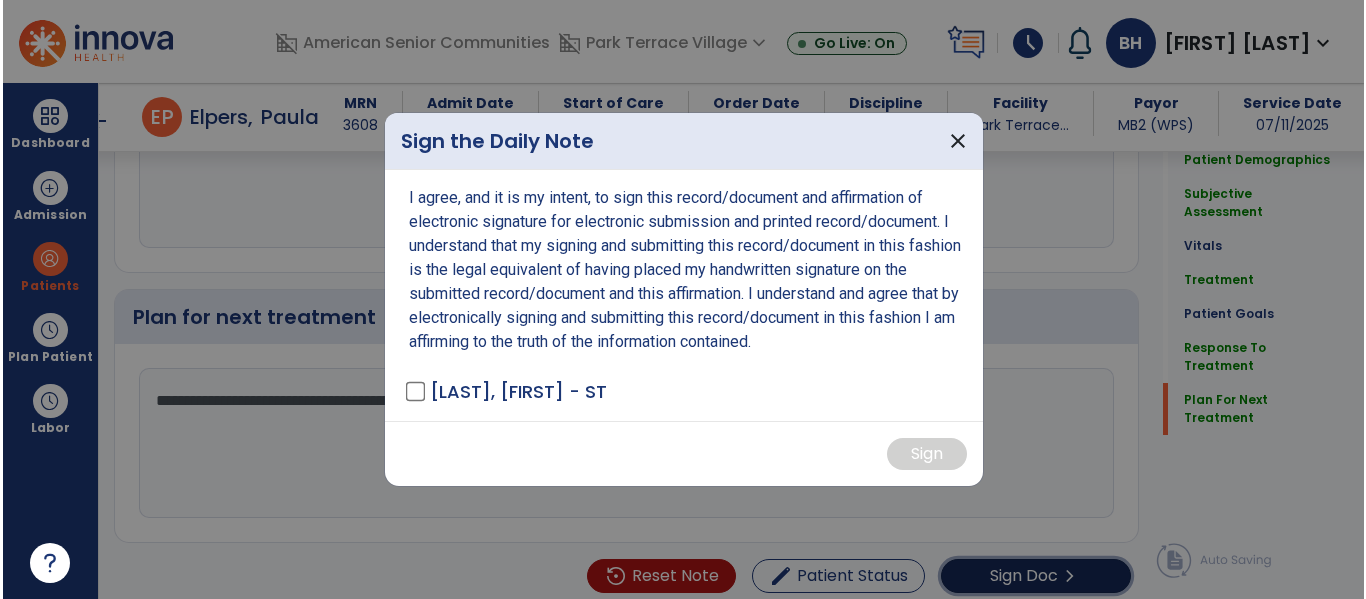 scroll, scrollTop: 2459, scrollLeft: 0, axis: vertical 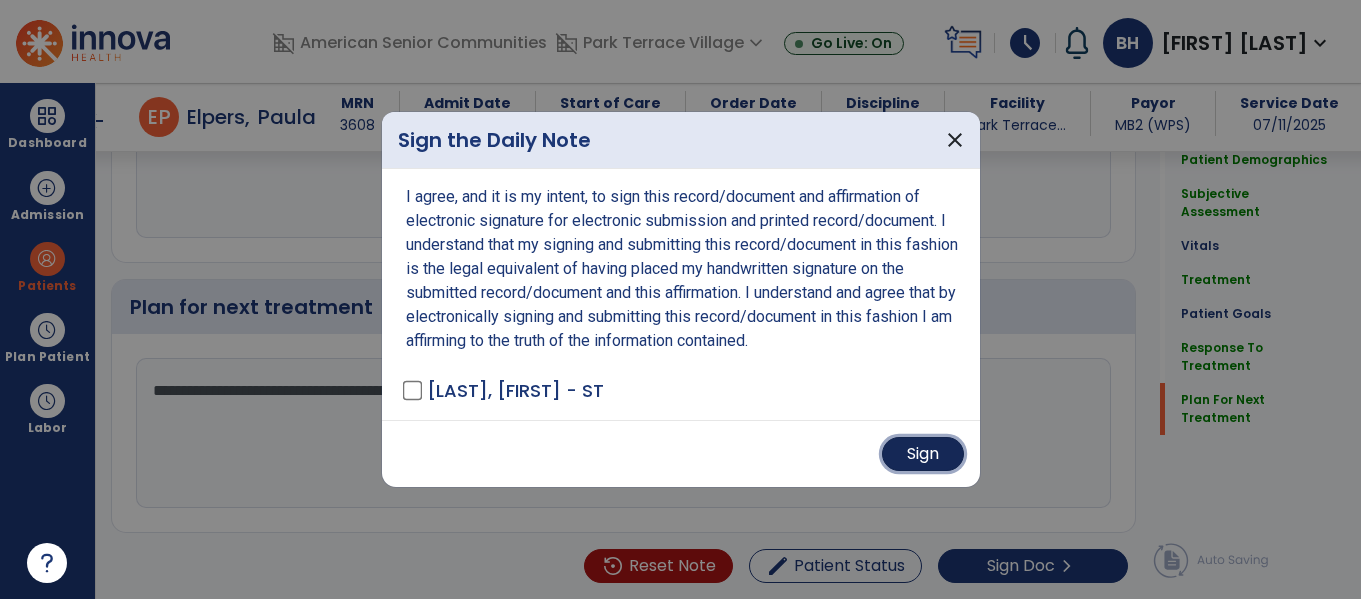 click on "Sign" at bounding box center (923, 454) 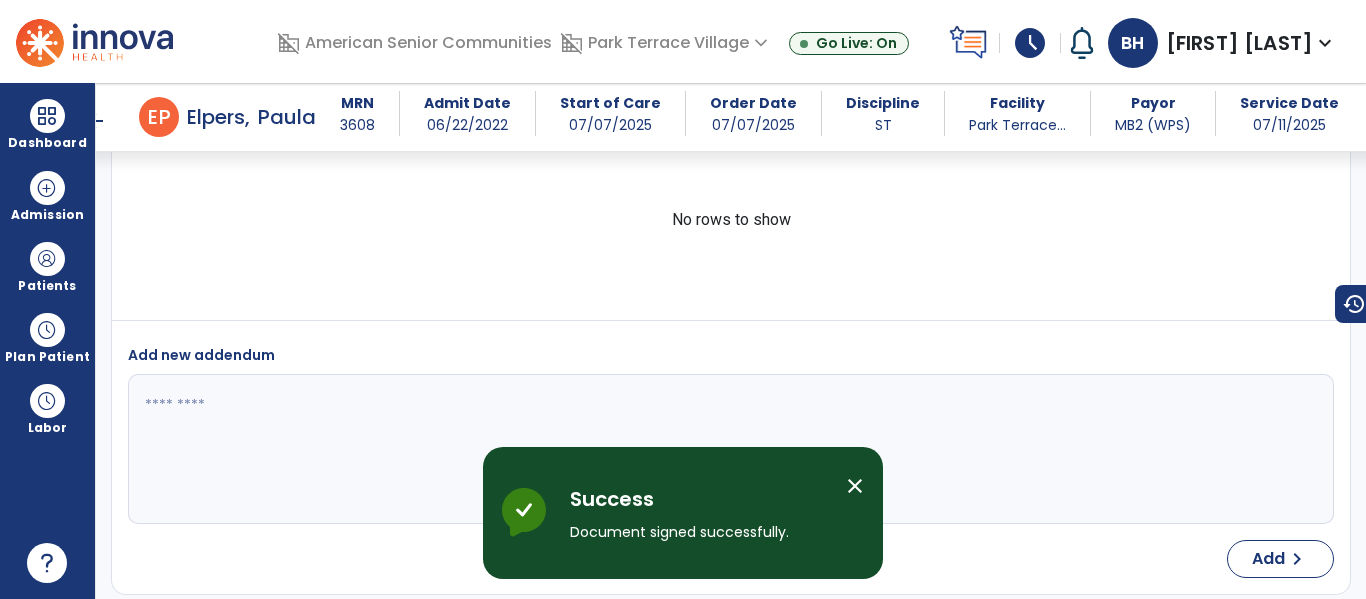 scroll, scrollTop: 3711, scrollLeft: 0, axis: vertical 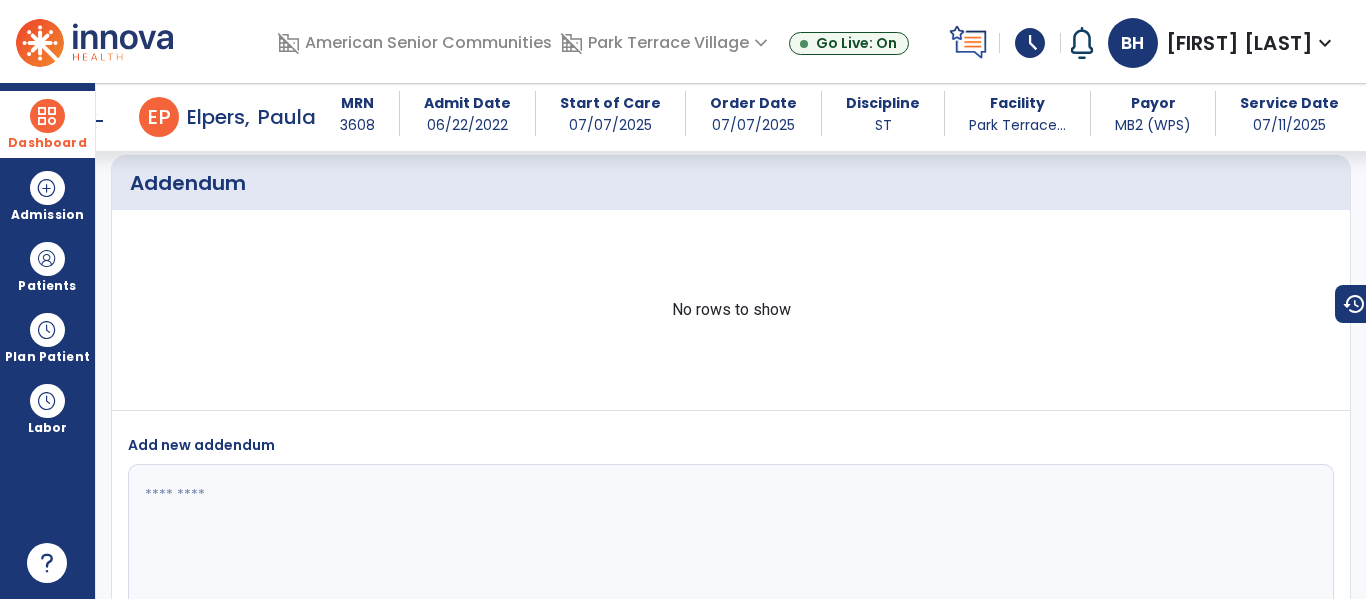 click on "Dashboard" at bounding box center (47, 124) 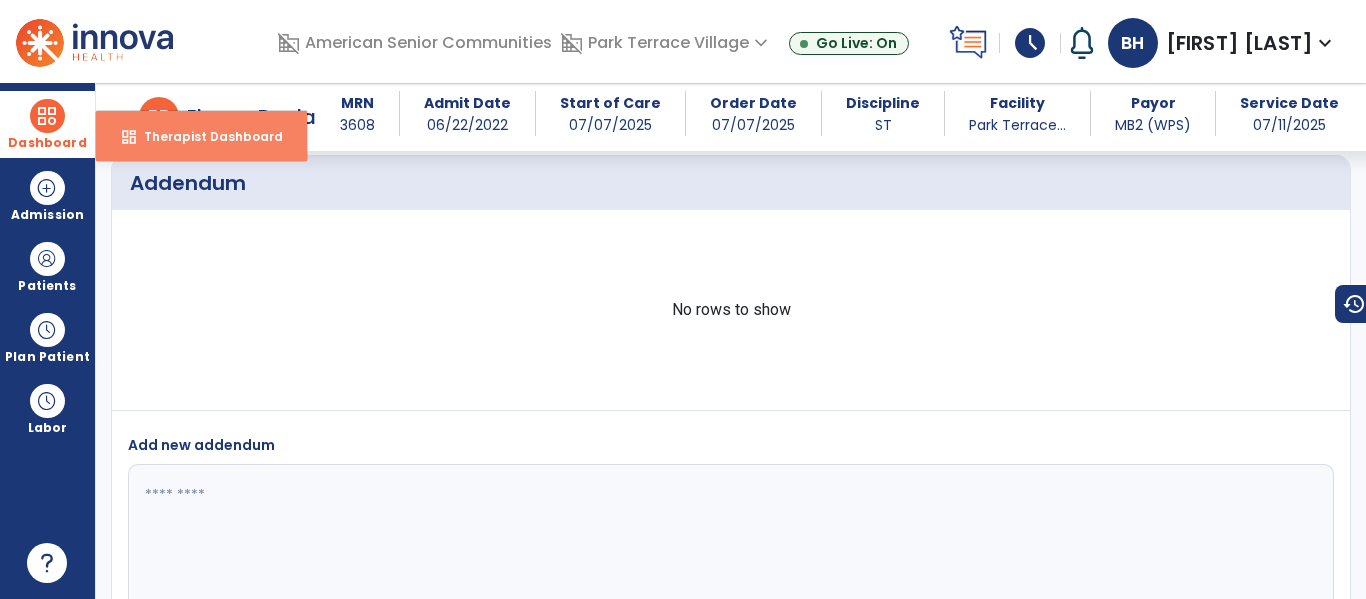 click on "dashboard" at bounding box center (129, 137) 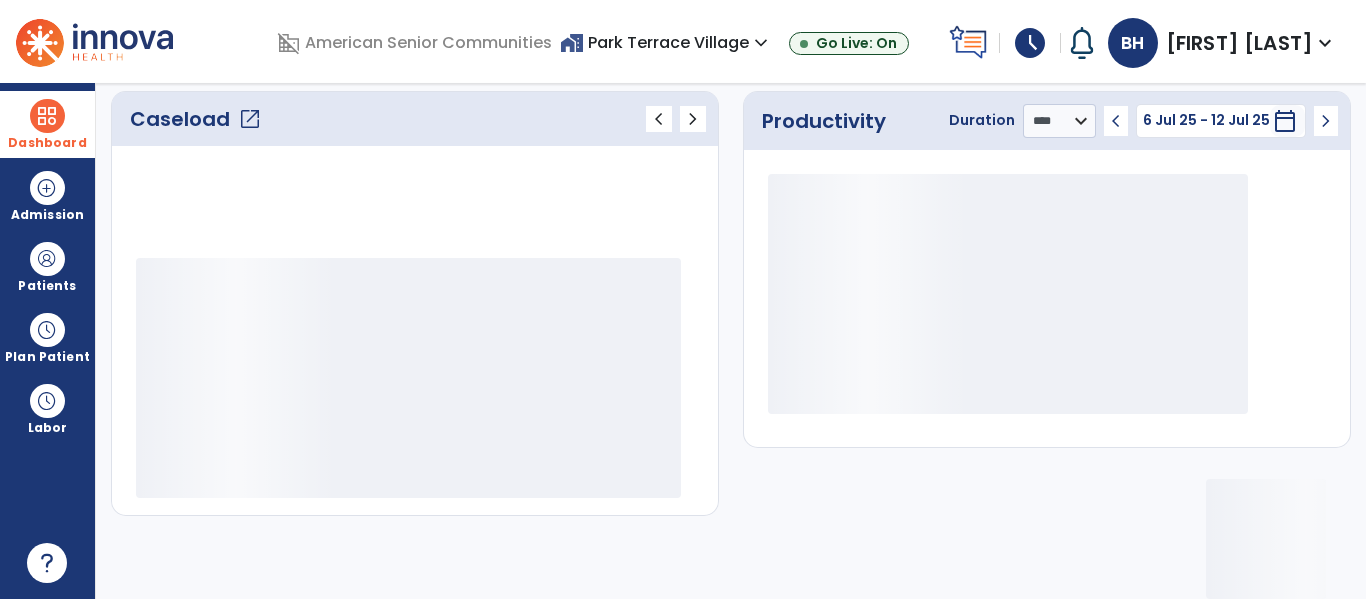 scroll, scrollTop: 278, scrollLeft: 0, axis: vertical 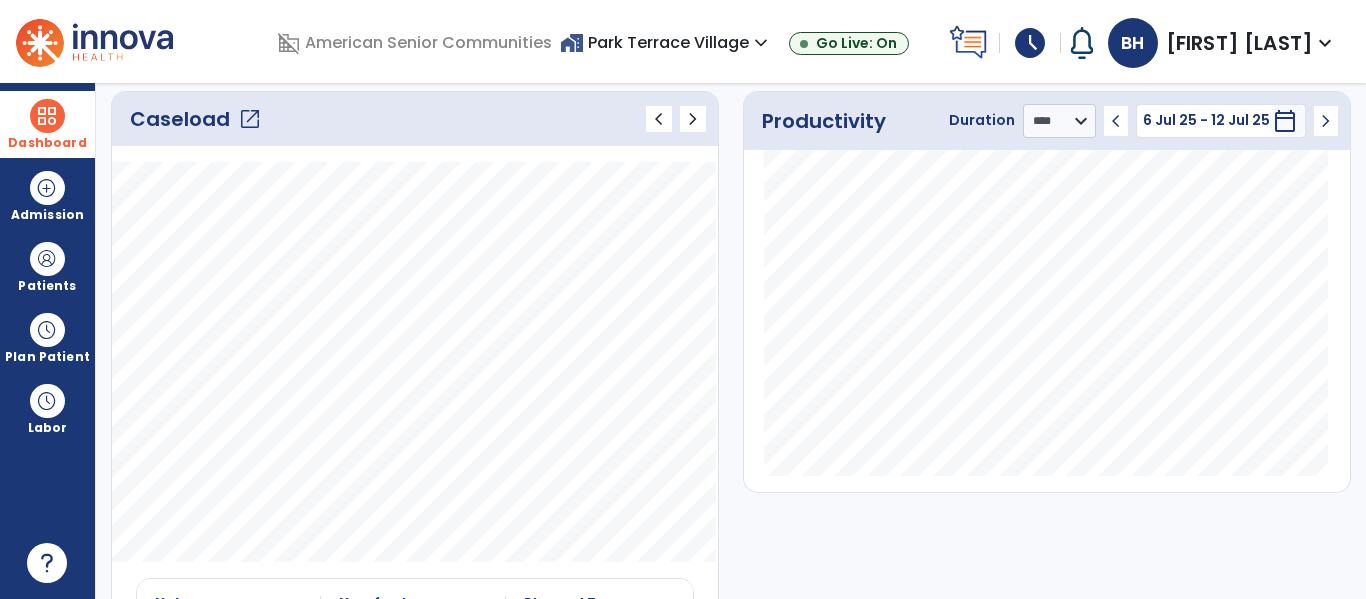 click on "open_in_new" 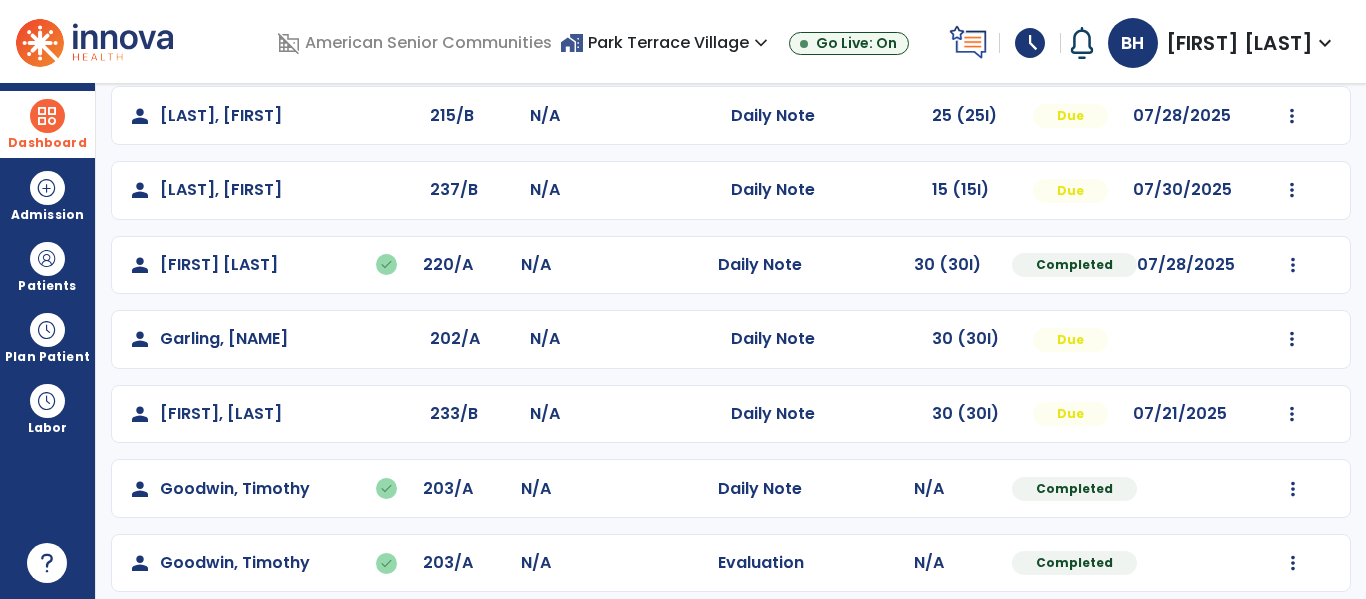scroll, scrollTop: 413, scrollLeft: 0, axis: vertical 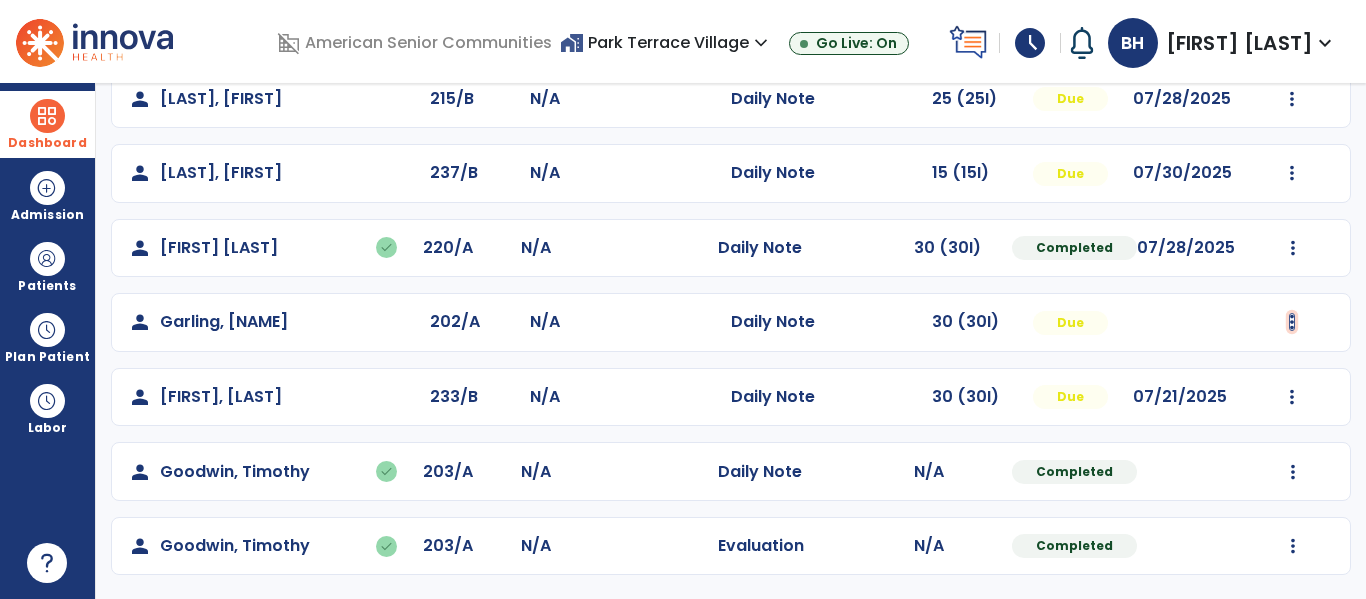 click at bounding box center (1292, -125) 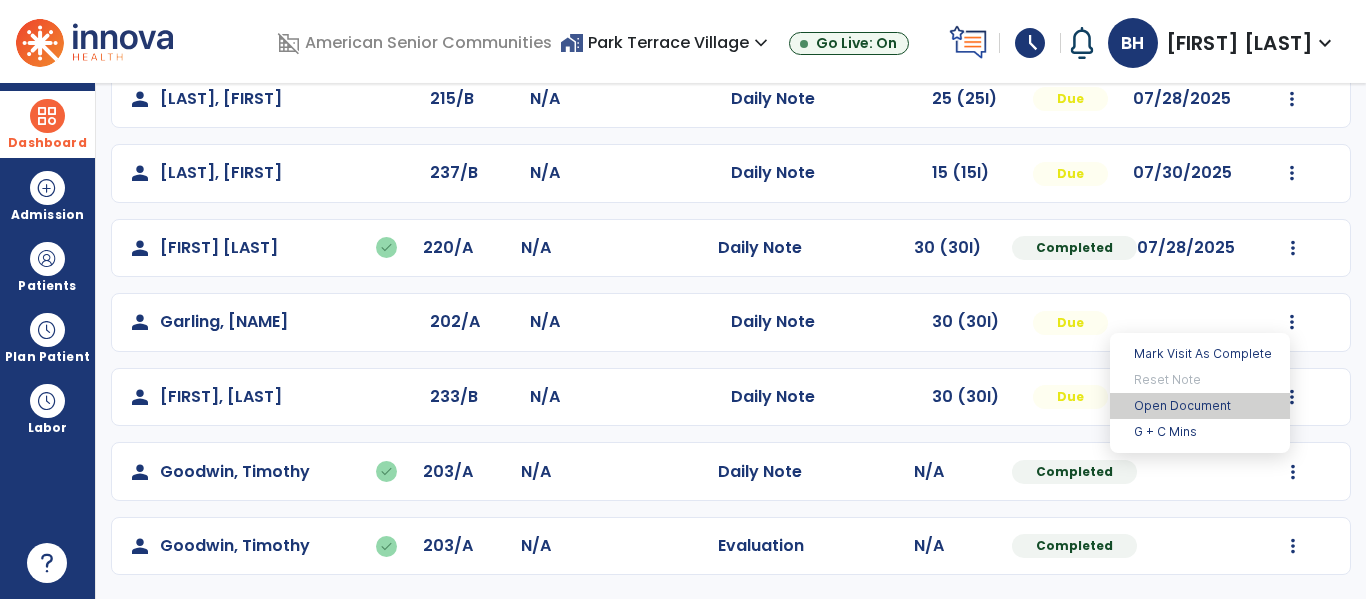 click on "Open Document" at bounding box center (1200, 406) 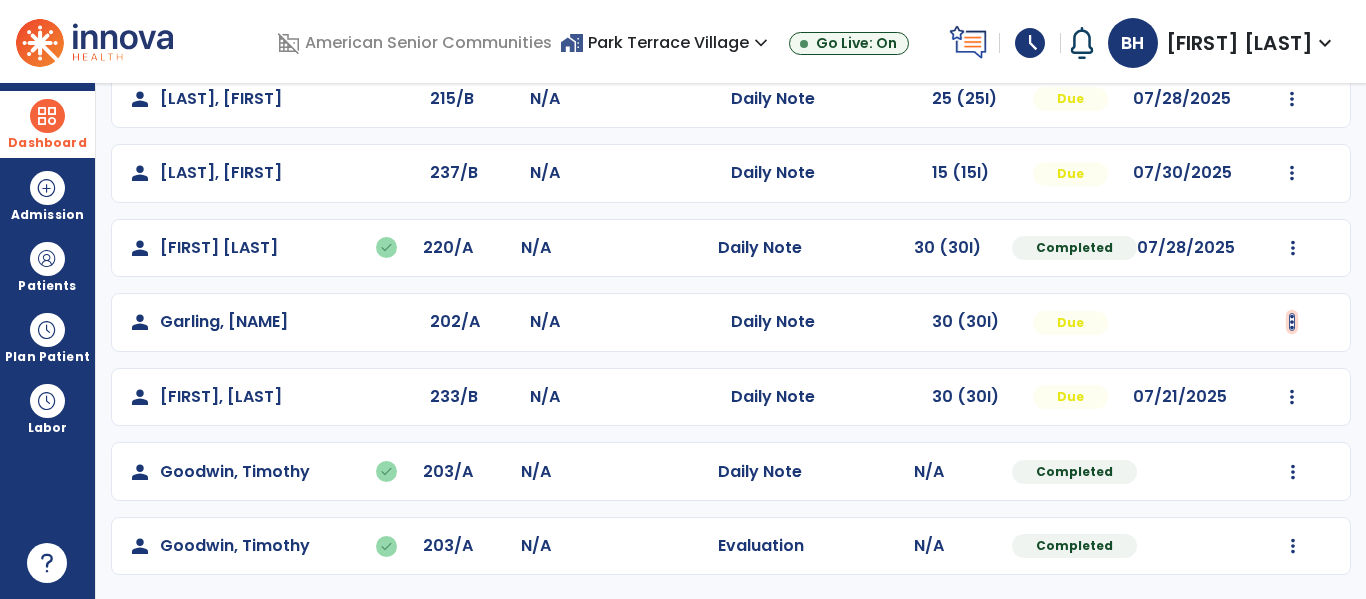 click at bounding box center (1292, -125) 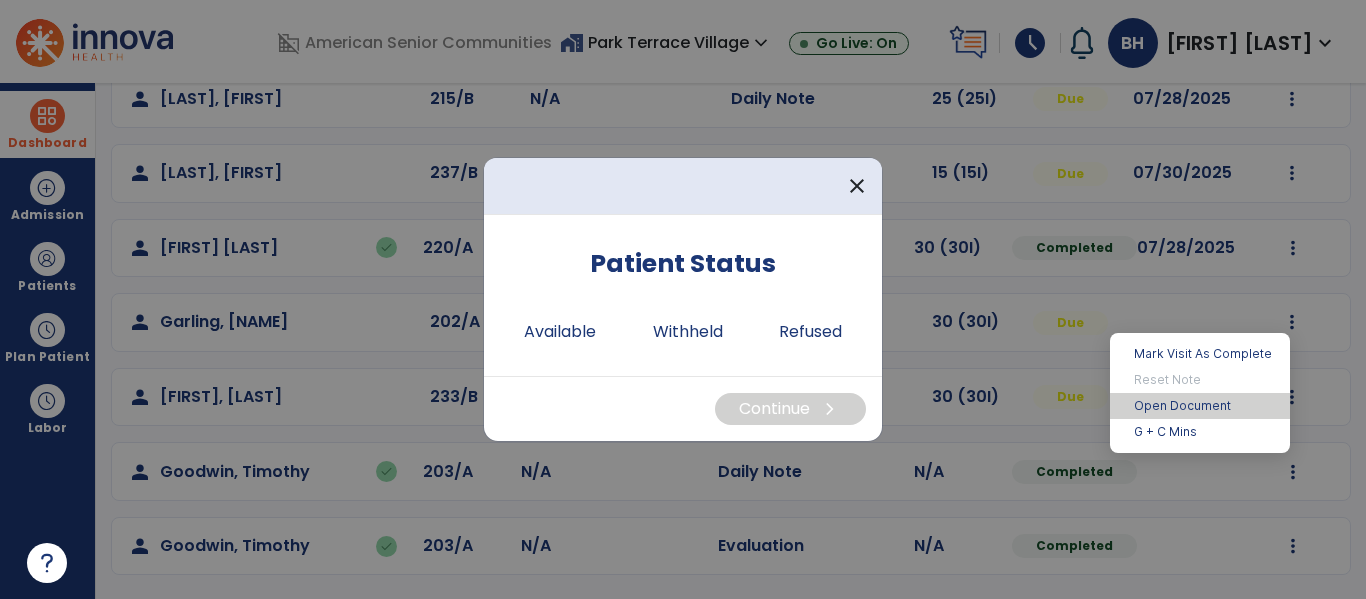 click on "Open Document" at bounding box center [1200, 406] 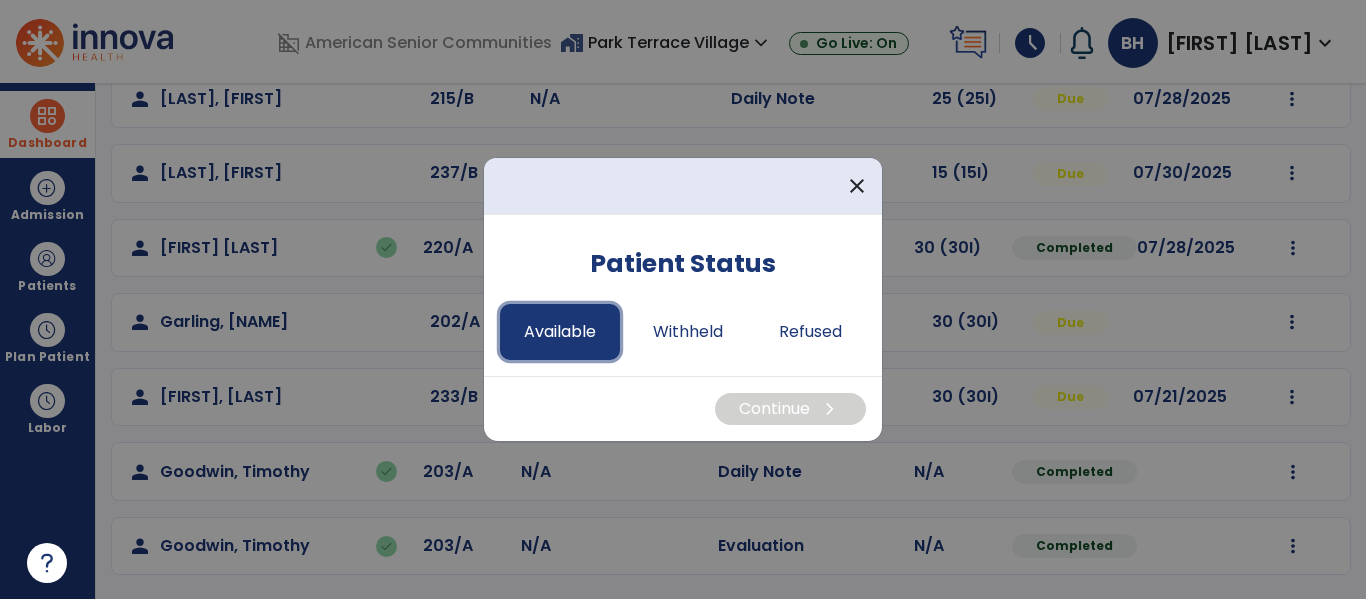 click on "Available" at bounding box center (560, 332) 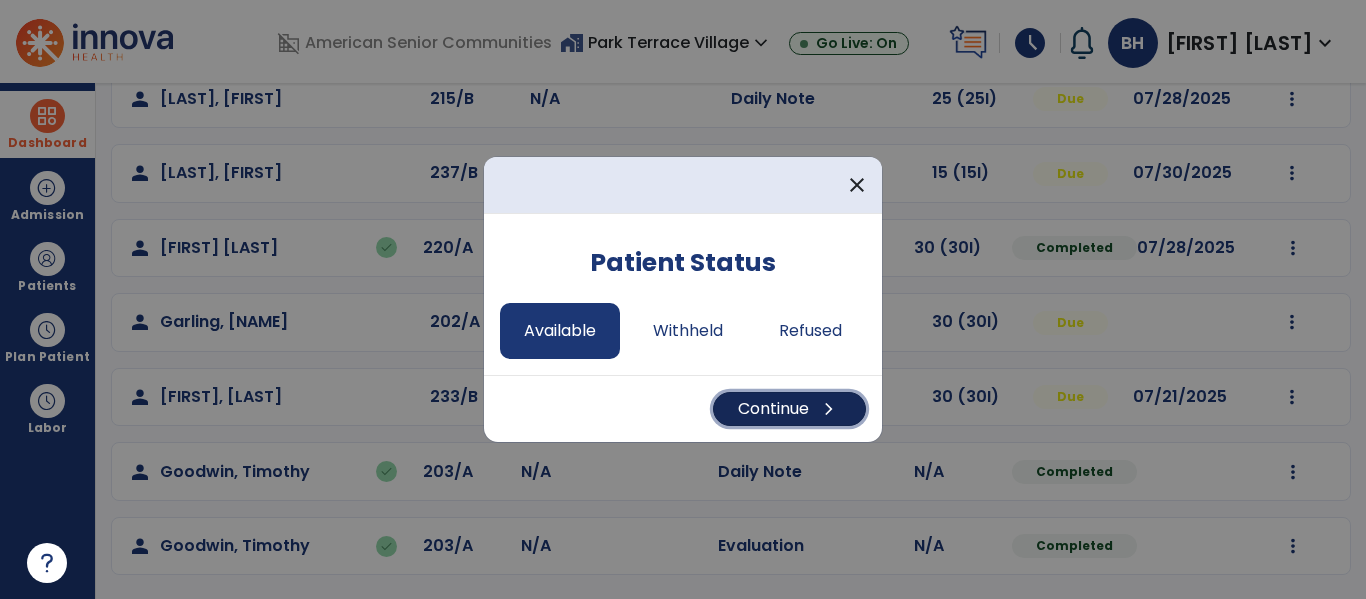 click on "chevron_right" at bounding box center [829, 409] 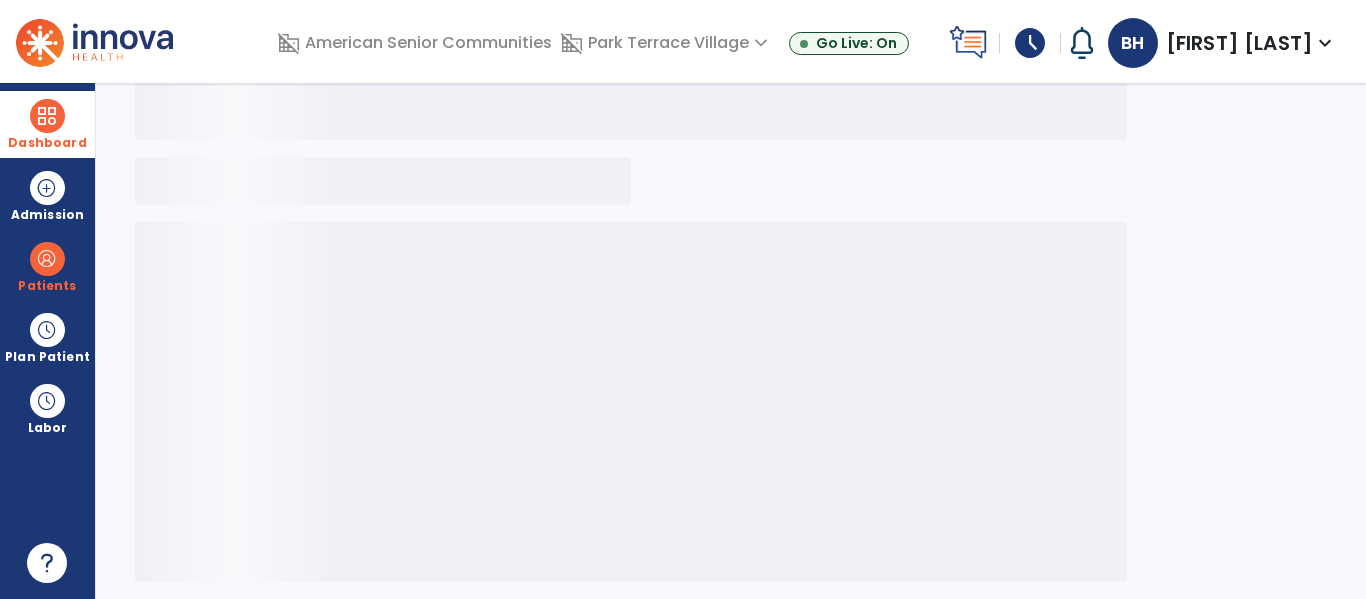 scroll, scrollTop: 225, scrollLeft: 0, axis: vertical 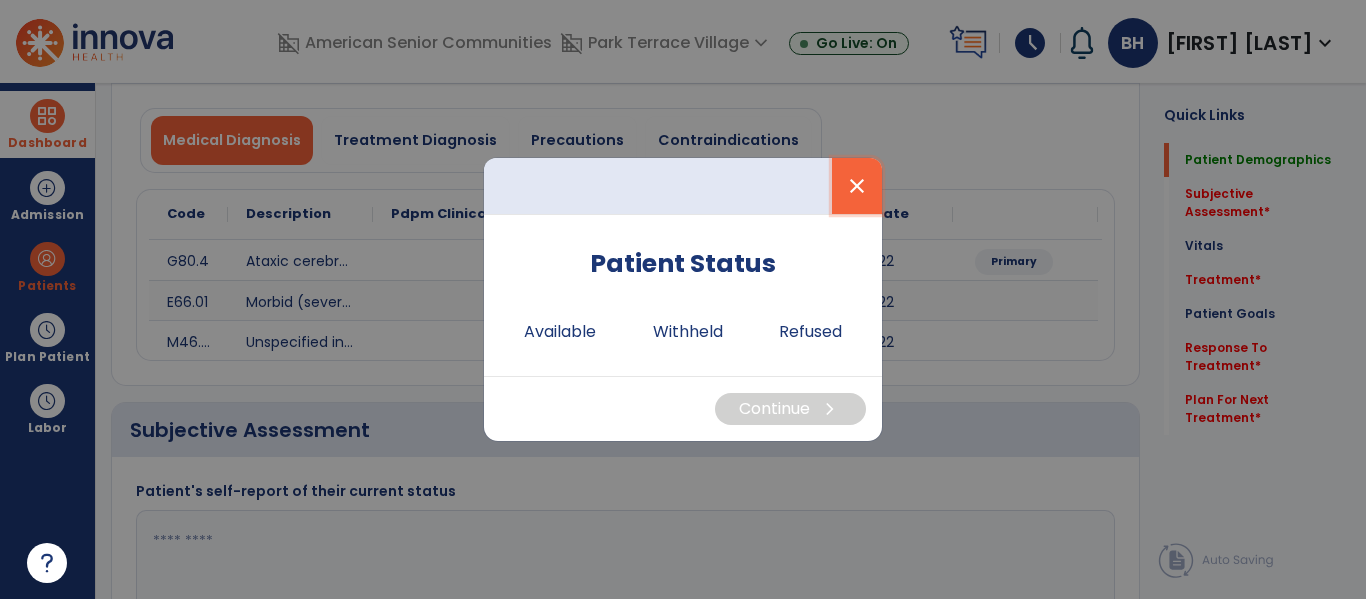 click on "close" at bounding box center (857, 186) 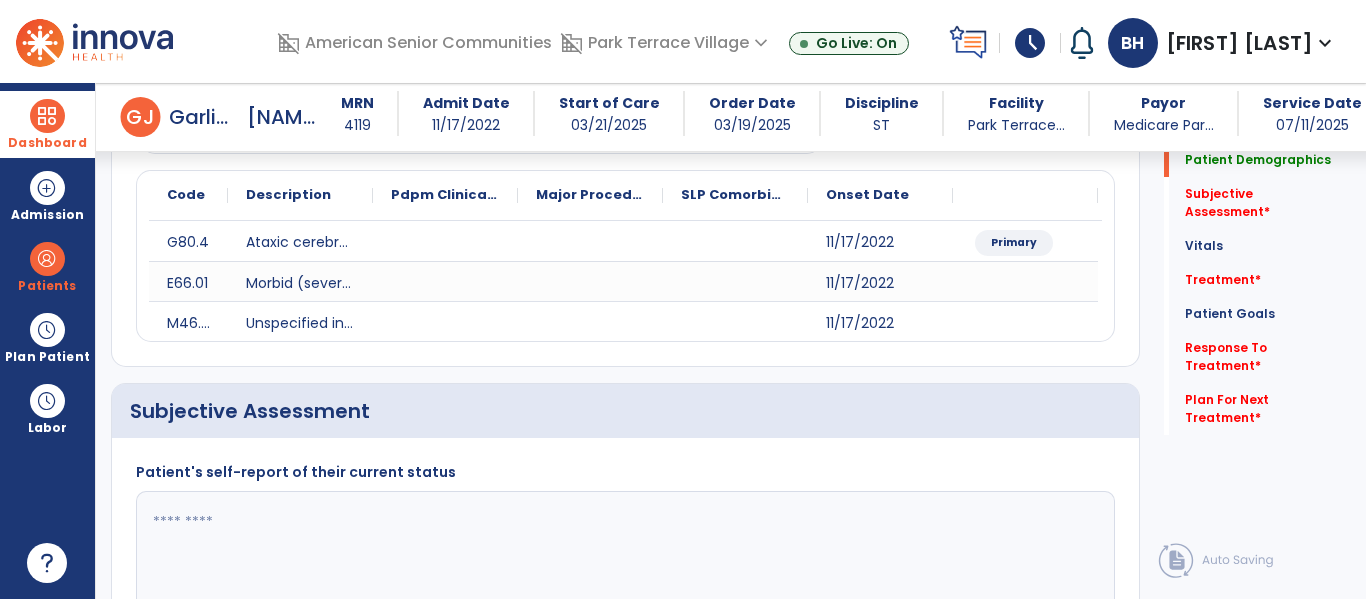 scroll, scrollTop: 290, scrollLeft: 0, axis: vertical 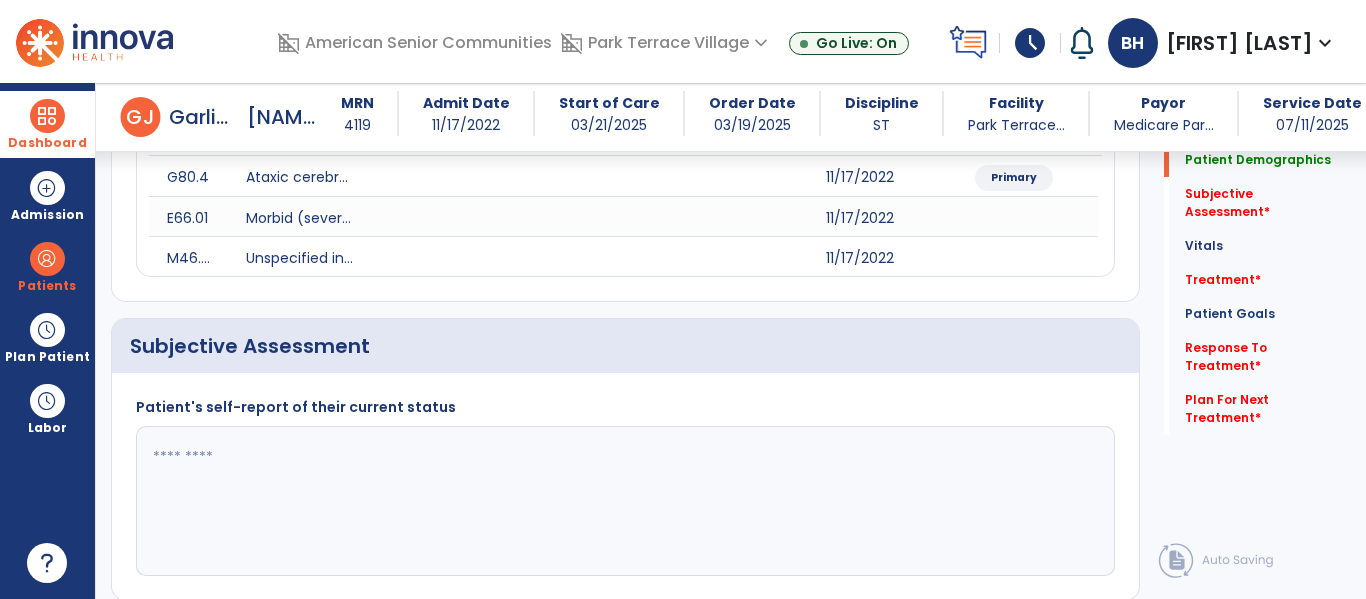 click 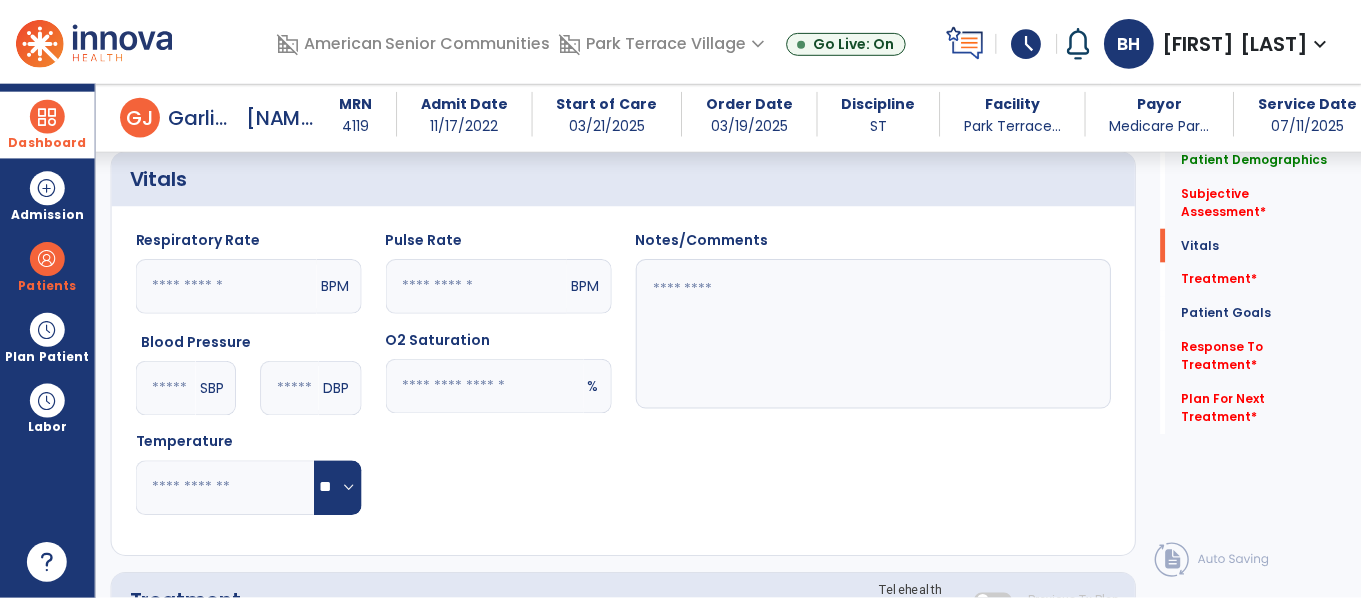 scroll, scrollTop: 790, scrollLeft: 0, axis: vertical 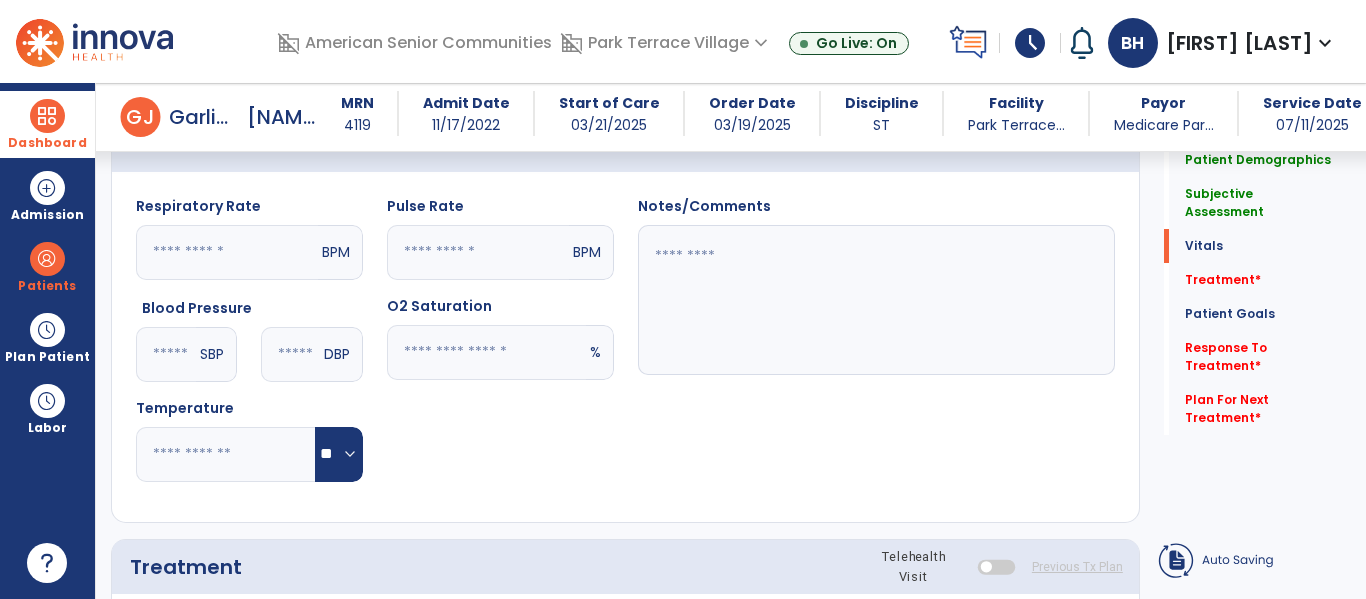type on "**********" 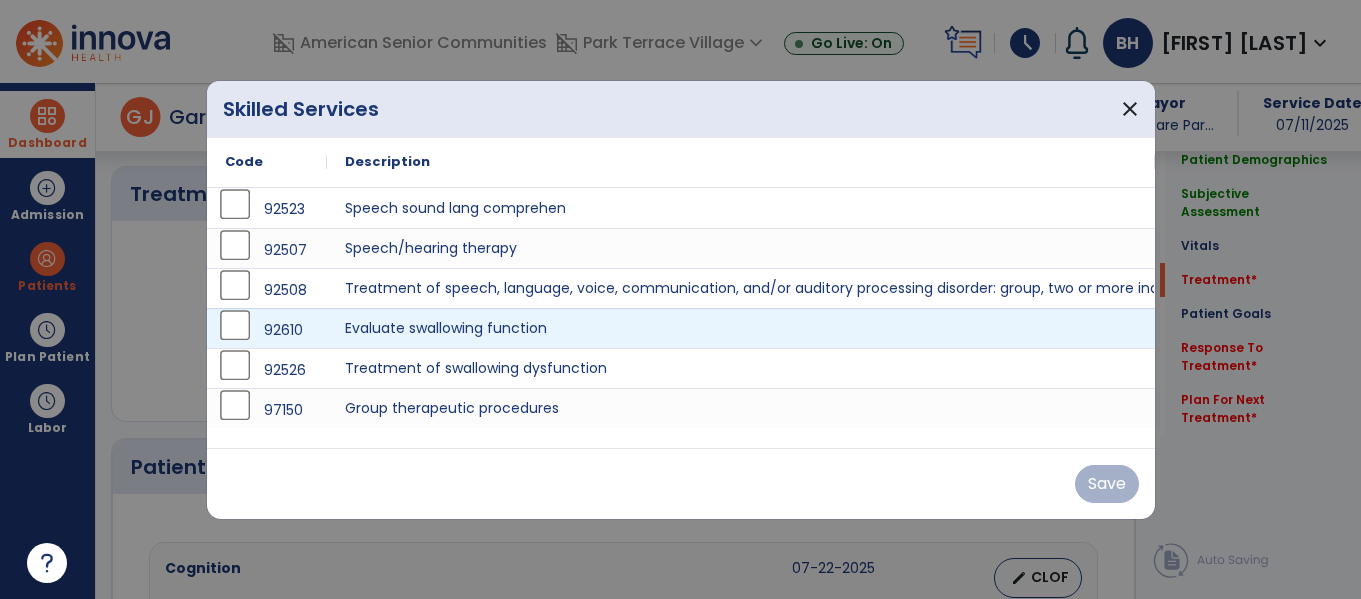 scroll, scrollTop: 1158, scrollLeft: 0, axis: vertical 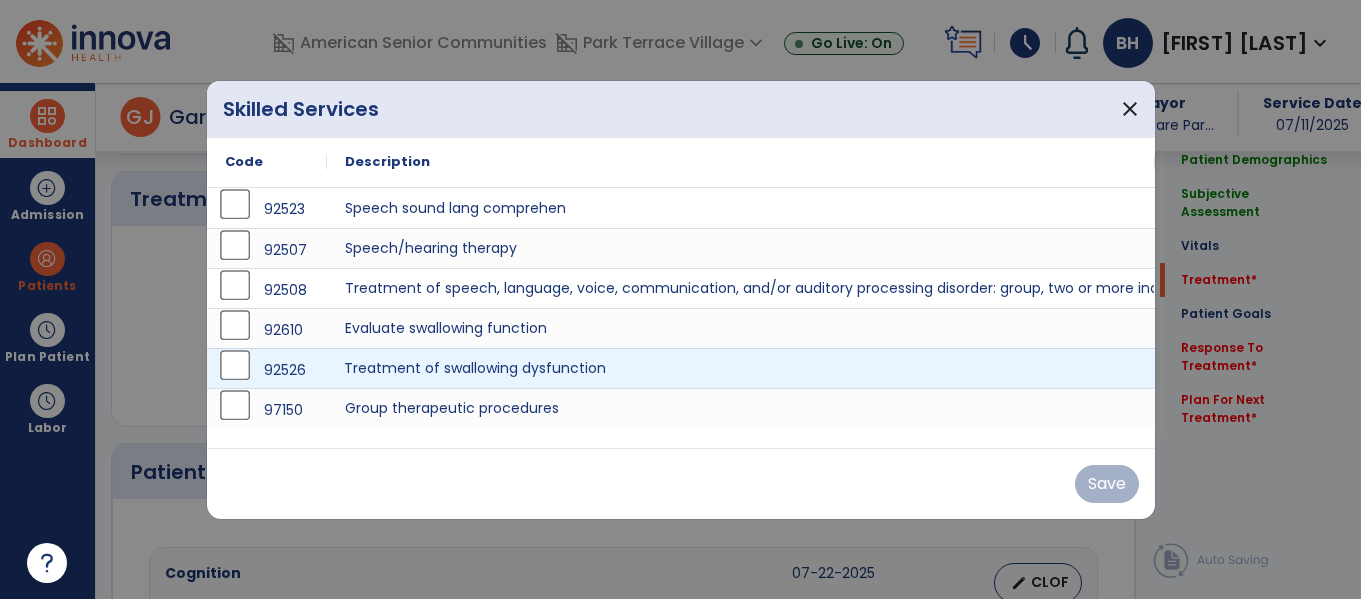 click on "Treatment of swallowing dysfunction" at bounding box center (741, 368) 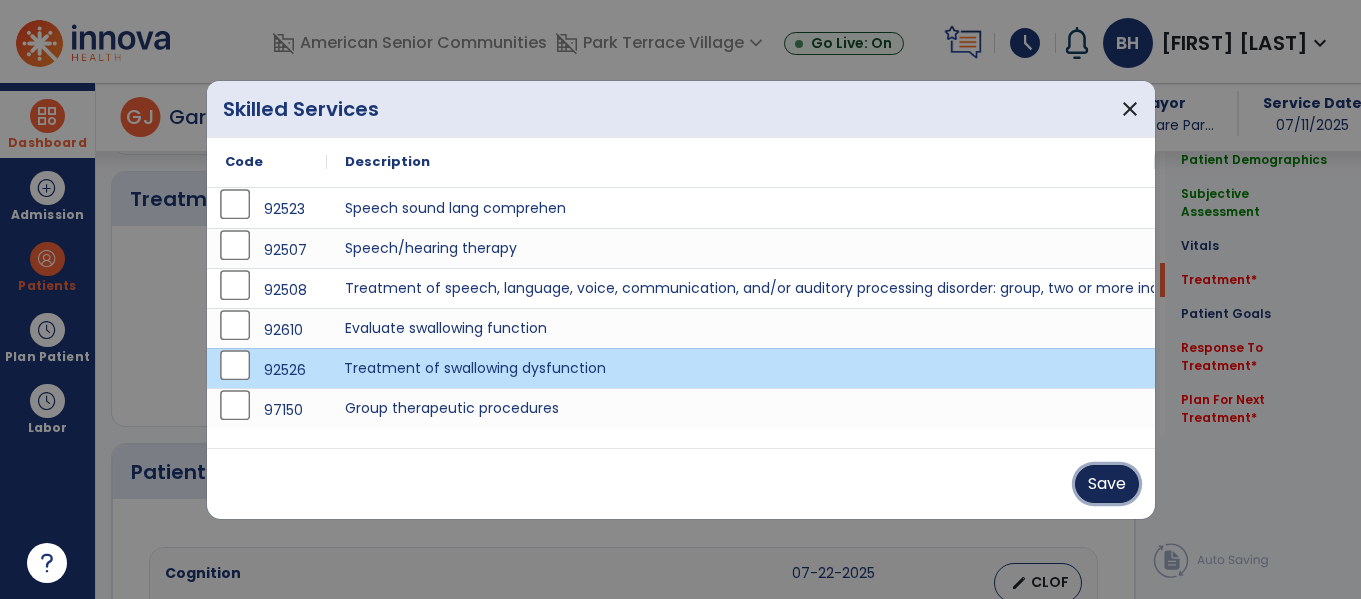 click on "Save" at bounding box center [1107, 484] 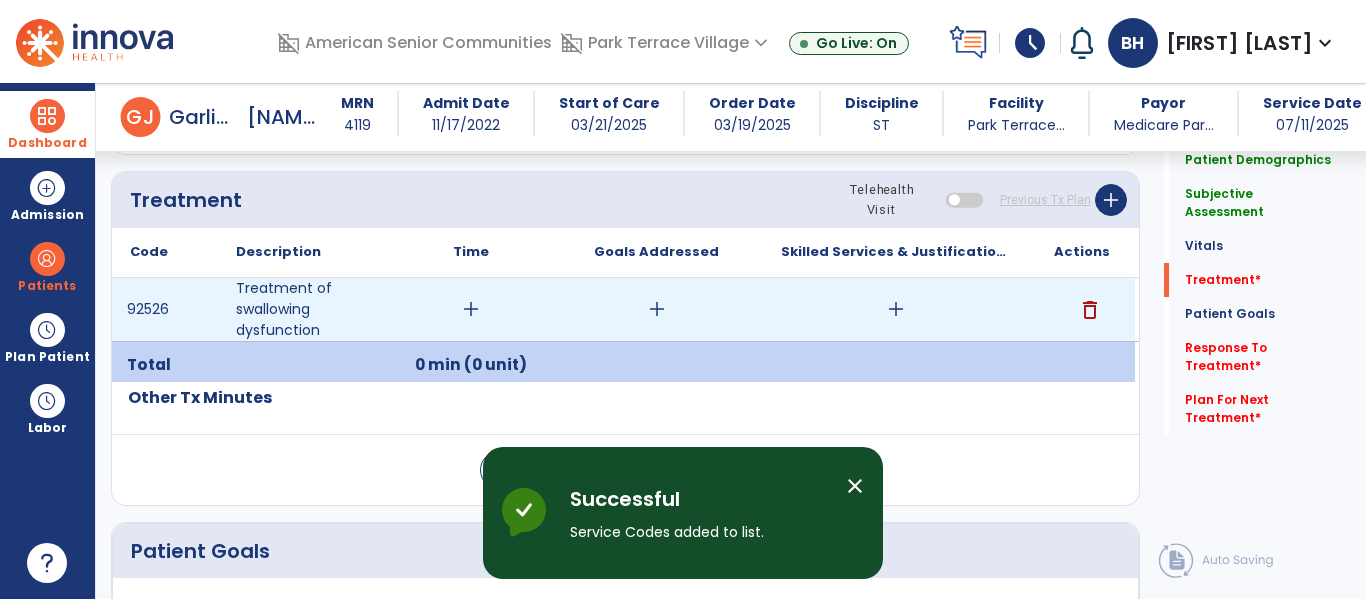 click on "add" at bounding box center (896, 309) 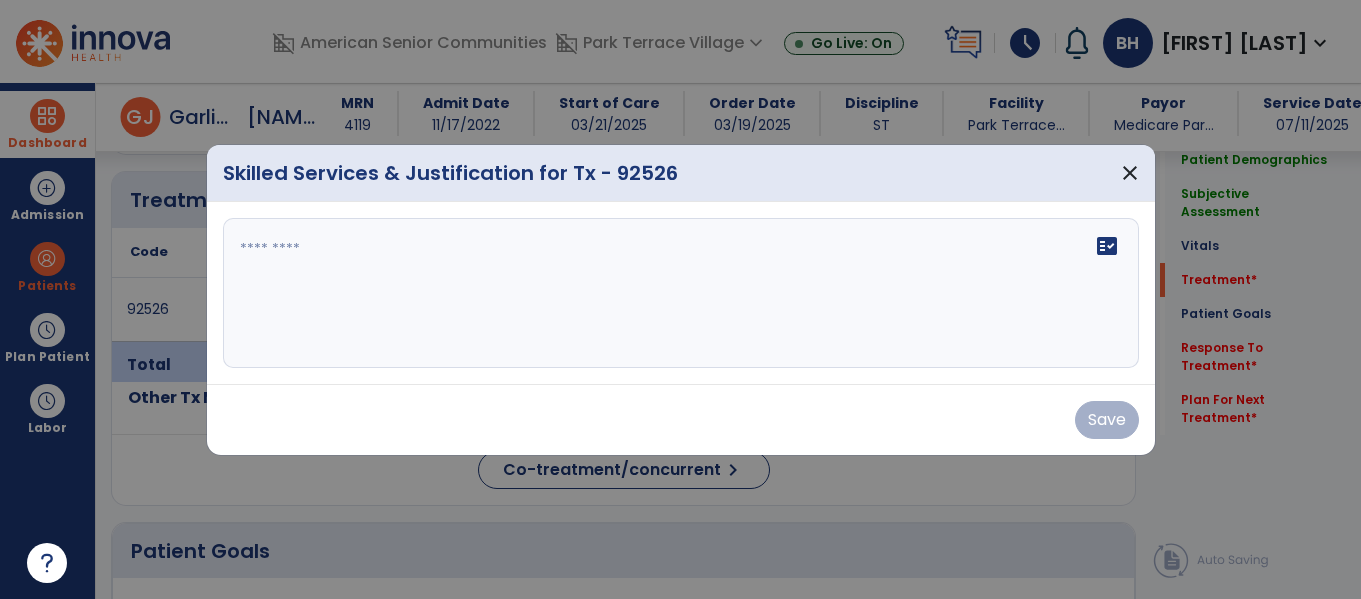 scroll, scrollTop: 1158, scrollLeft: 0, axis: vertical 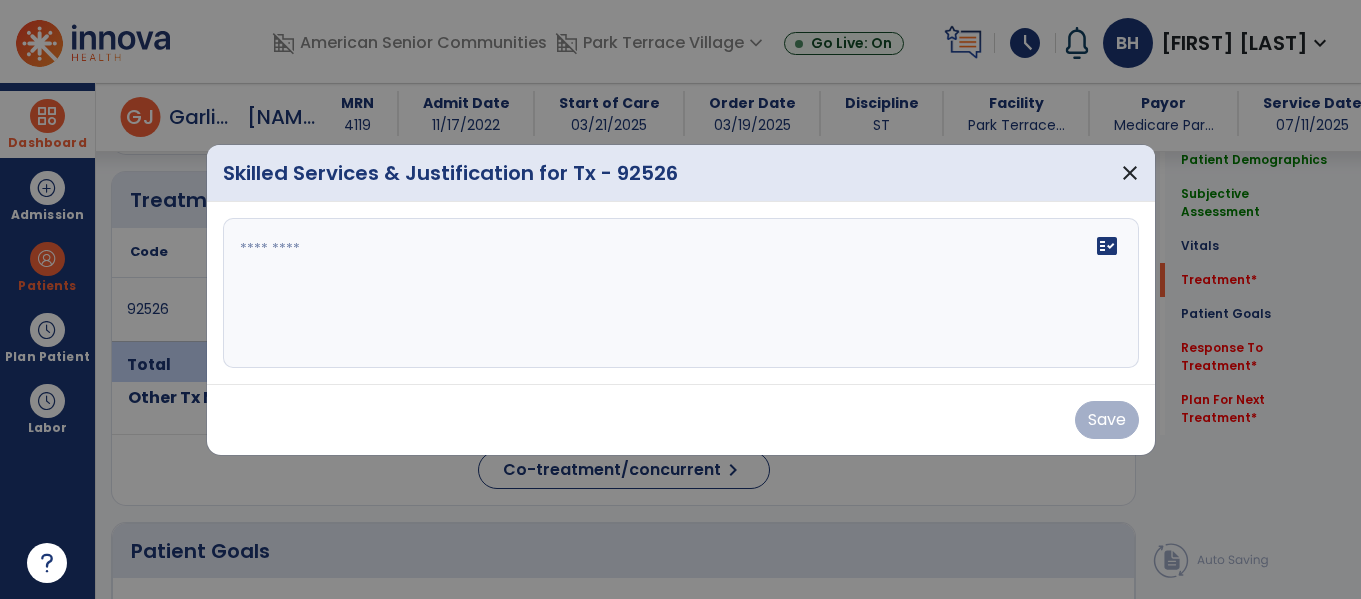 click on "fact_check" at bounding box center (681, 293) 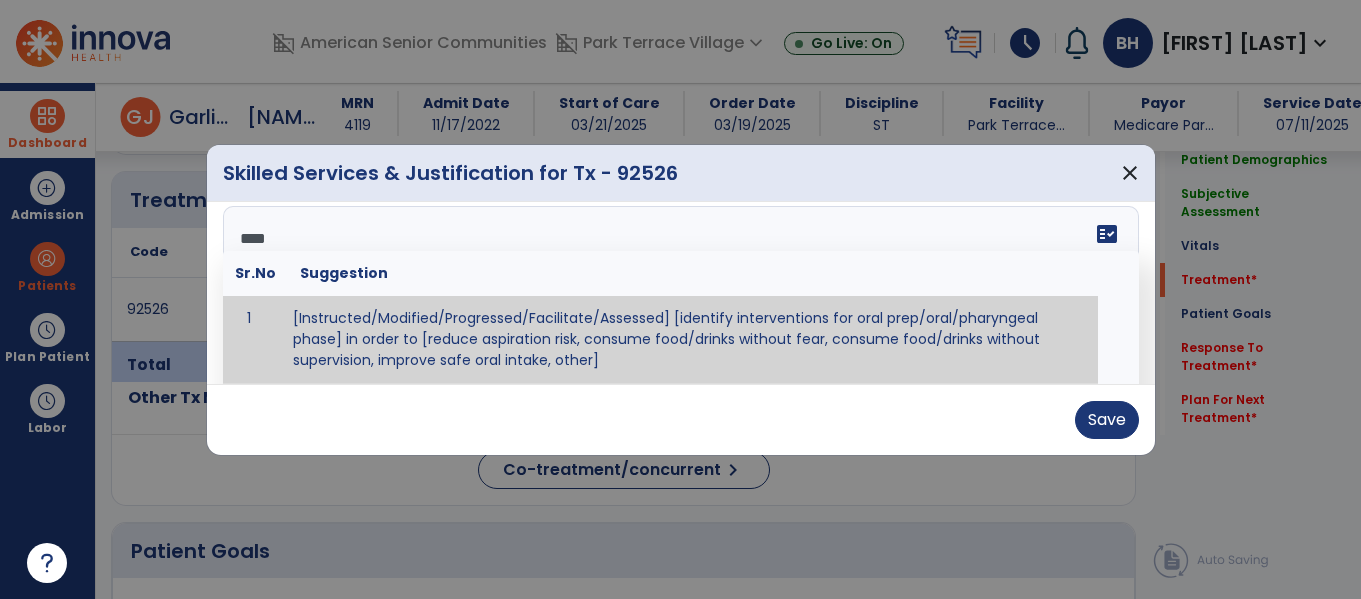 scroll, scrollTop: 0, scrollLeft: 0, axis: both 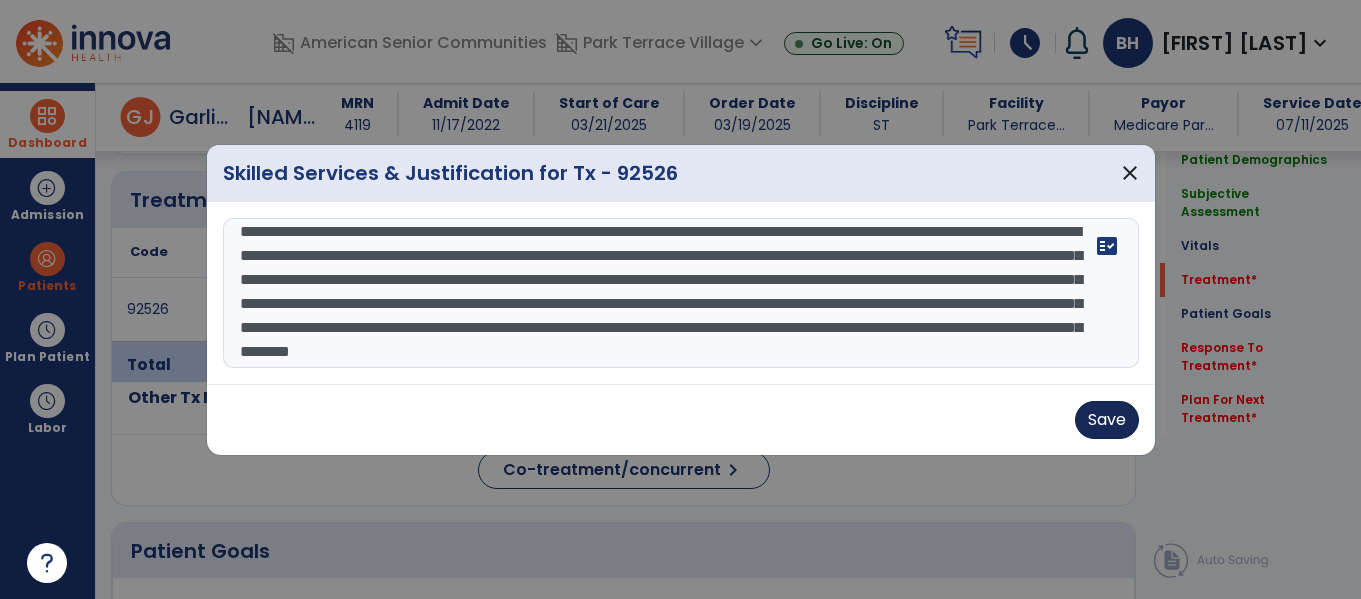 type on "**********" 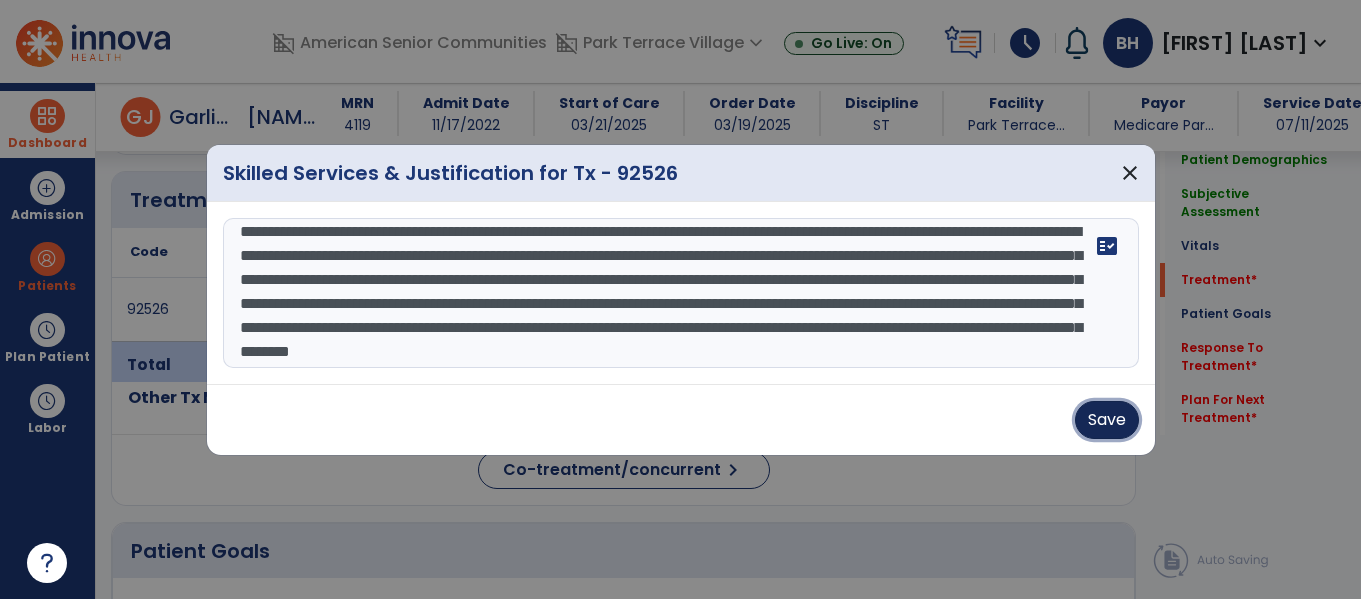 click on "Save" at bounding box center [1107, 420] 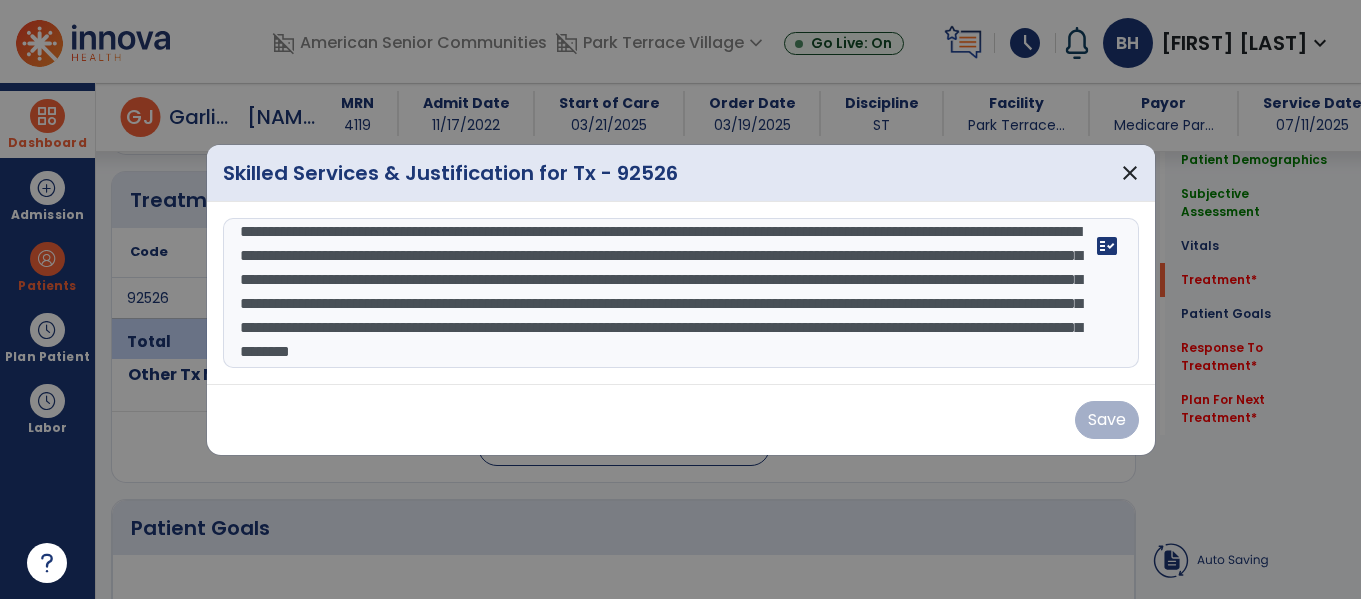 click on "Save" at bounding box center [681, 420] 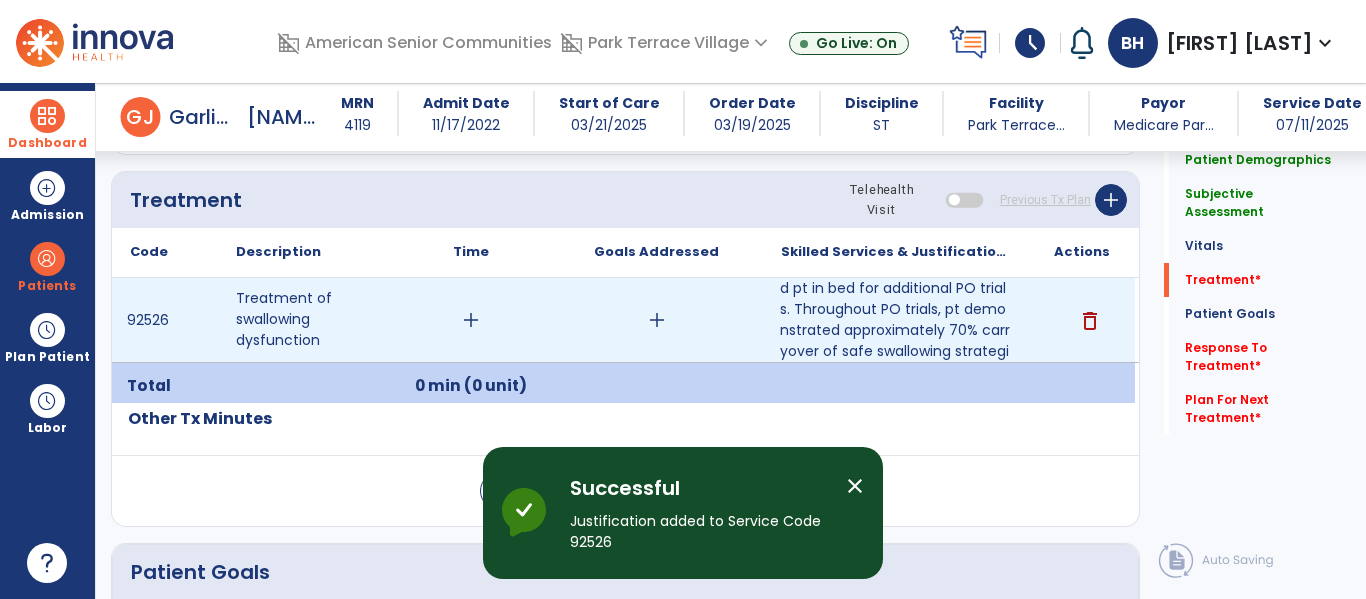 click on "add" at bounding box center [657, 320] 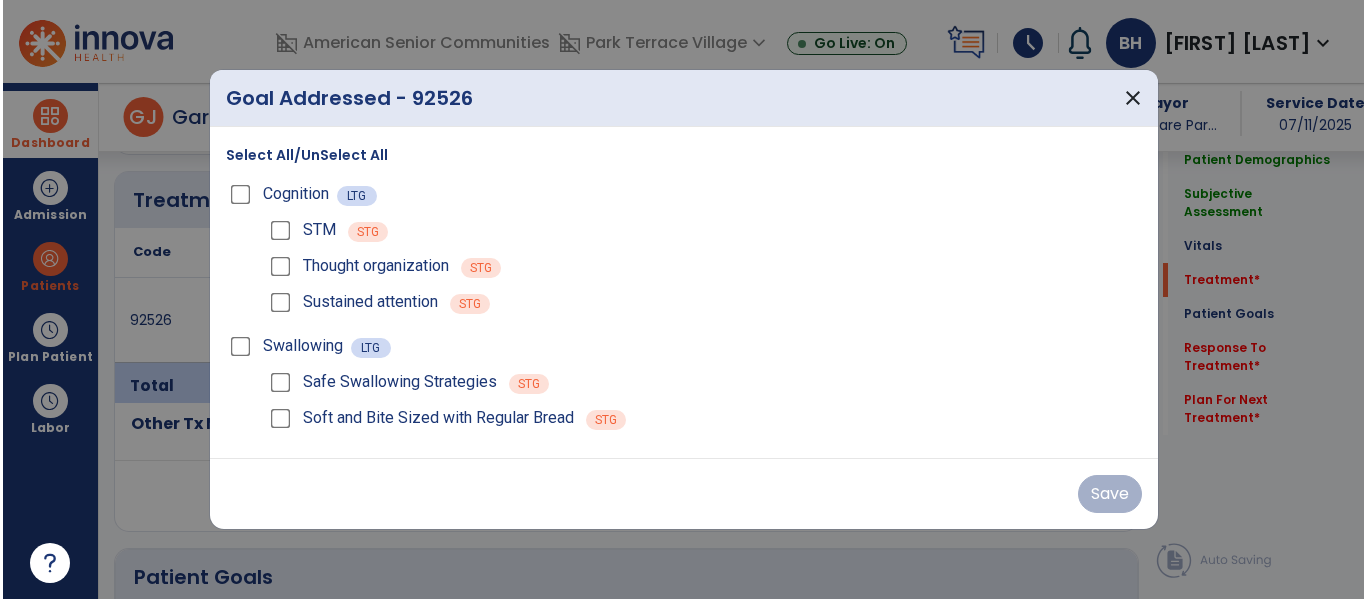 scroll, scrollTop: 1158, scrollLeft: 0, axis: vertical 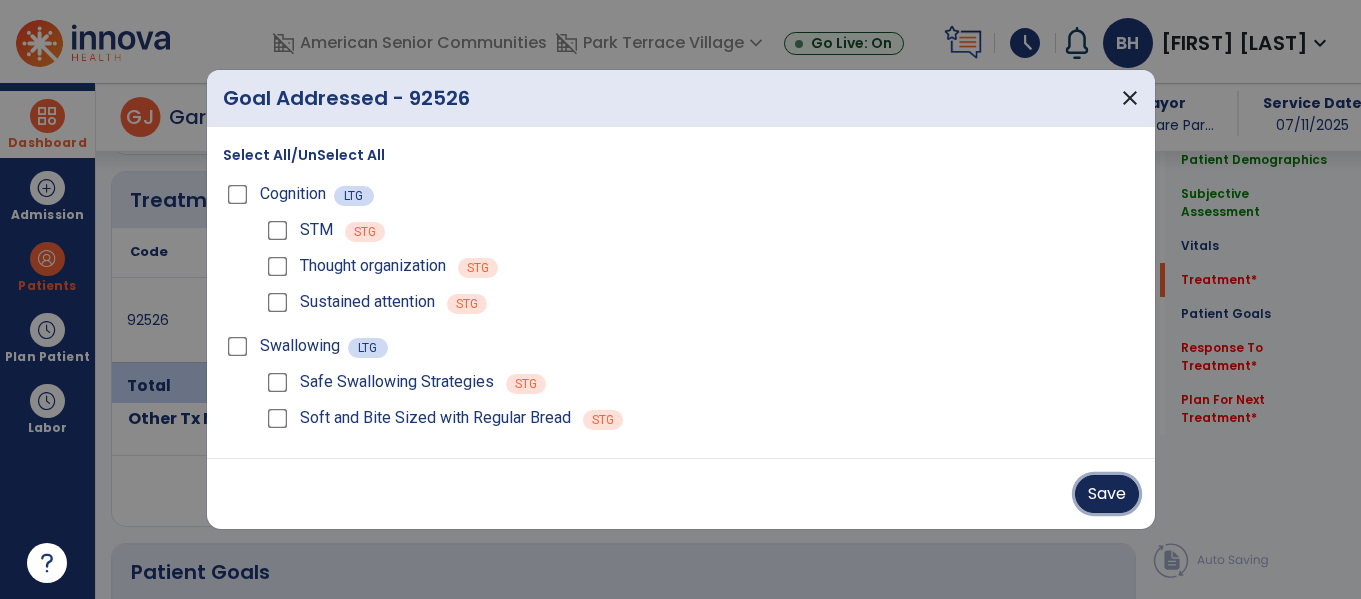 click on "Save" at bounding box center (1107, 494) 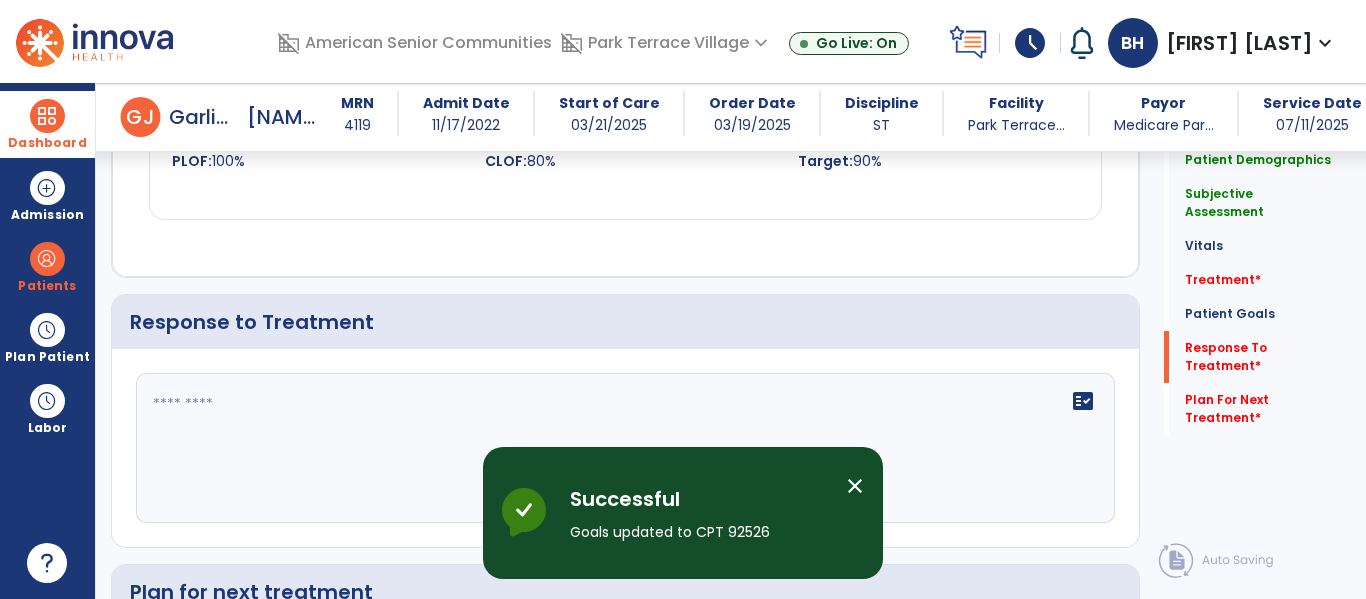 scroll, scrollTop: 2873, scrollLeft: 0, axis: vertical 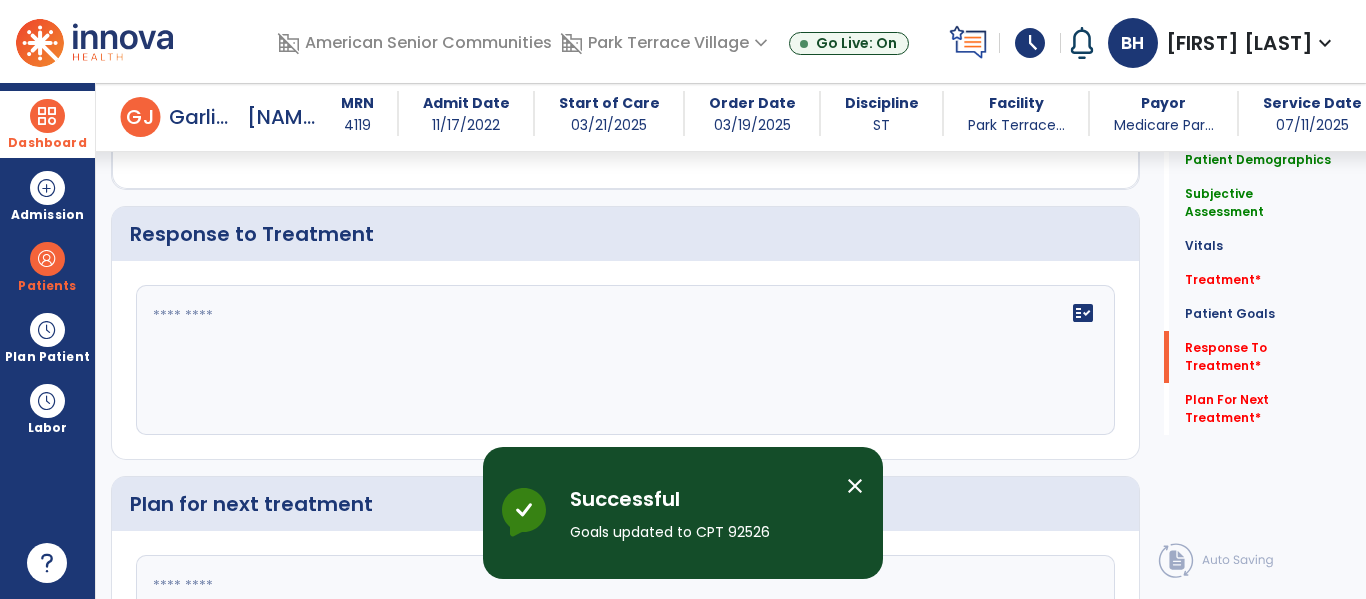 click 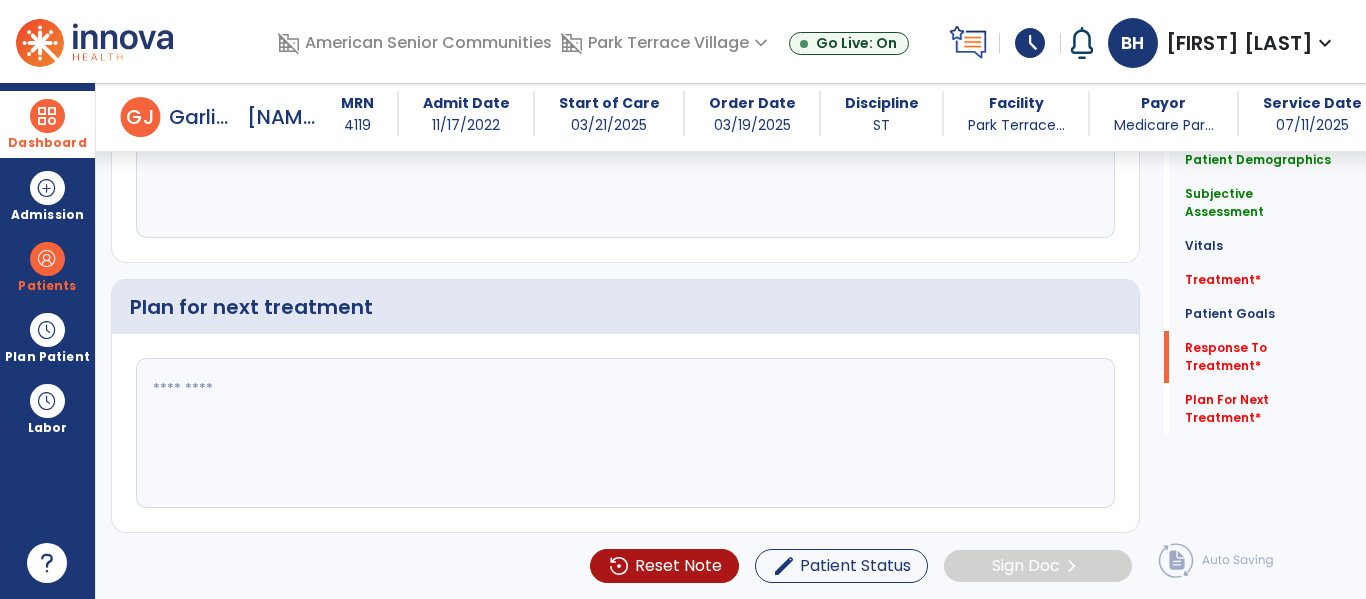 scroll, scrollTop: 3075, scrollLeft: 0, axis: vertical 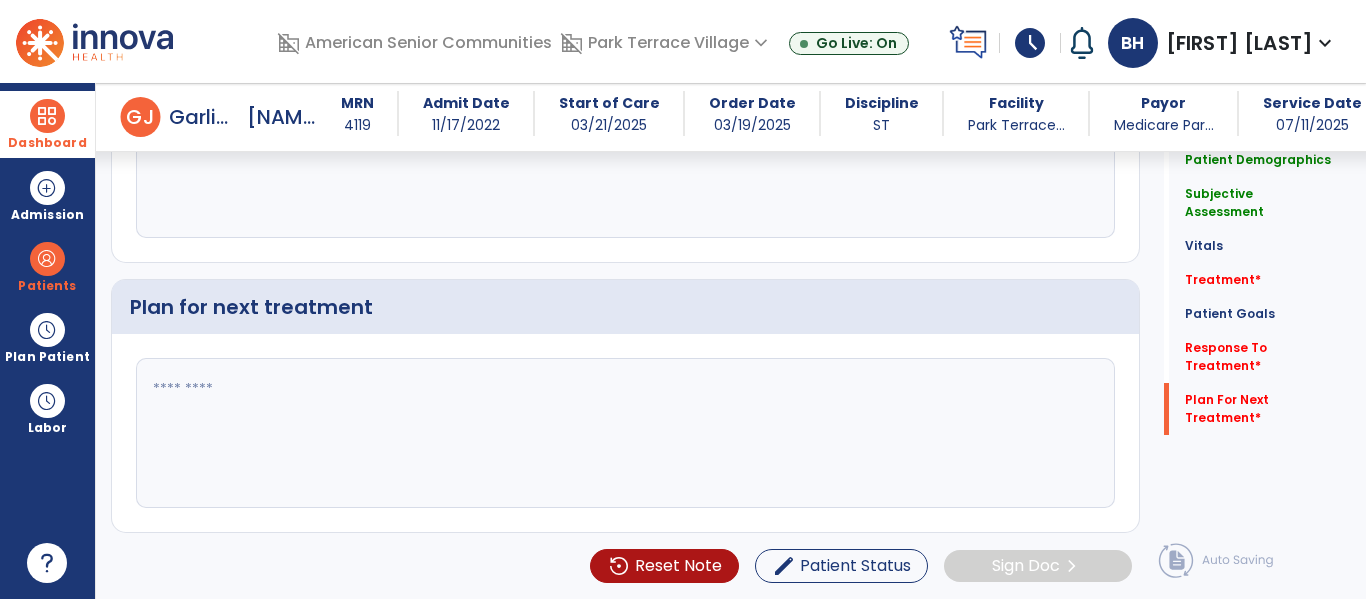 type on "**********" 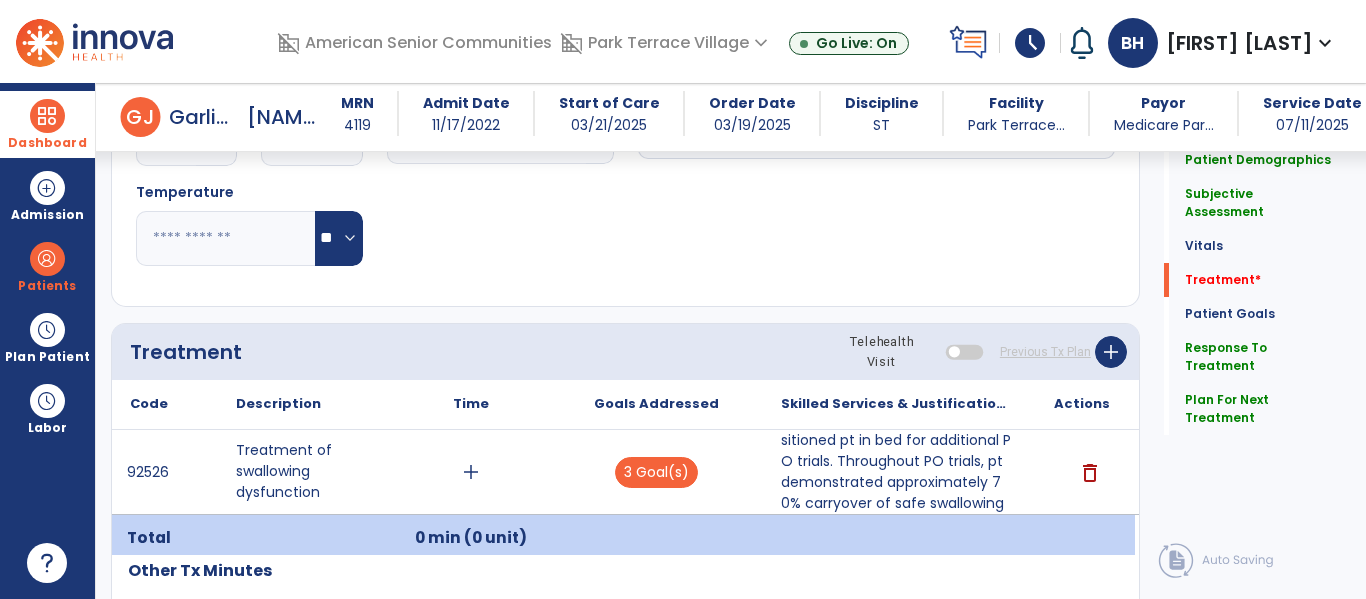 scroll, scrollTop: 1046, scrollLeft: 0, axis: vertical 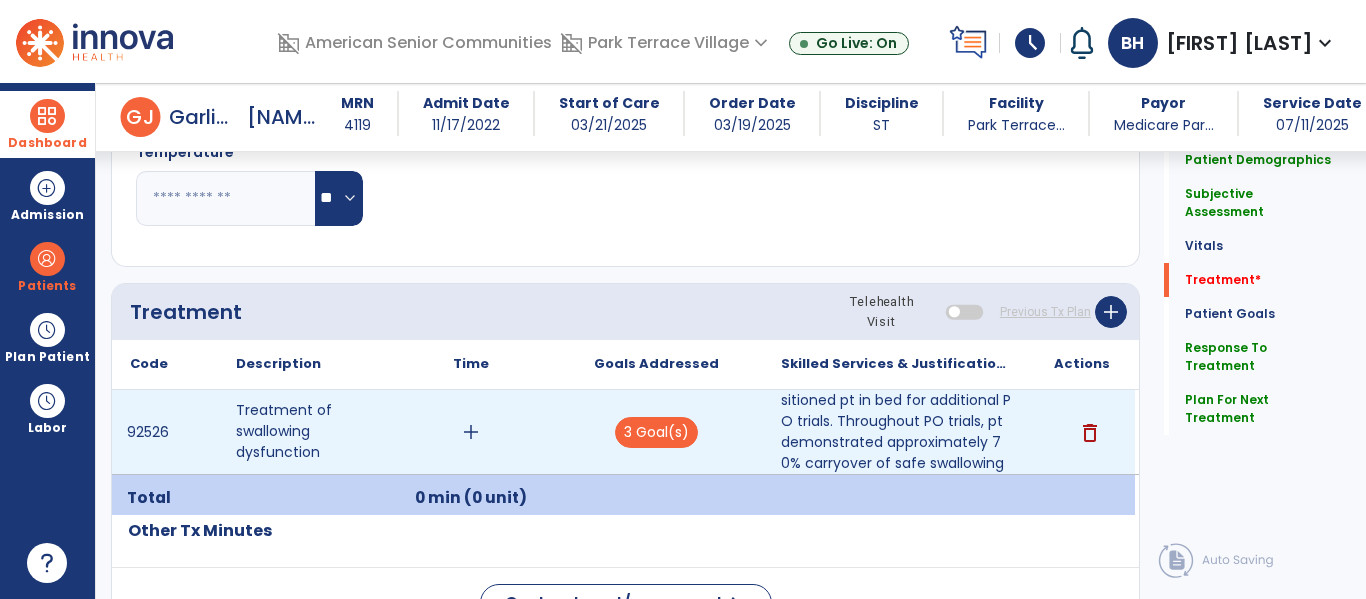 type on "**********" 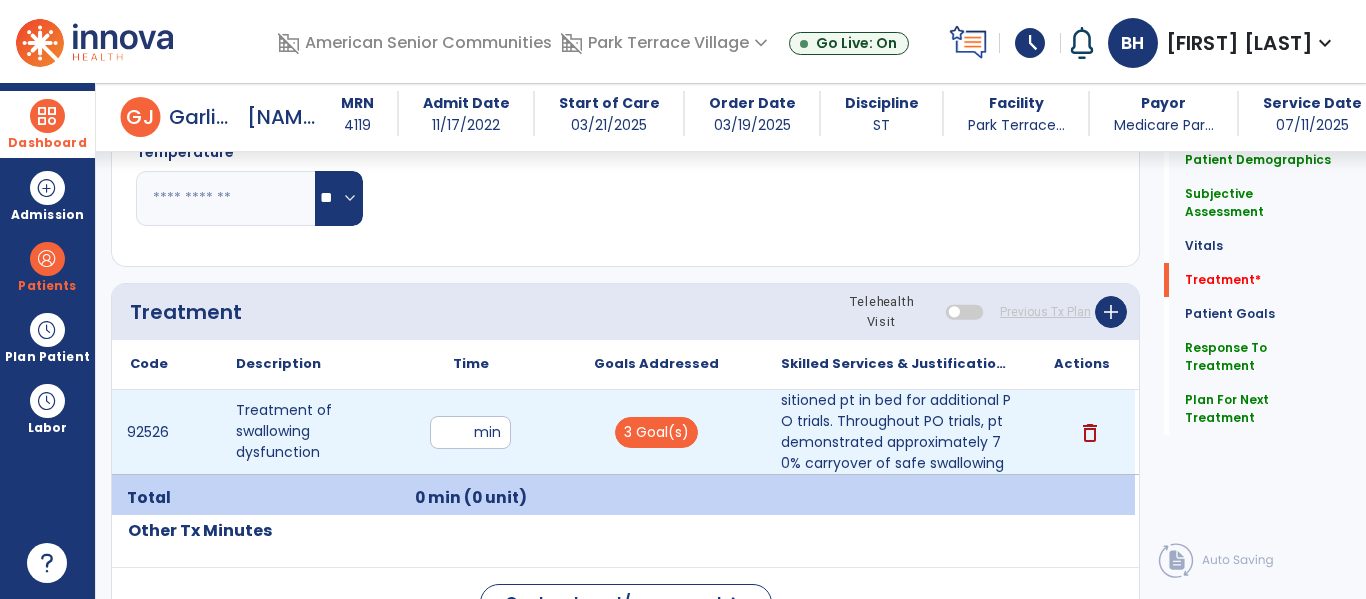 type on "**" 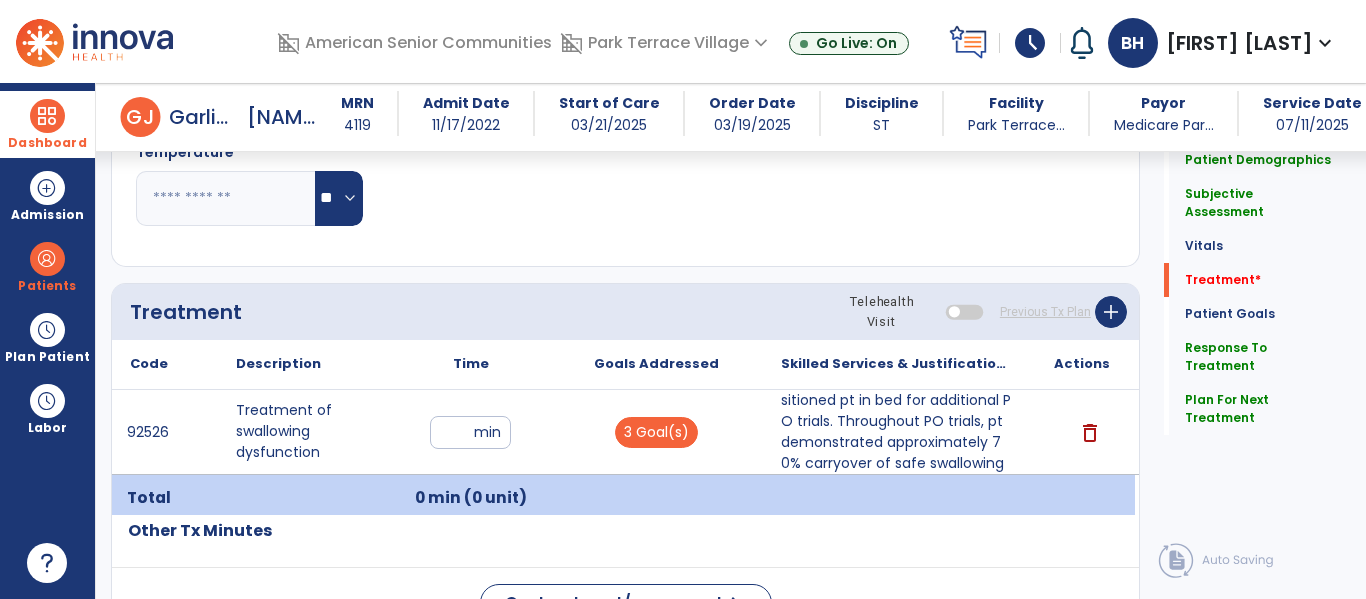 click on "Treatment Telehealth Visit  Previous Tx Plan   add" 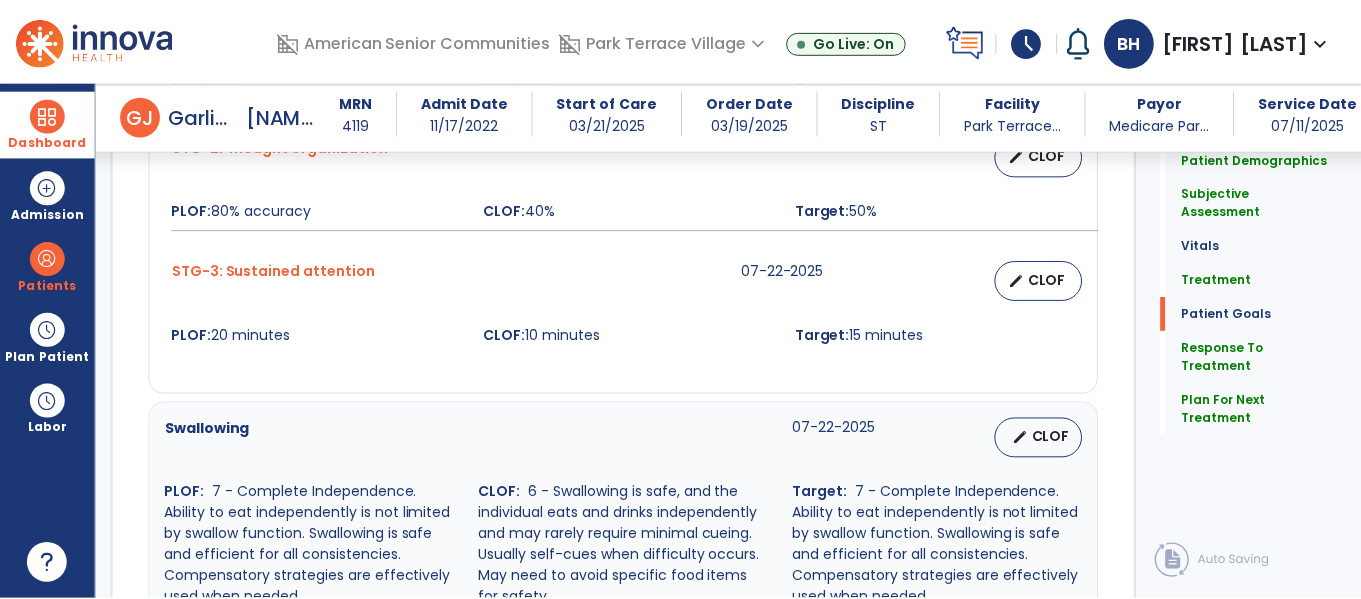 scroll, scrollTop: 3091, scrollLeft: 0, axis: vertical 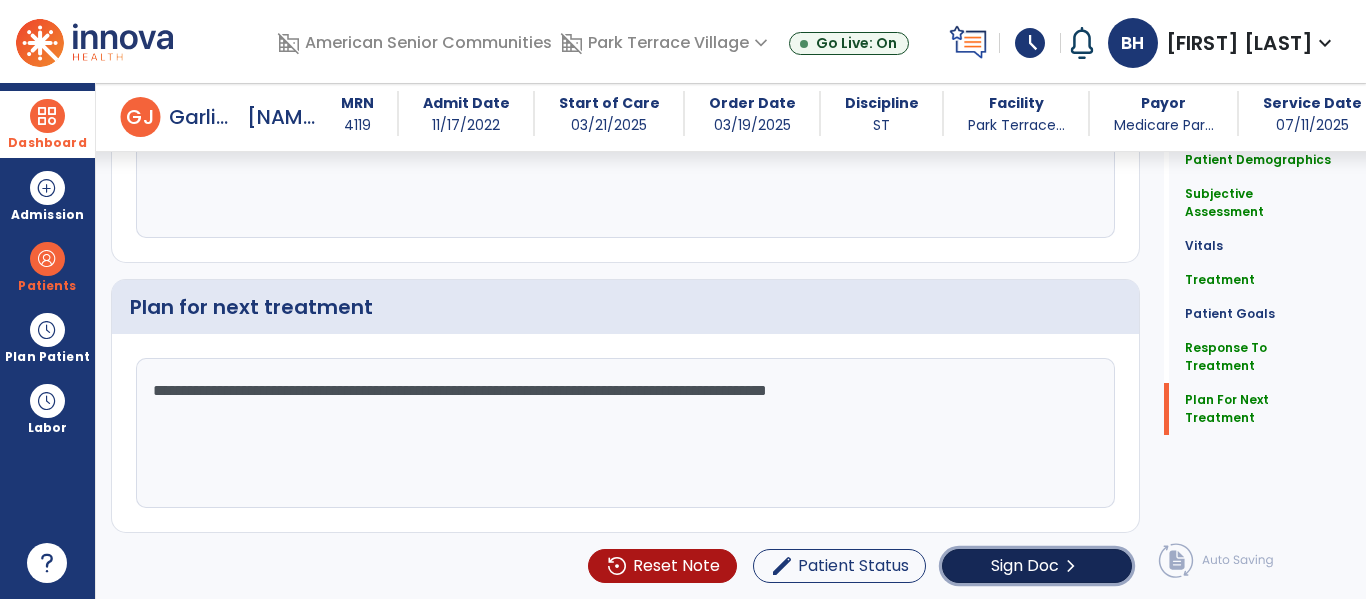 click on "Sign Doc" 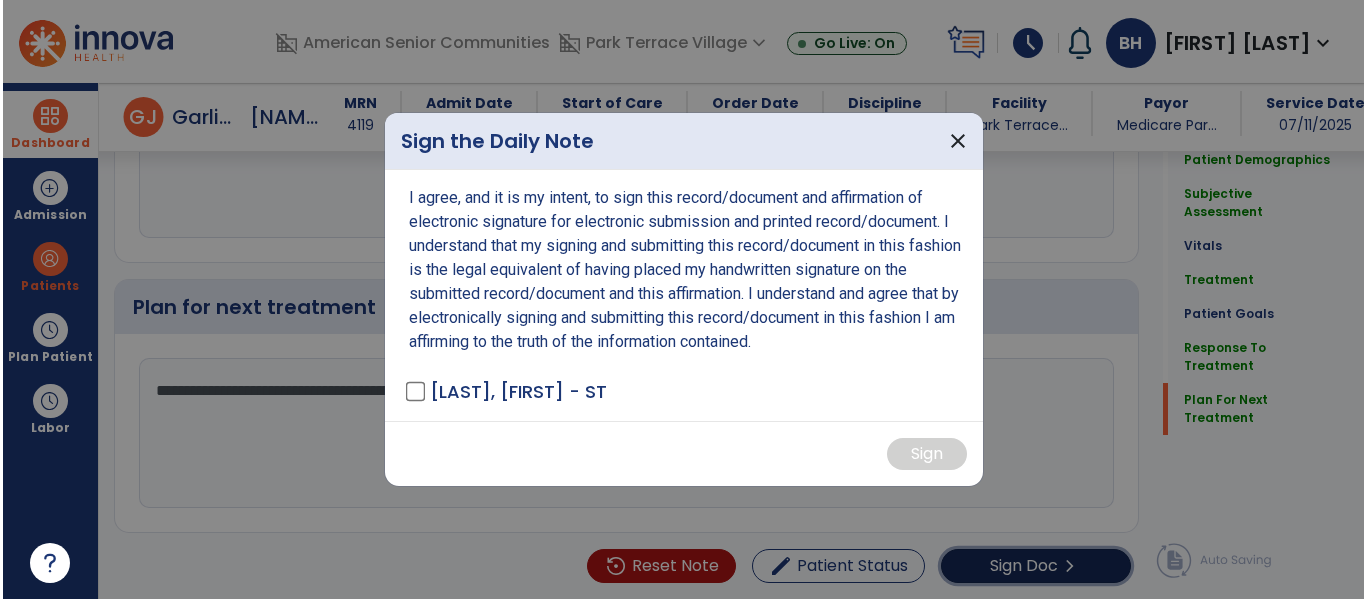 scroll, scrollTop: 3091, scrollLeft: 0, axis: vertical 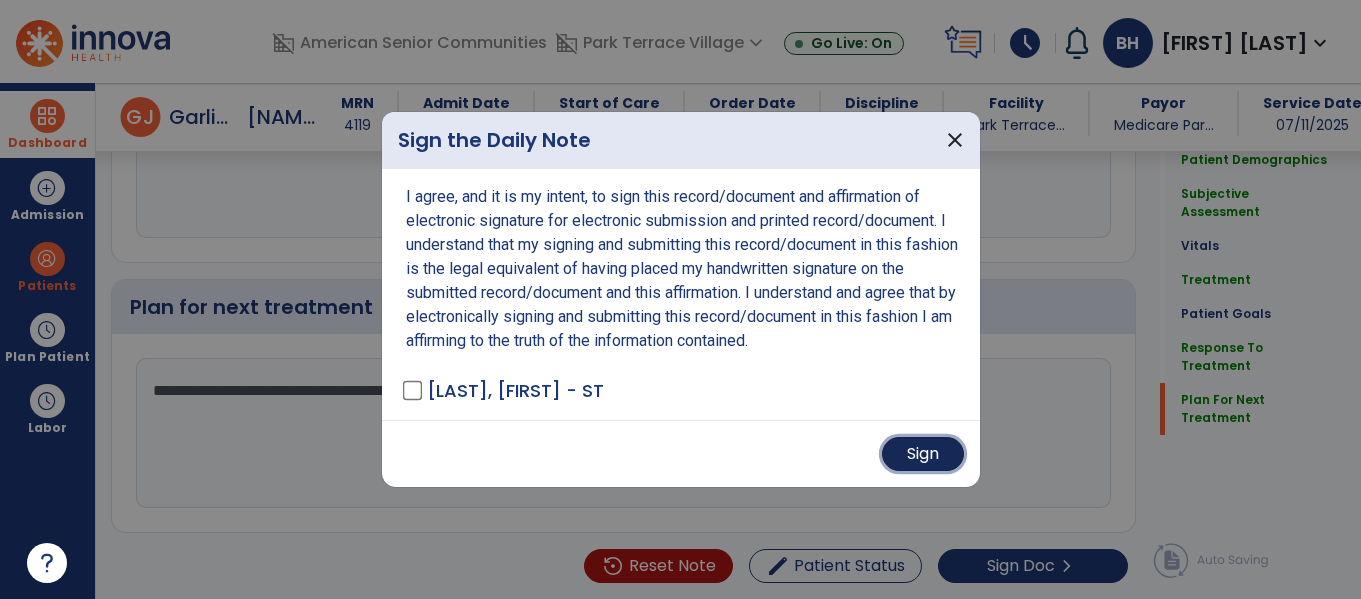 click on "Sign" at bounding box center (923, 454) 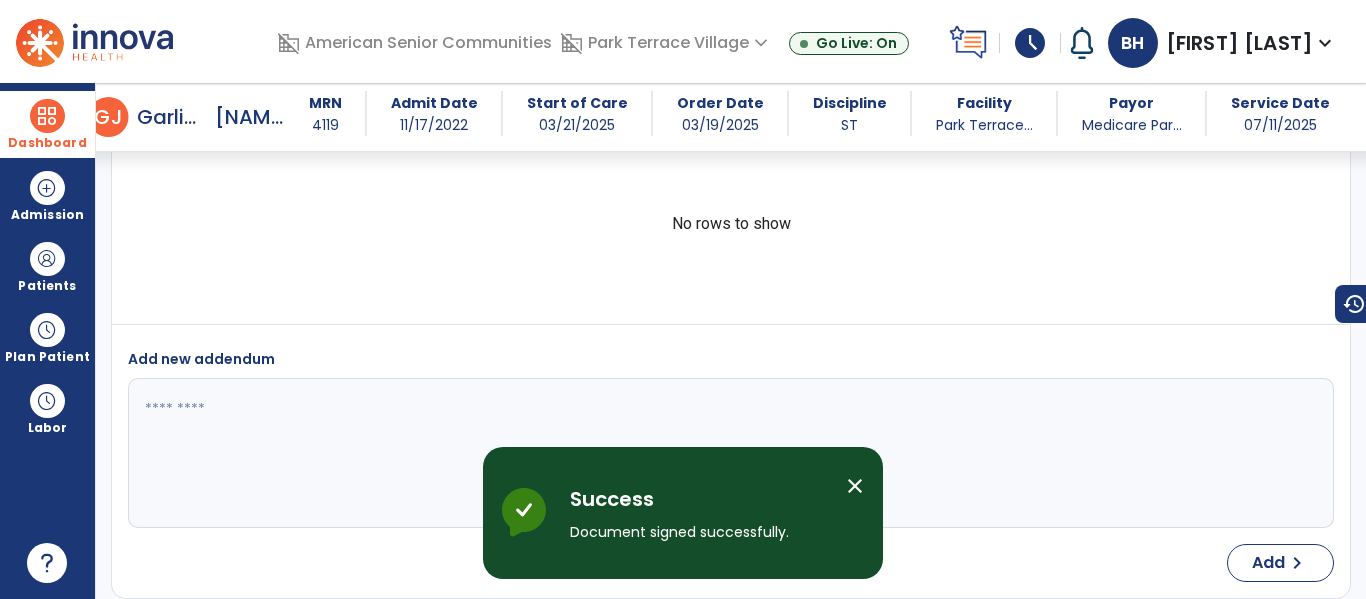 scroll, scrollTop: 4896, scrollLeft: 0, axis: vertical 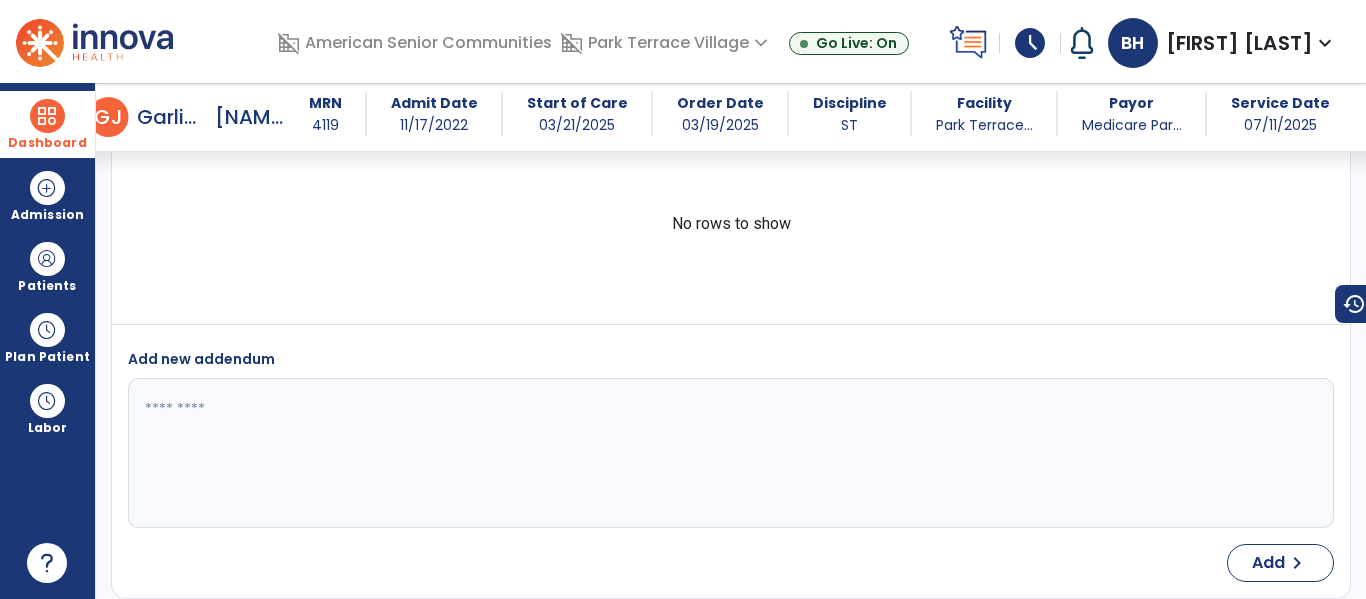 click at bounding box center (47, 116) 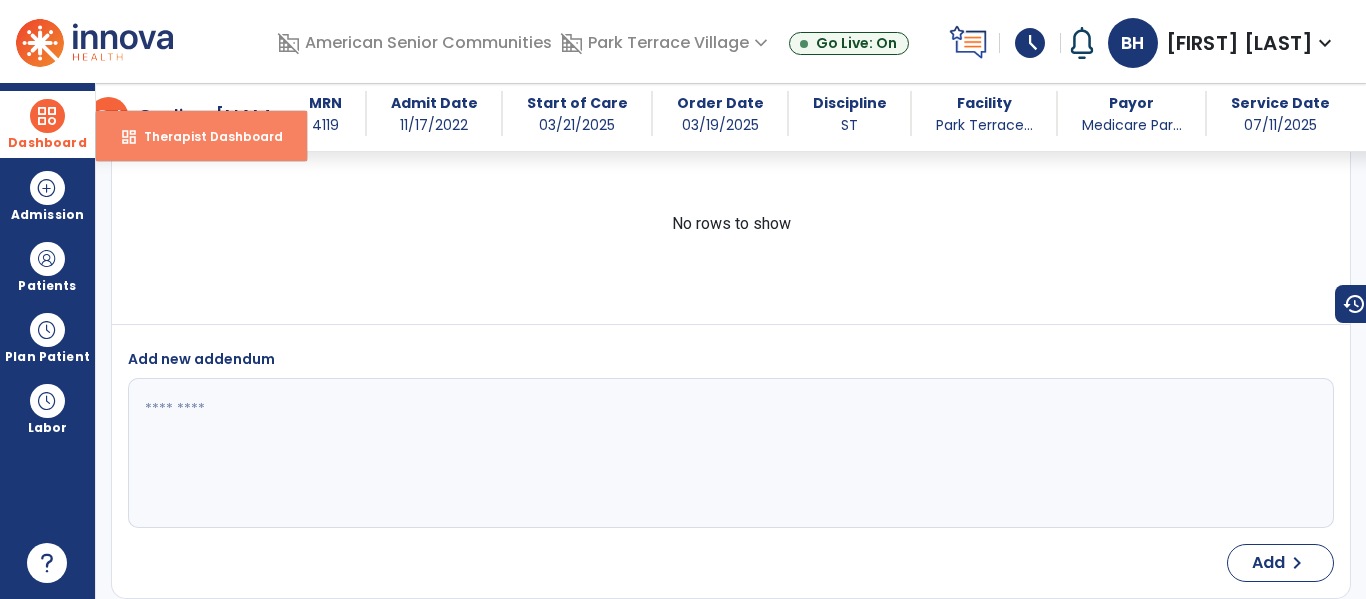 click on "Therapist Dashboard" at bounding box center (205, 136) 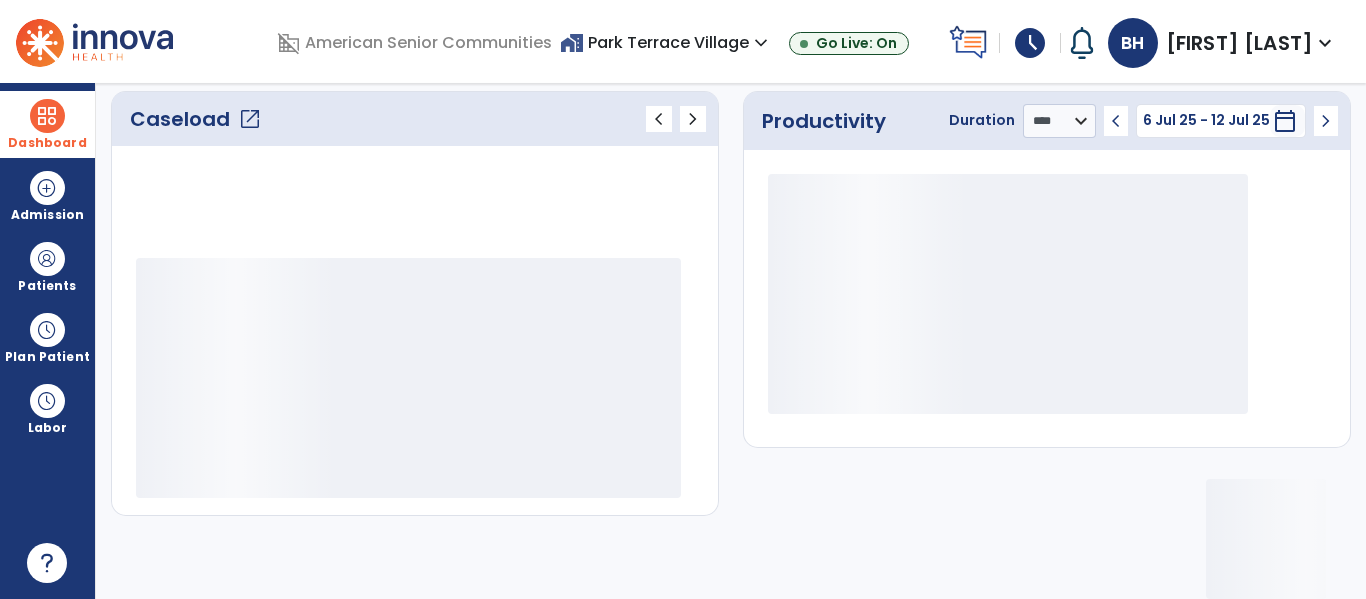 scroll, scrollTop: 278, scrollLeft: 0, axis: vertical 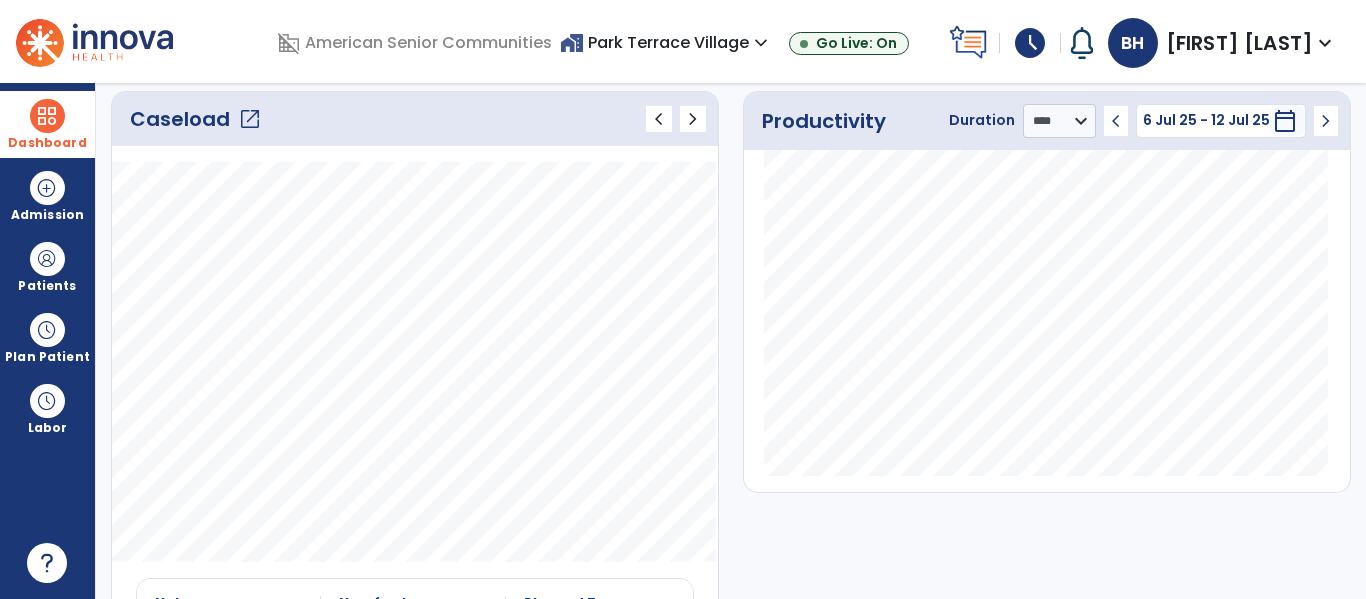 click on "Caseload   open_in_new" 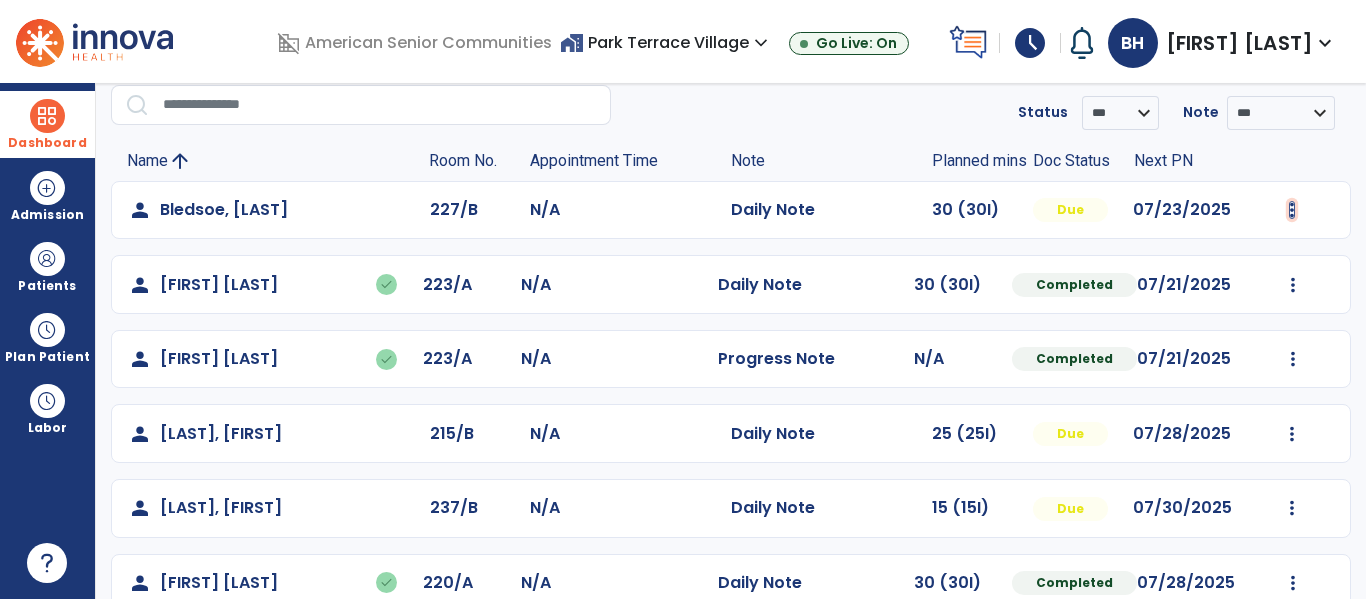 click at bounding box center [1292, 210] 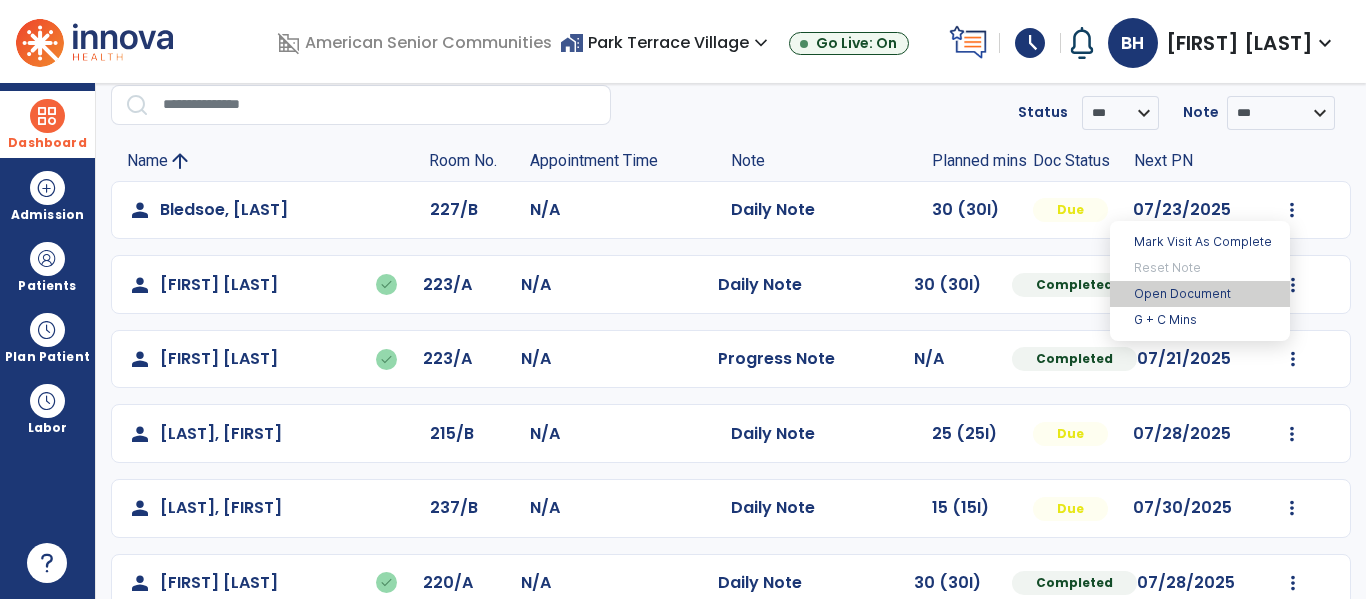 click on "Open Document" at bounding box center (1200, 294) 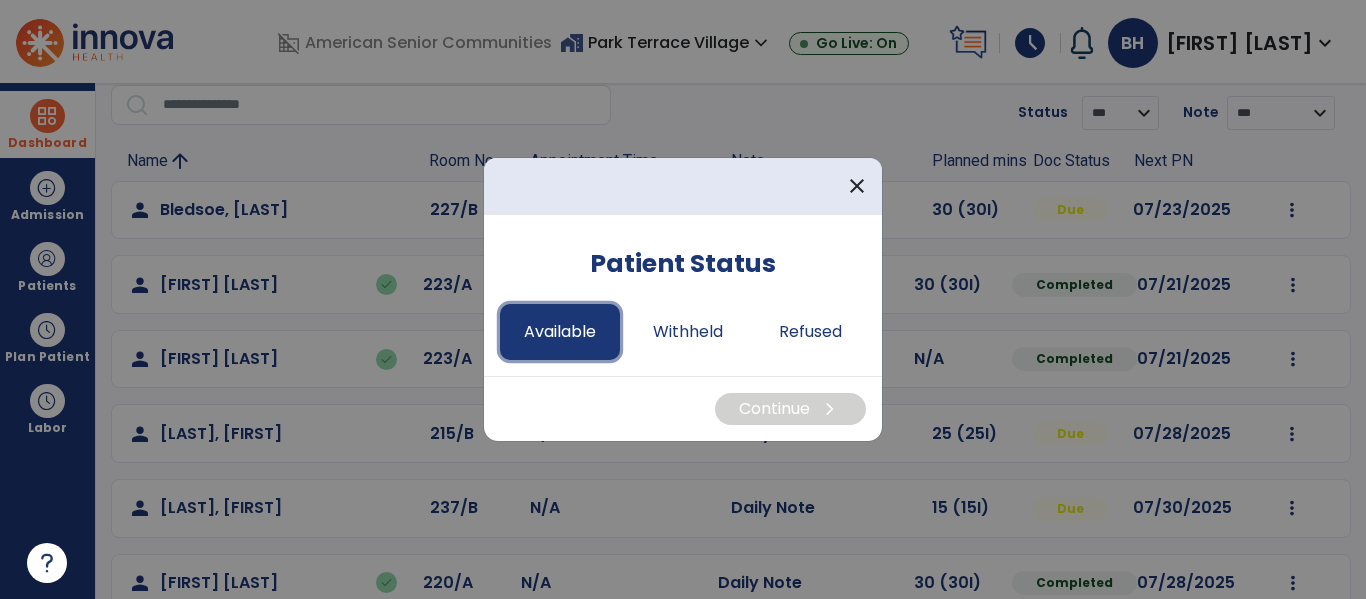 click on "Available" at bounding box center [560, 332] 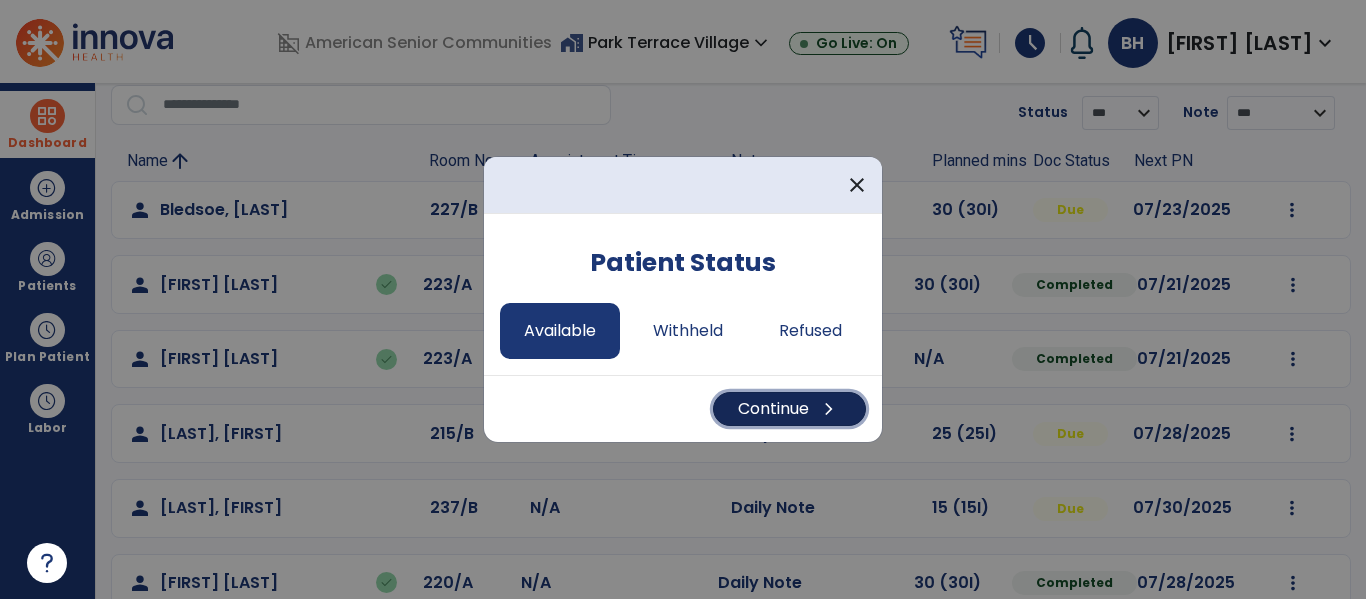 click on "Continue   chevron_right" at bounding box center (789, 409) 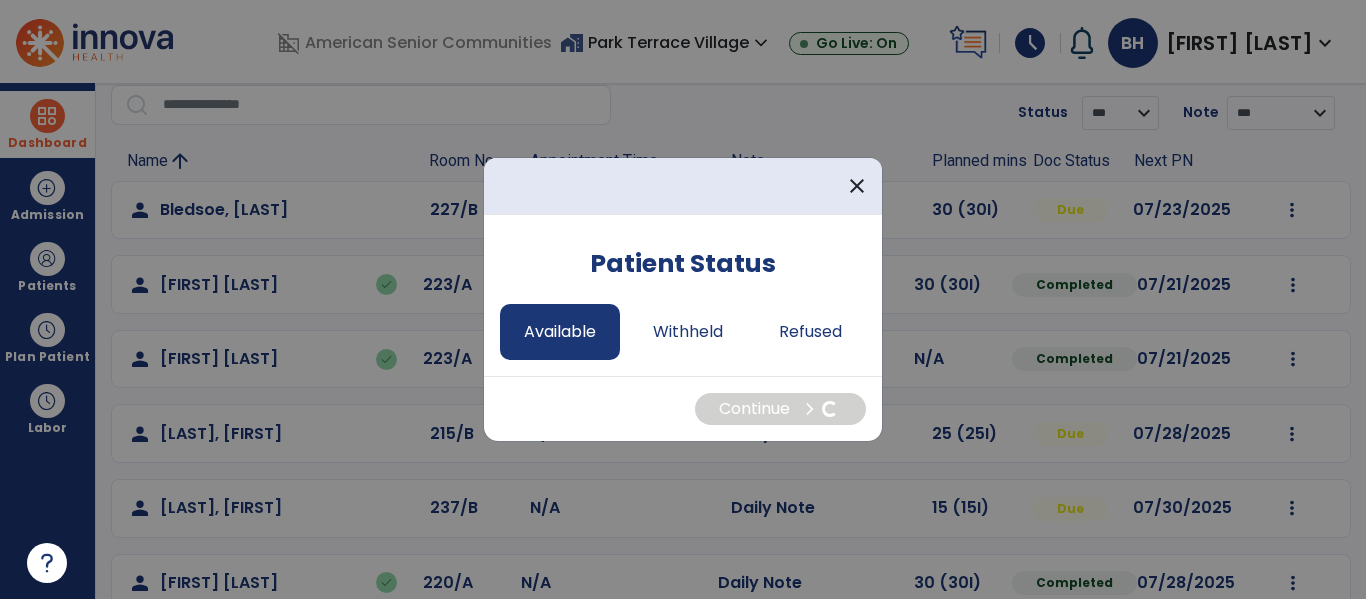 select on "*" 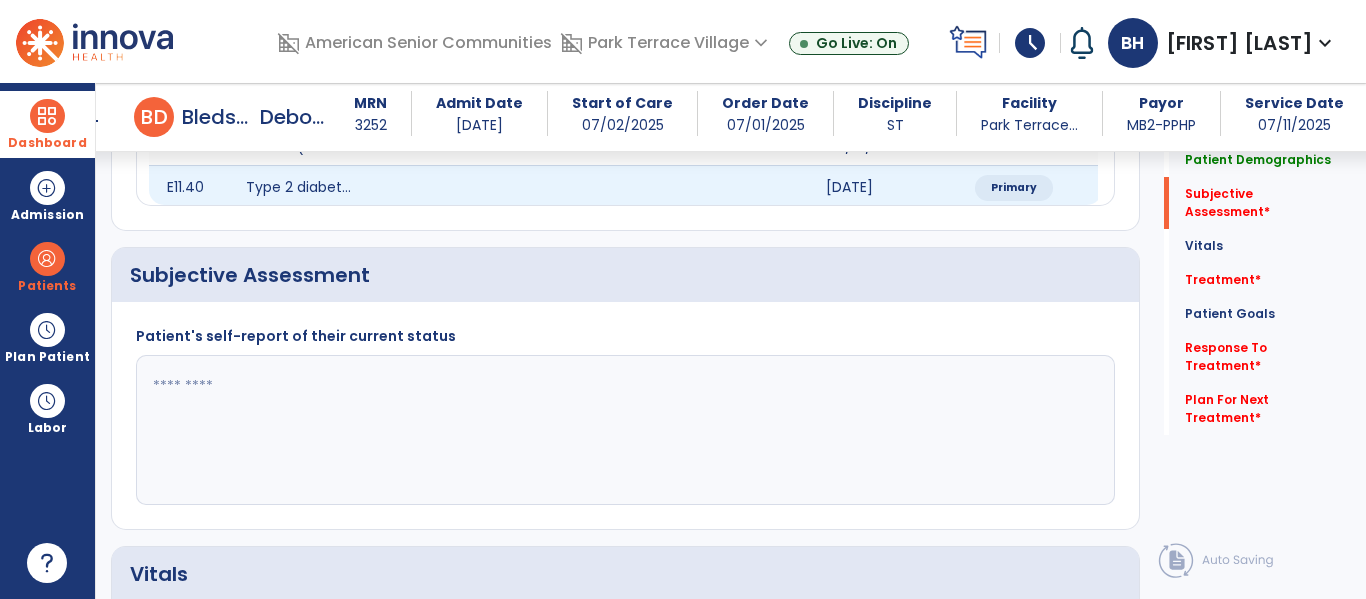 scroll, scrollTop: 380, scrollLeft: 0, axis: vertical 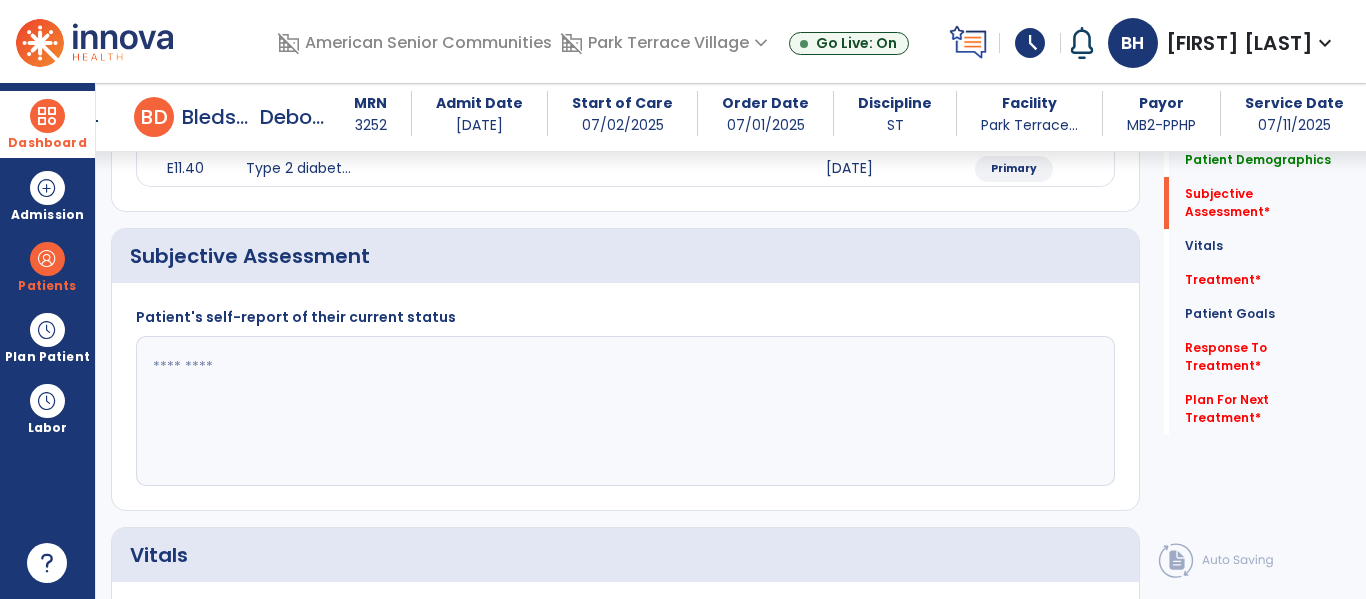 click 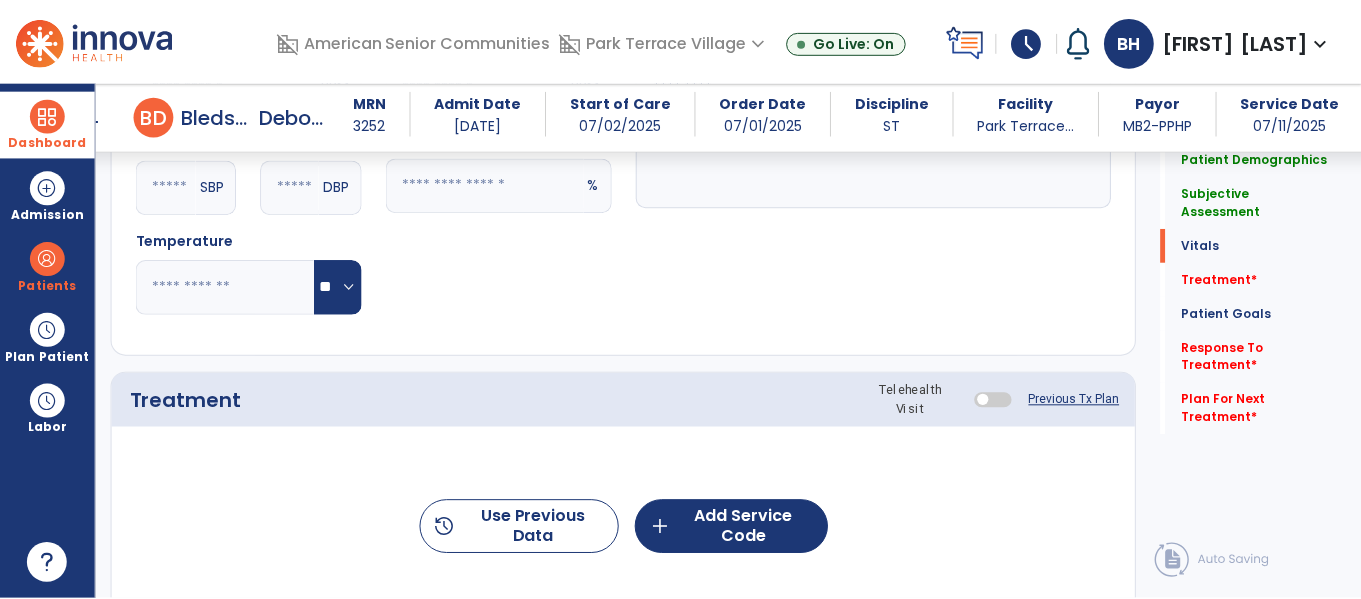 scroll, scrollTop: 959, scrollLeft: 0, axis: vertical 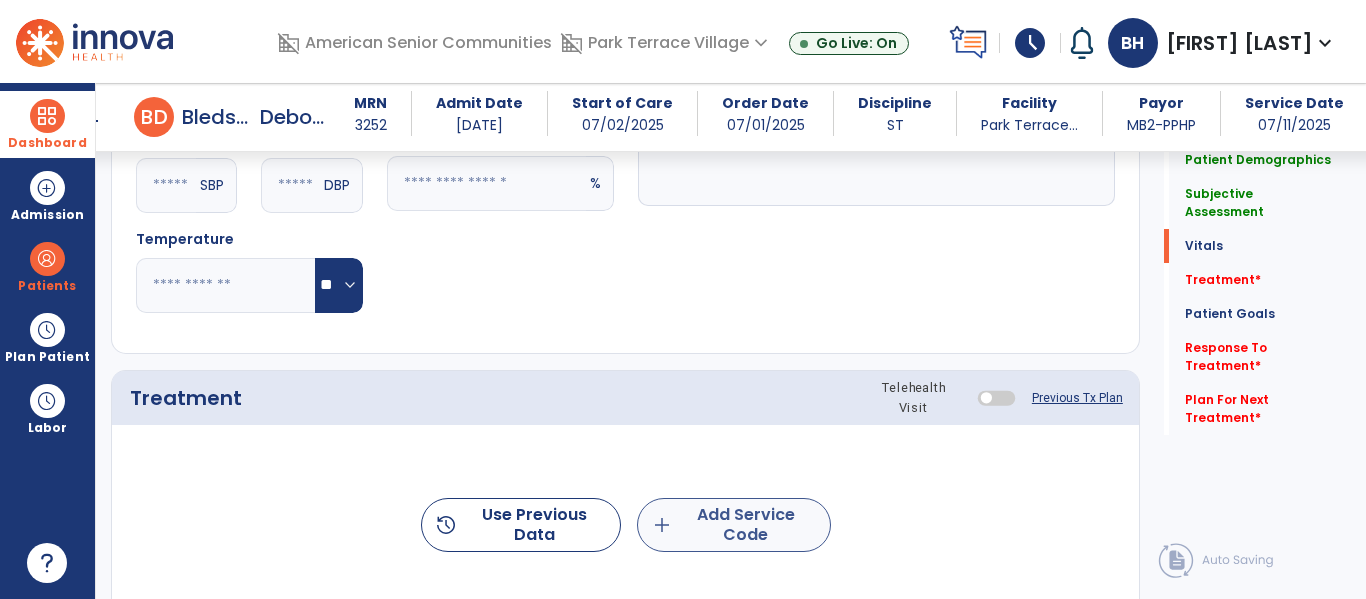 type on "**********" 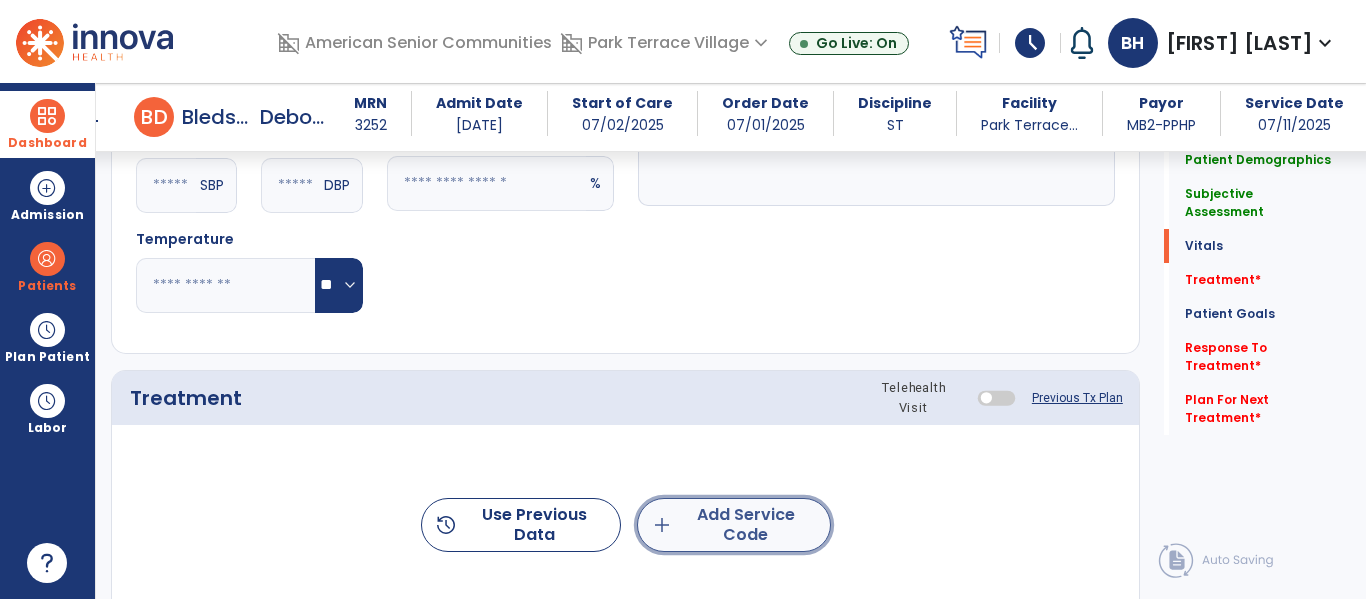 click on "add  Add Service Code" 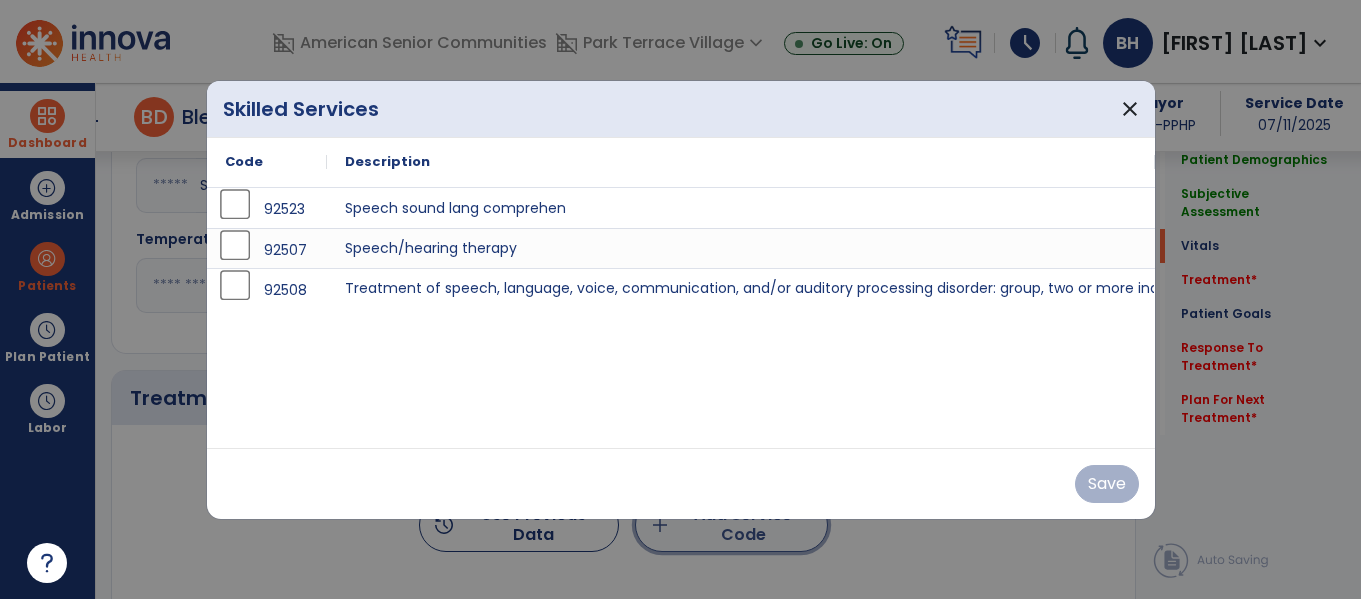 scroll, scrollTop: 959, scrollLeft: 0, axis: vertical 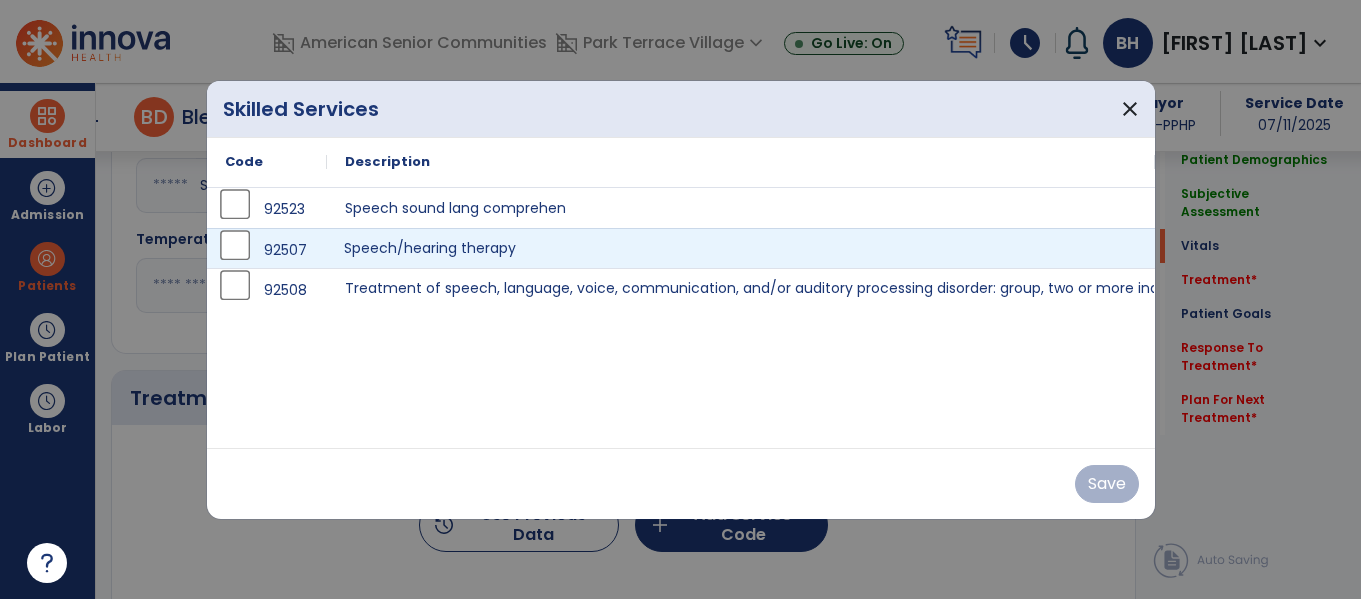 click on "Speech/hearing therapy" at bounding box center [741, 248] 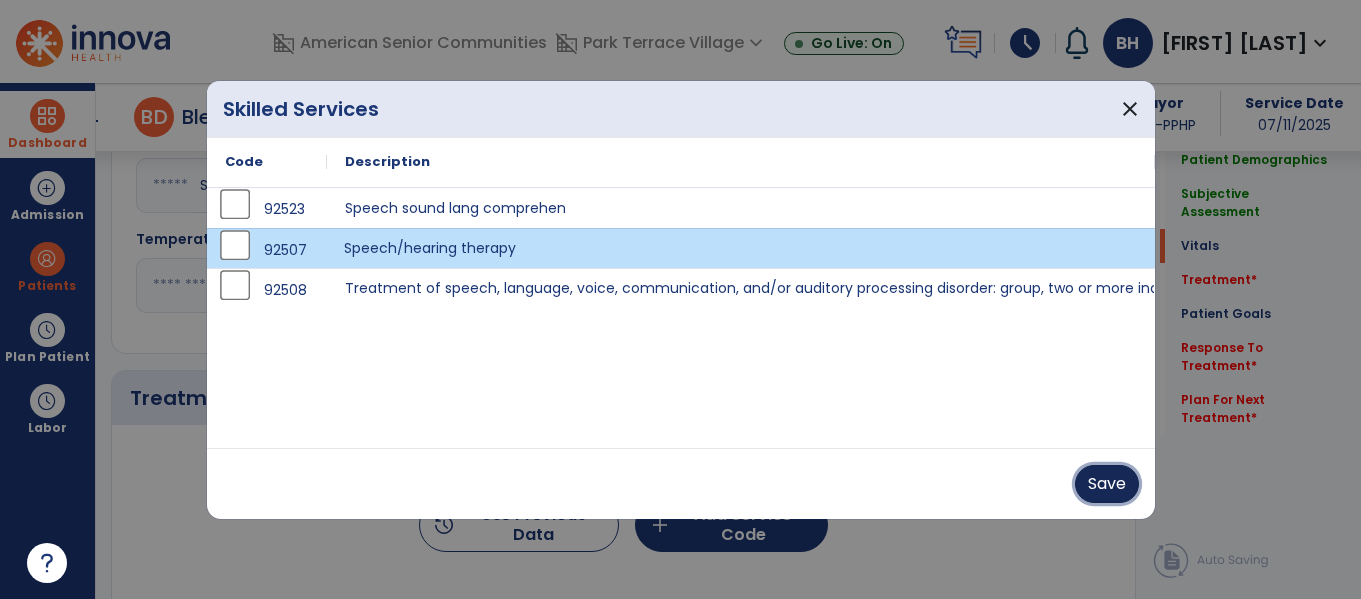 click on "Save" at bounding box center (1107, 484) 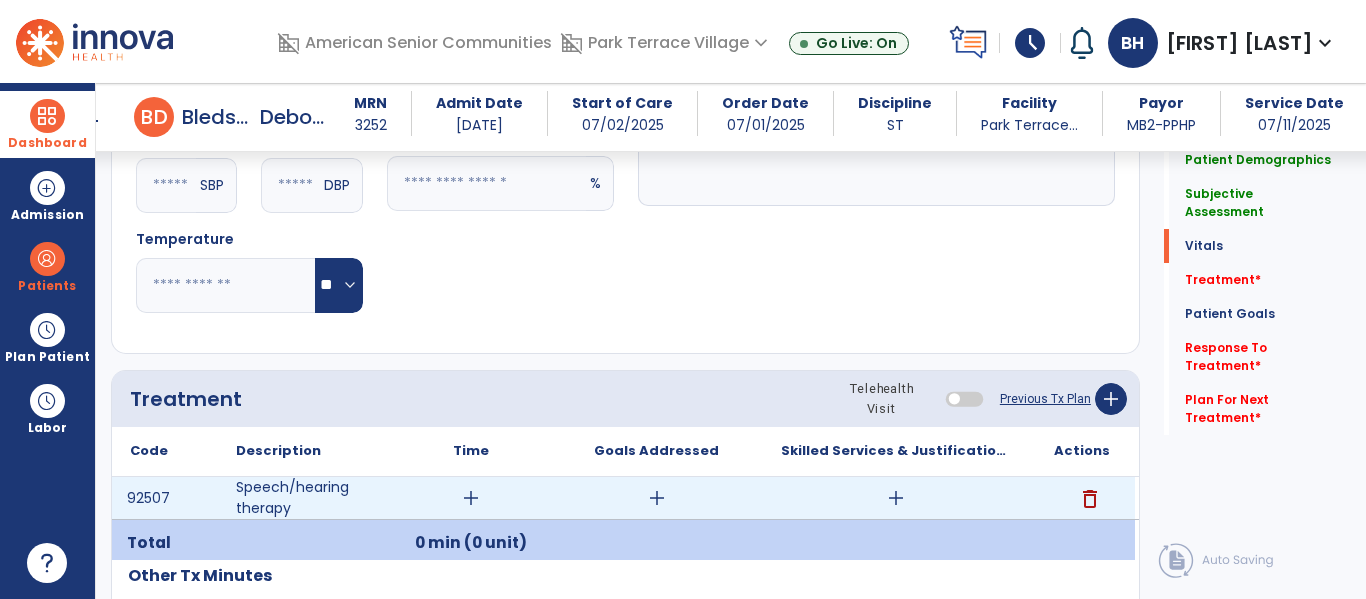 click on "add" at bounding box center [896, 498] 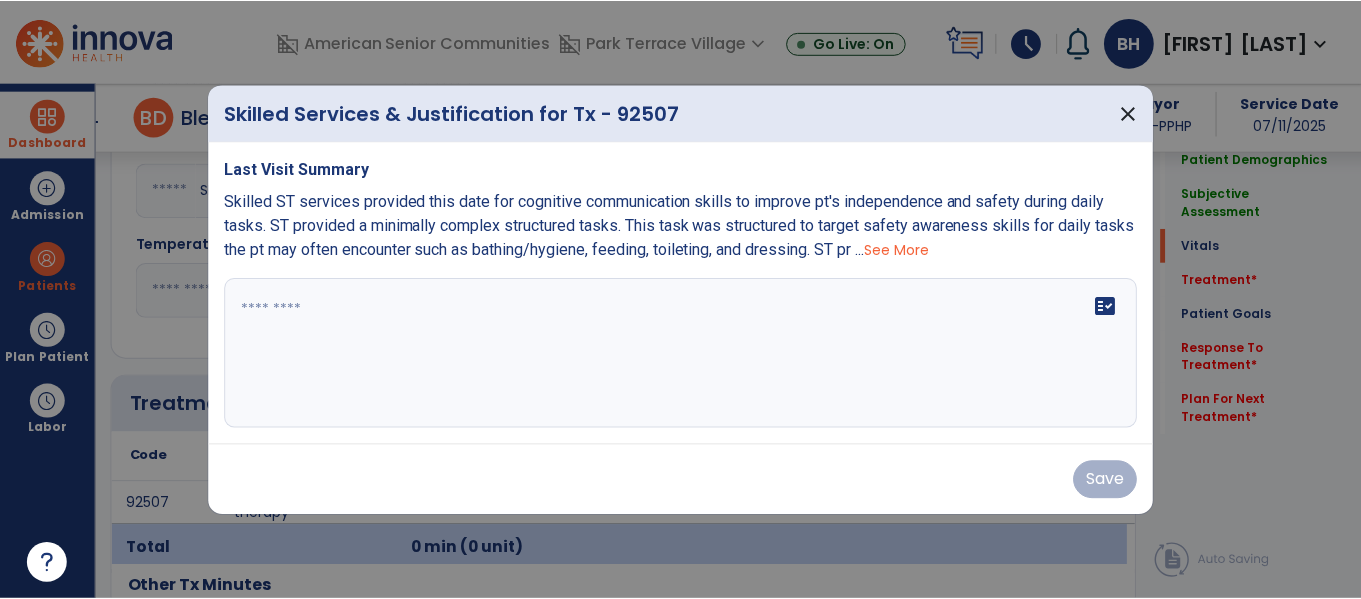 scroll, scrollTop: 959, scrollLeft: 0, axis: vertical 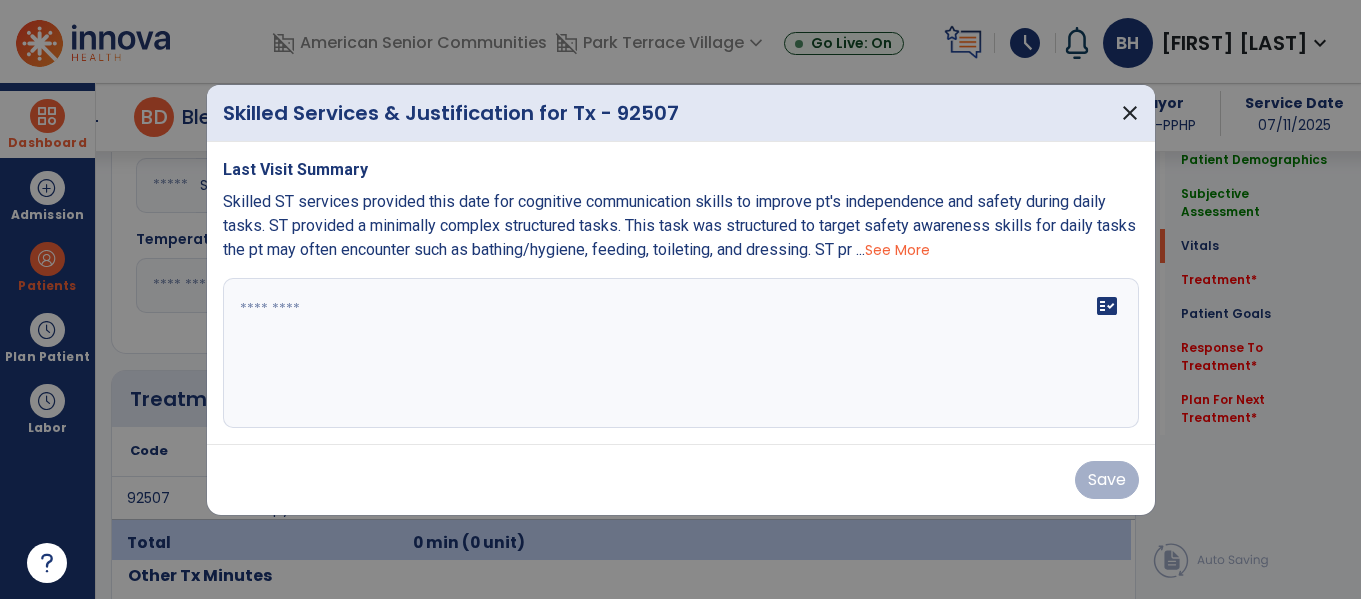 click on "fact_check" at bounding box center (681, 353) 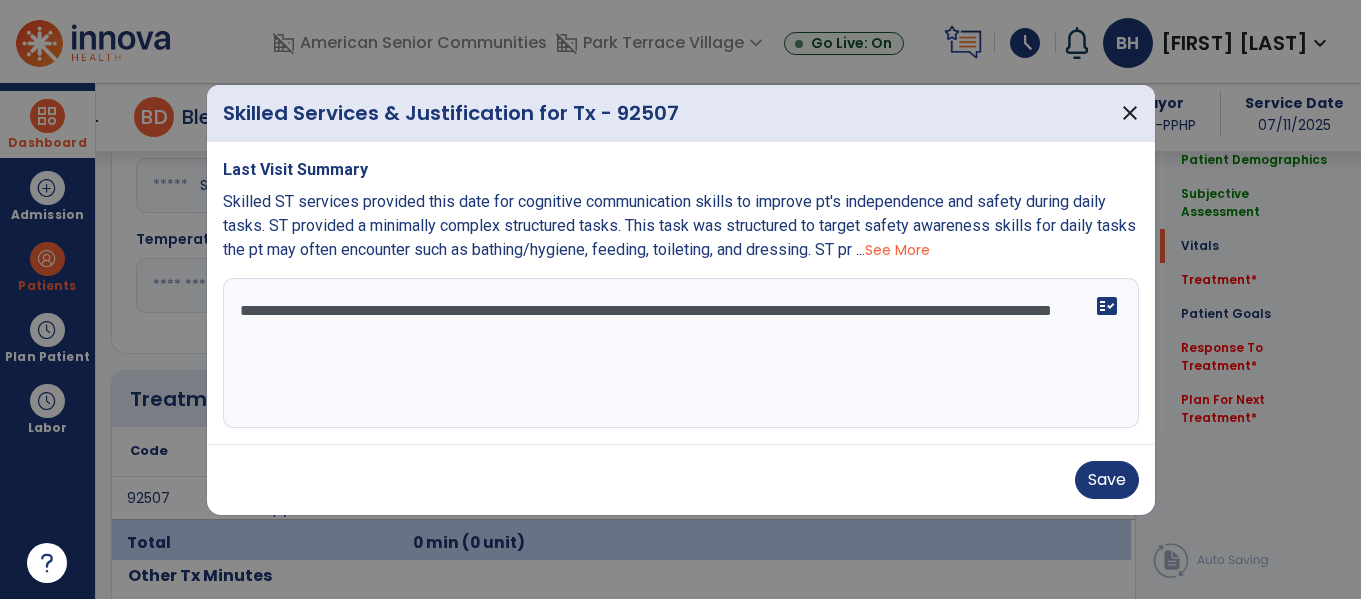 click on "See More" at bounding box center (897, 250) 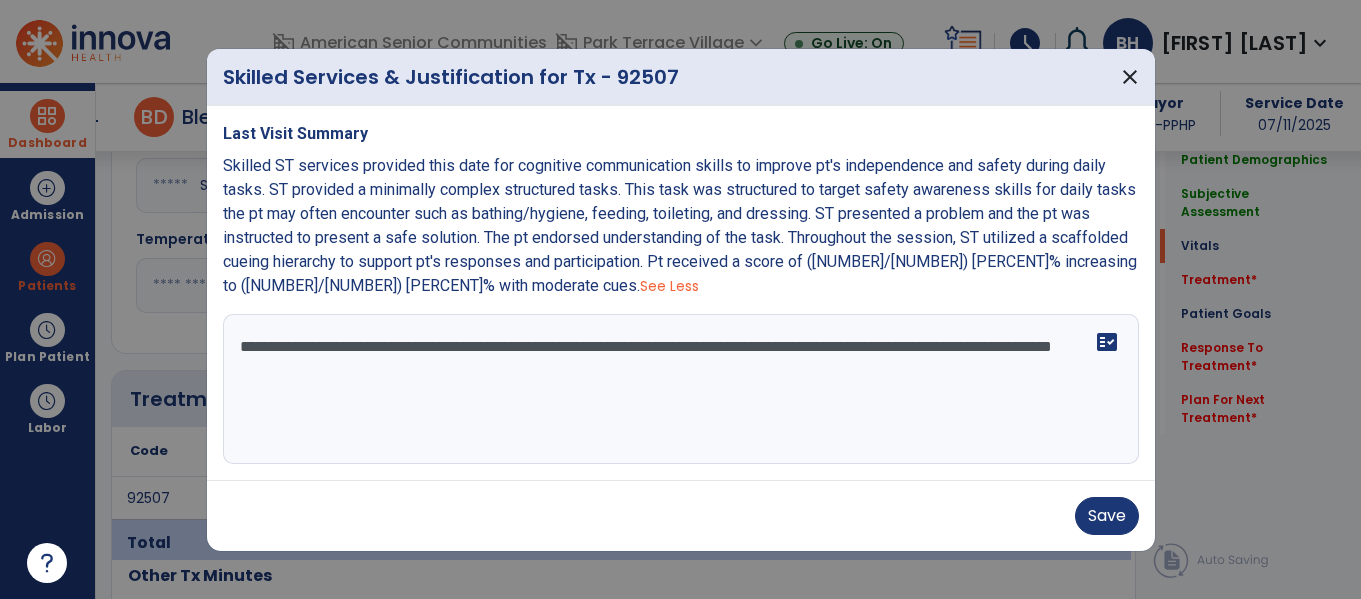click on "**********" at bounding box center (681, 389) 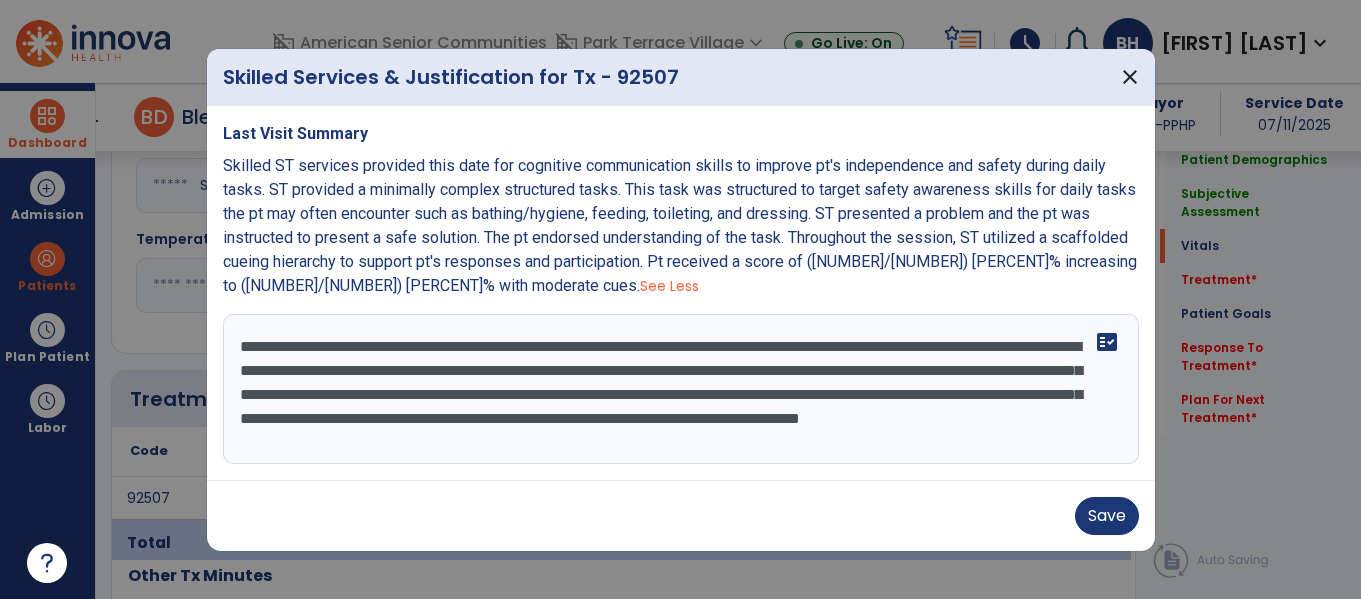 scroll, scrollTop: 16, scrollLeft: 0, axis: vertical 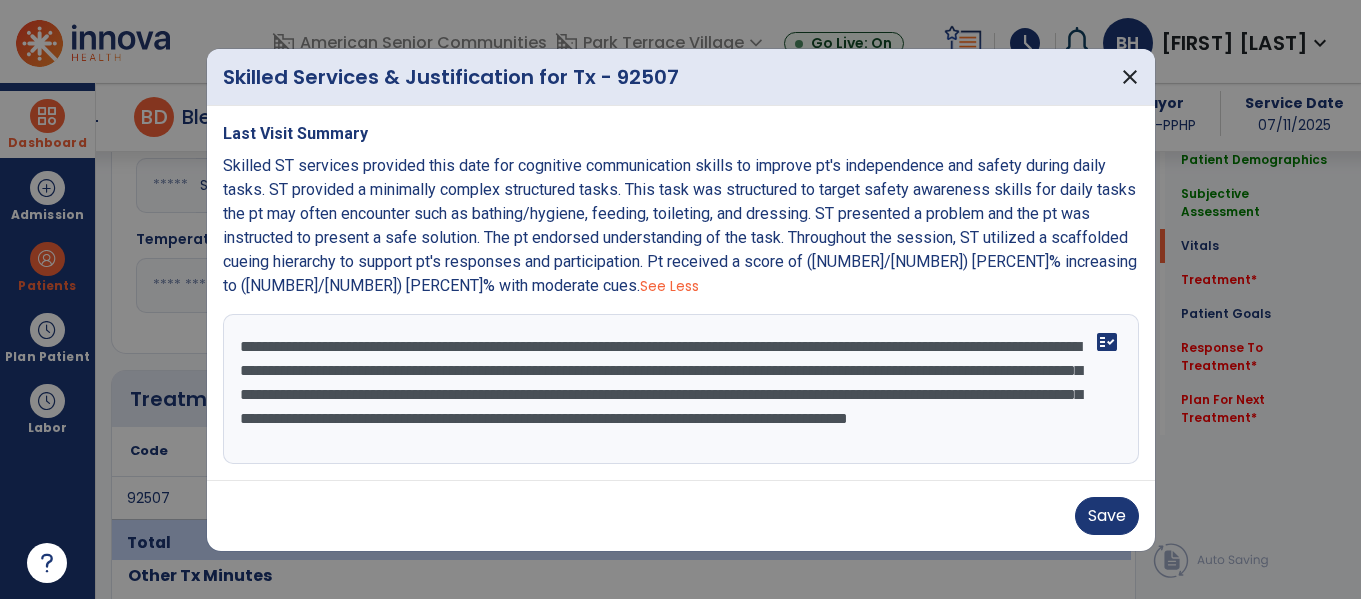 click on "**********" at bounding box center [681, 389] 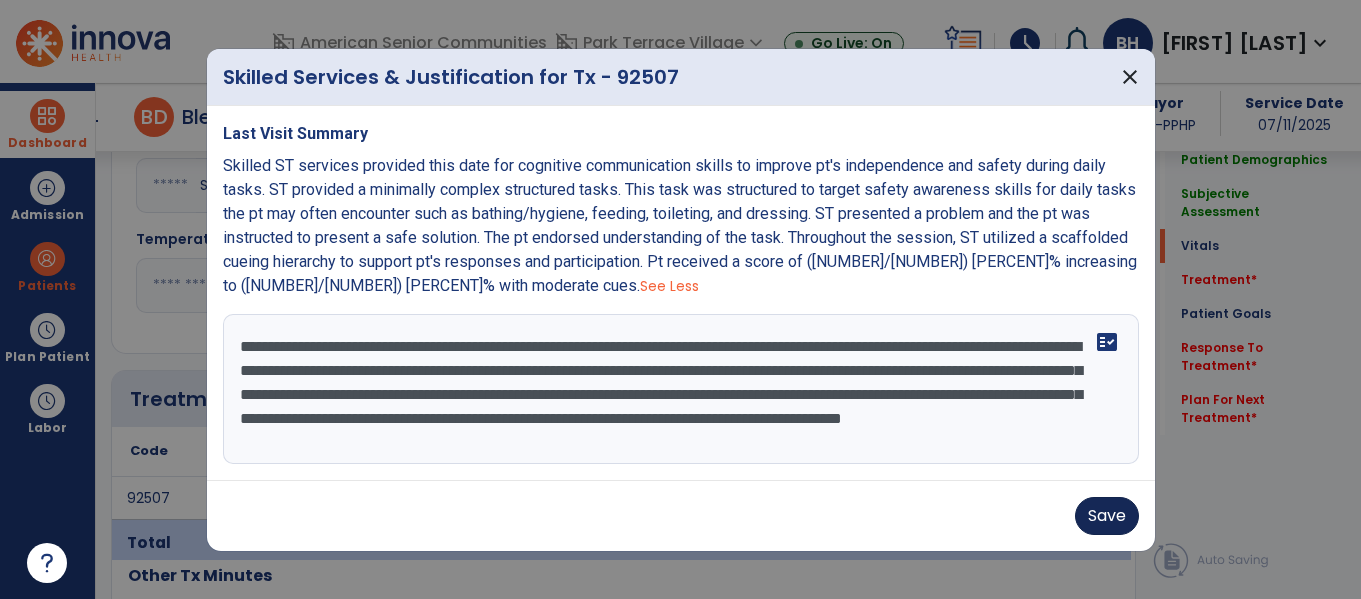 type on "**********" 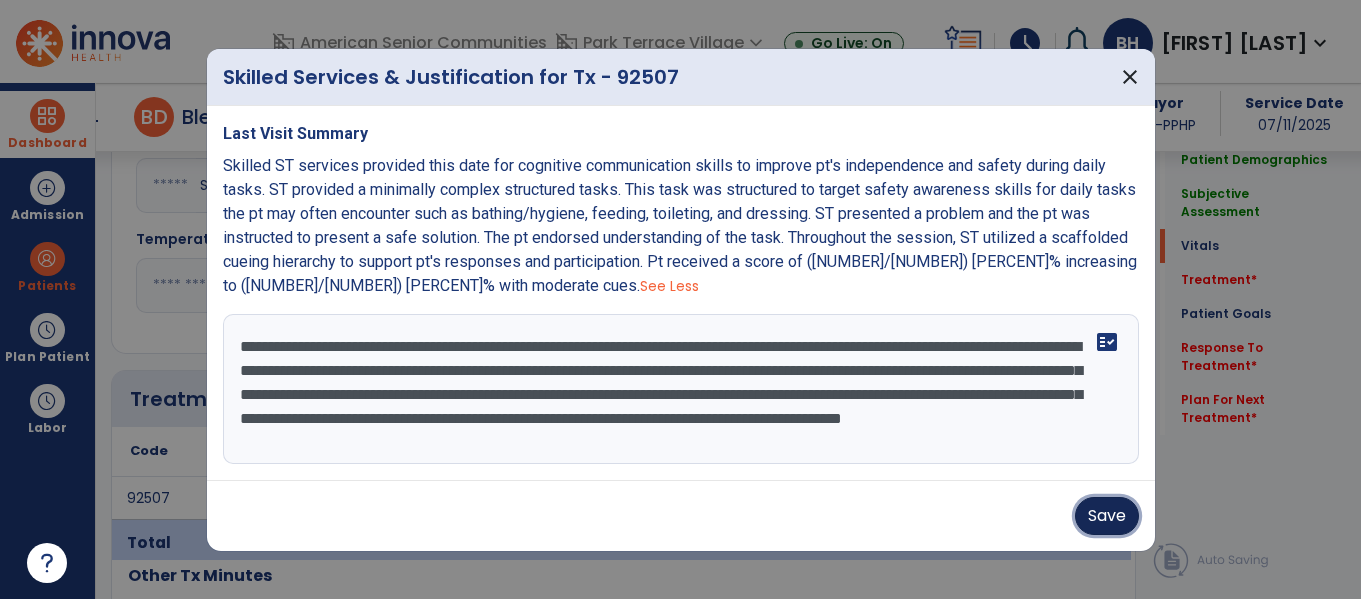 click on "Save" at bounding box center [1107, 516] 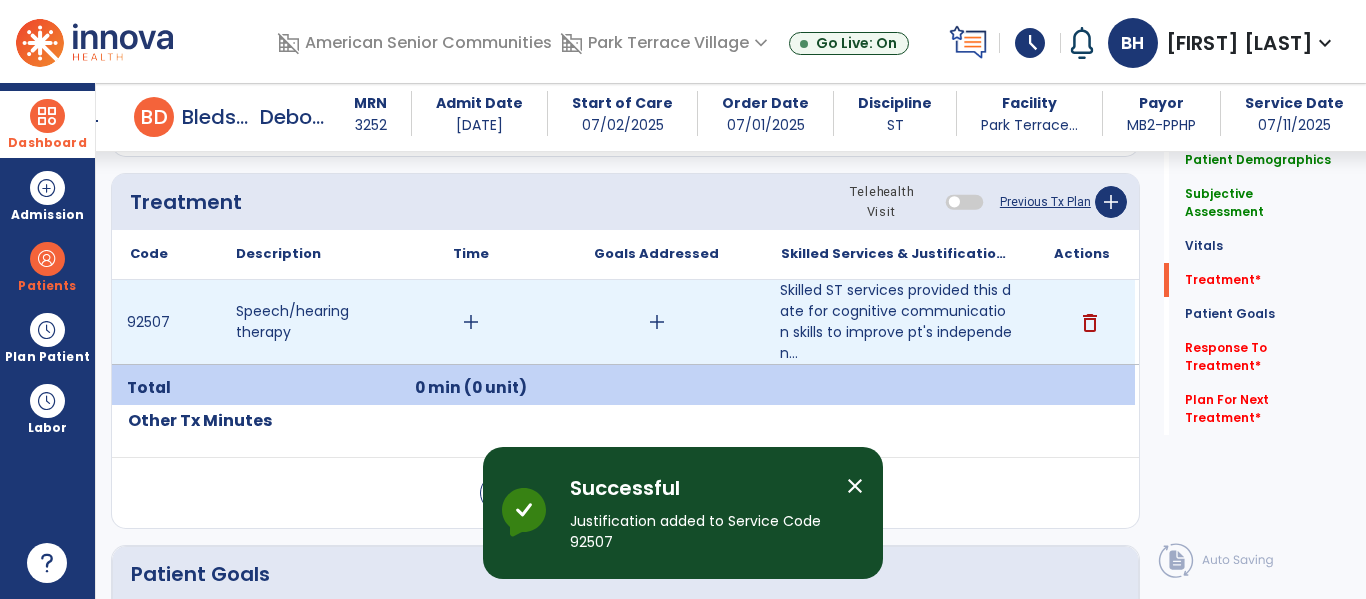 click on "add" at bounding box center (657, 322) 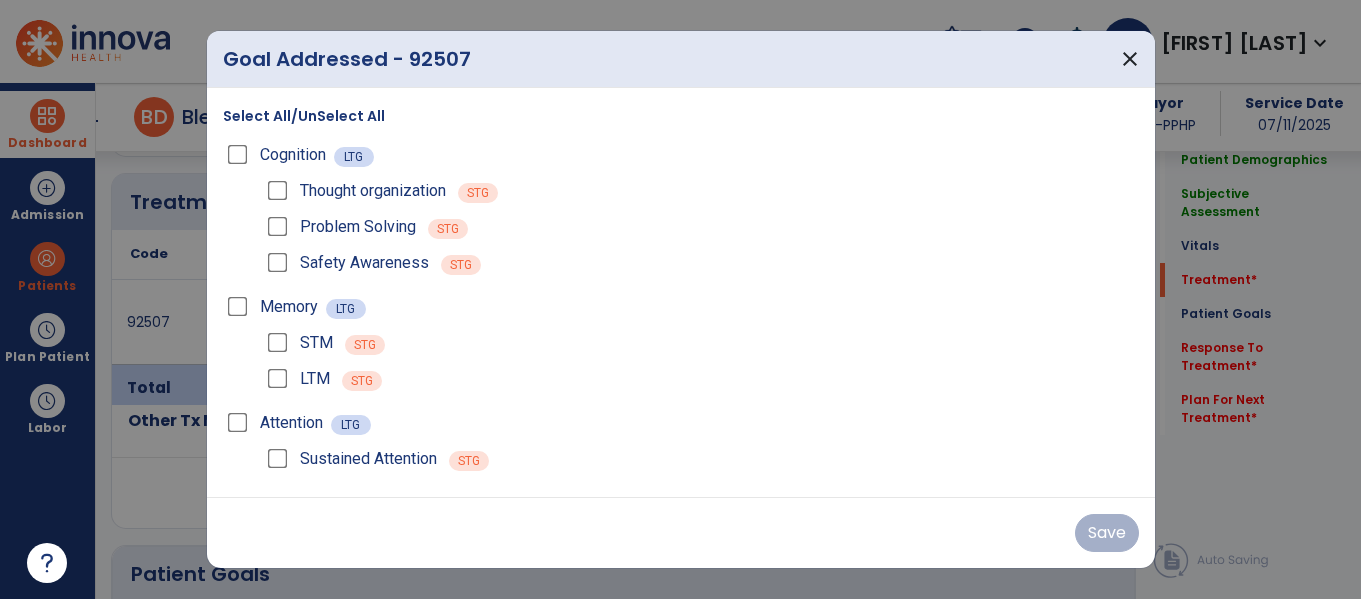 scroll, scrollTop: 1156, scrollLeft: 0, axis: vertical 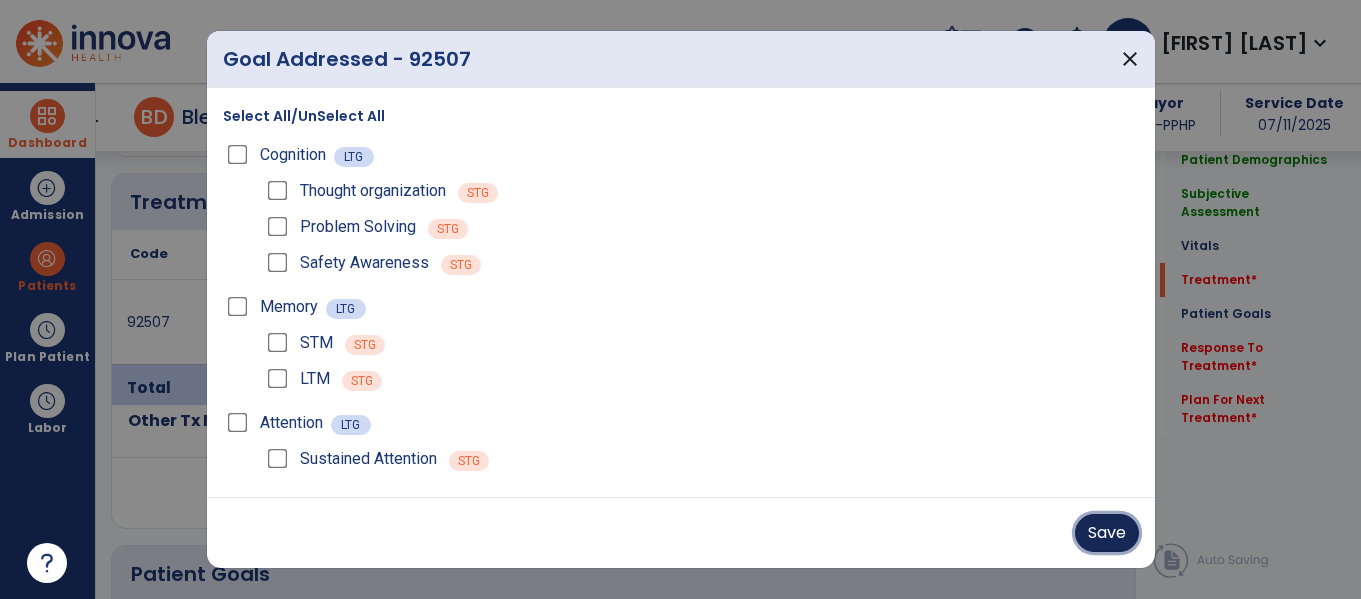 click on "Save" at bounding box center [1107, 533] 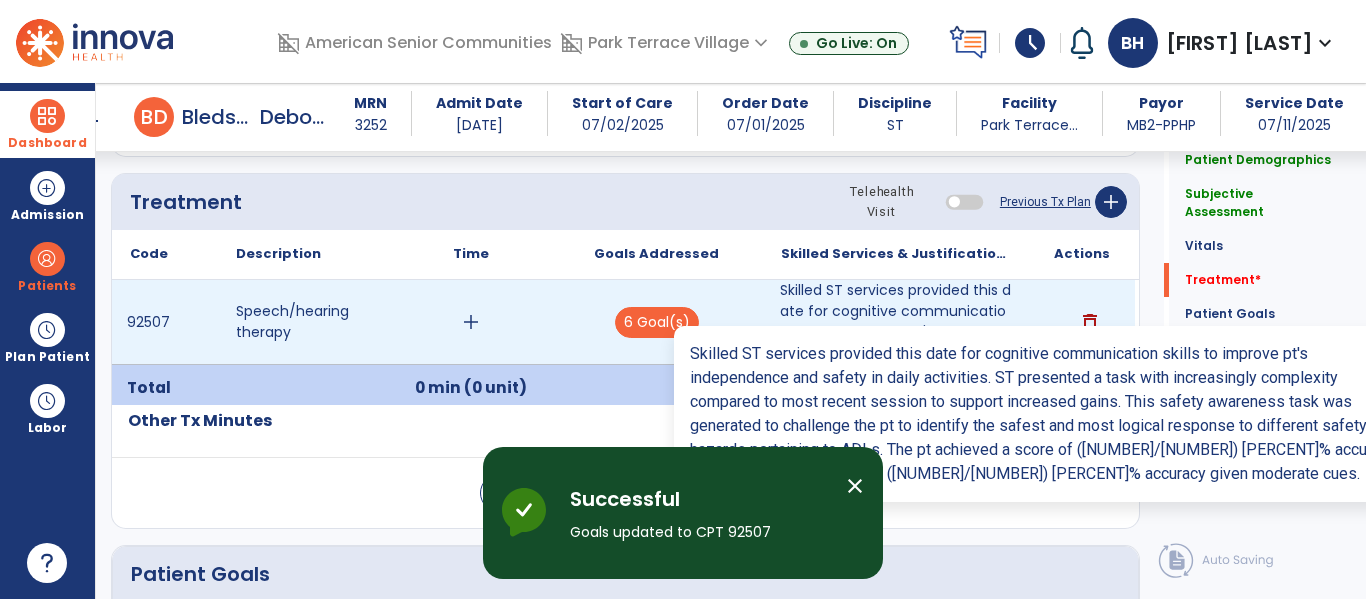 click on "Skilled ST services provided this date for cognitive communication skills to improve pt's independen..." at bounding box center (896, 322) 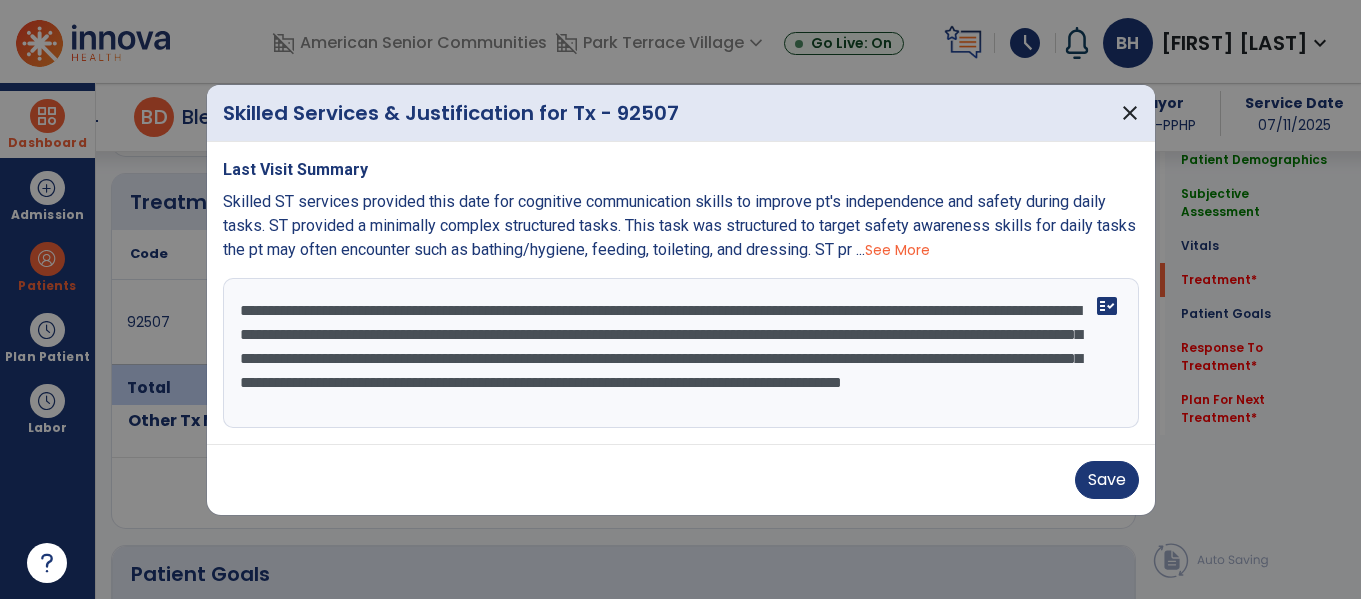 scroll, scrollTop: 1156, scrollLeft: 0, axis: vertical 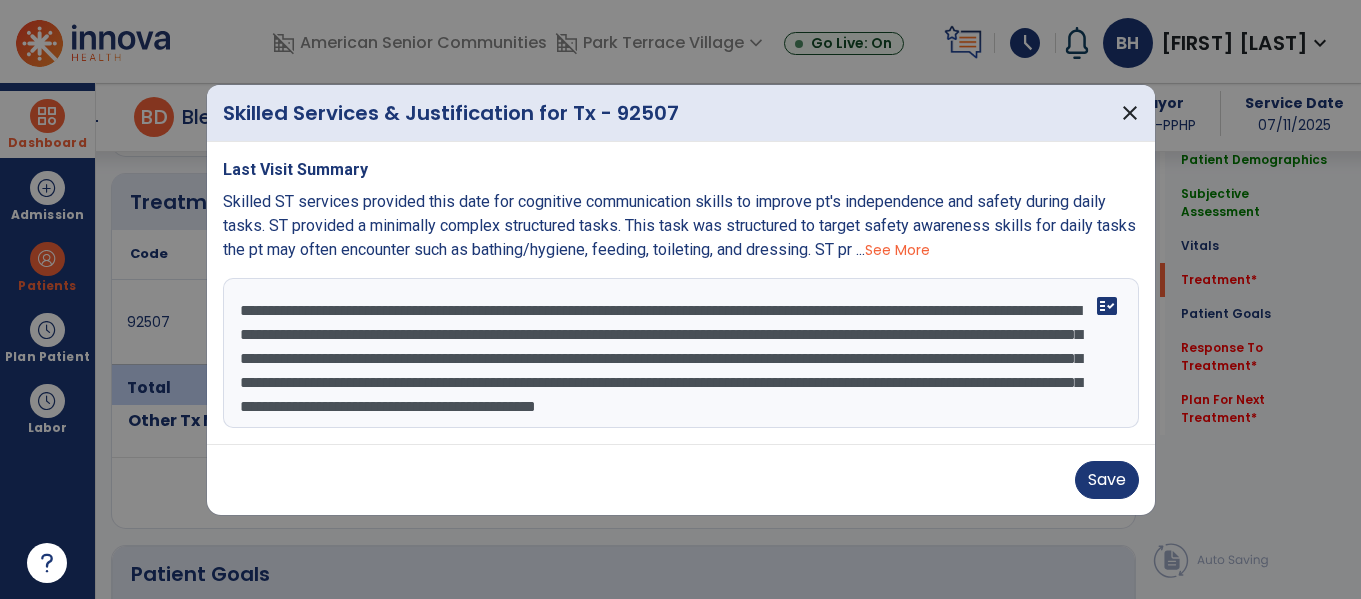type on "**********" 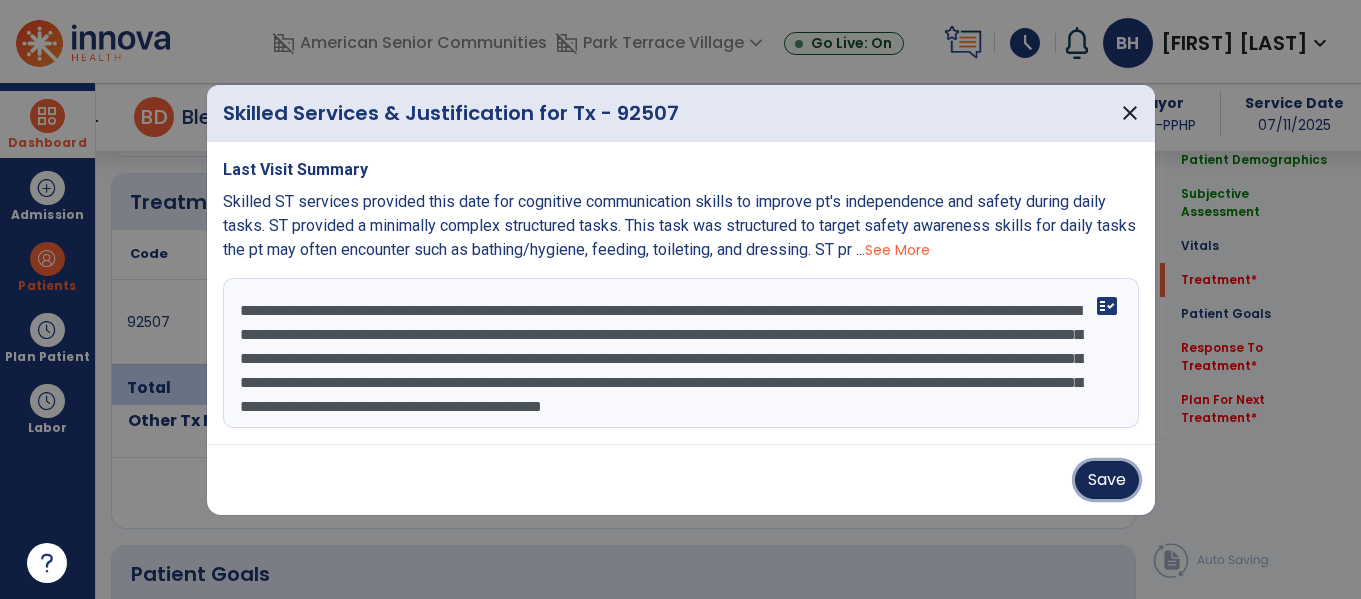 click on "Save" at bounding box center [1107, 480] 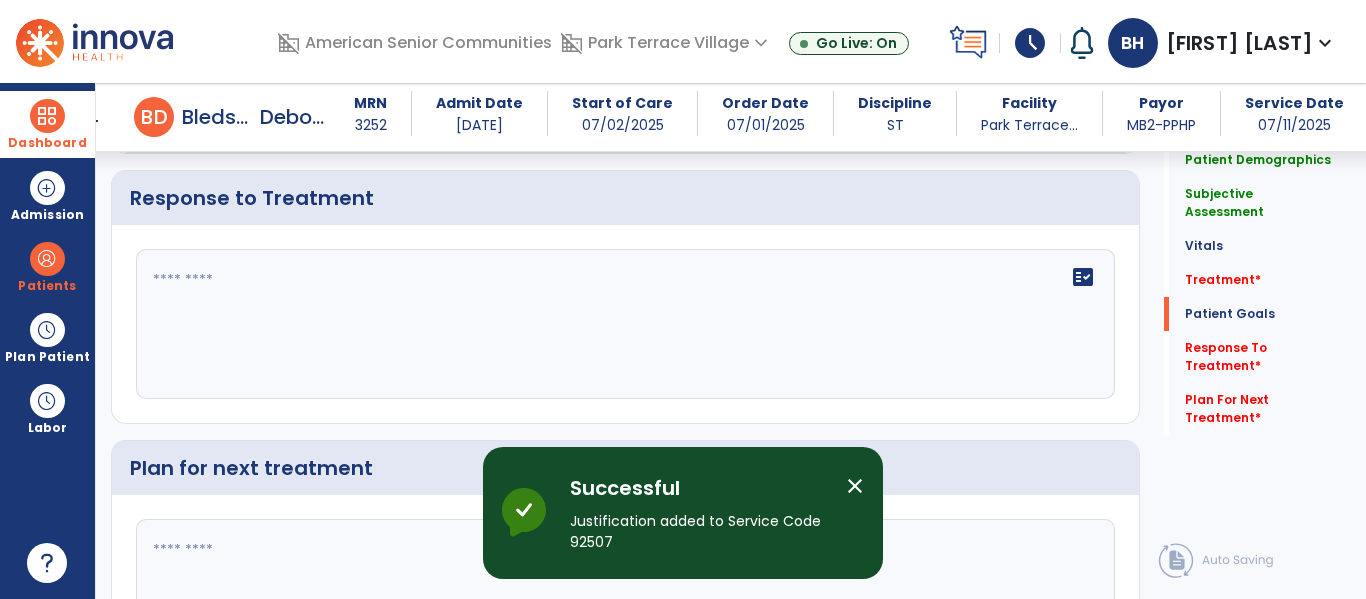 scroll, scrollTop: 3184, scrollLeft: 0, axis: vertical 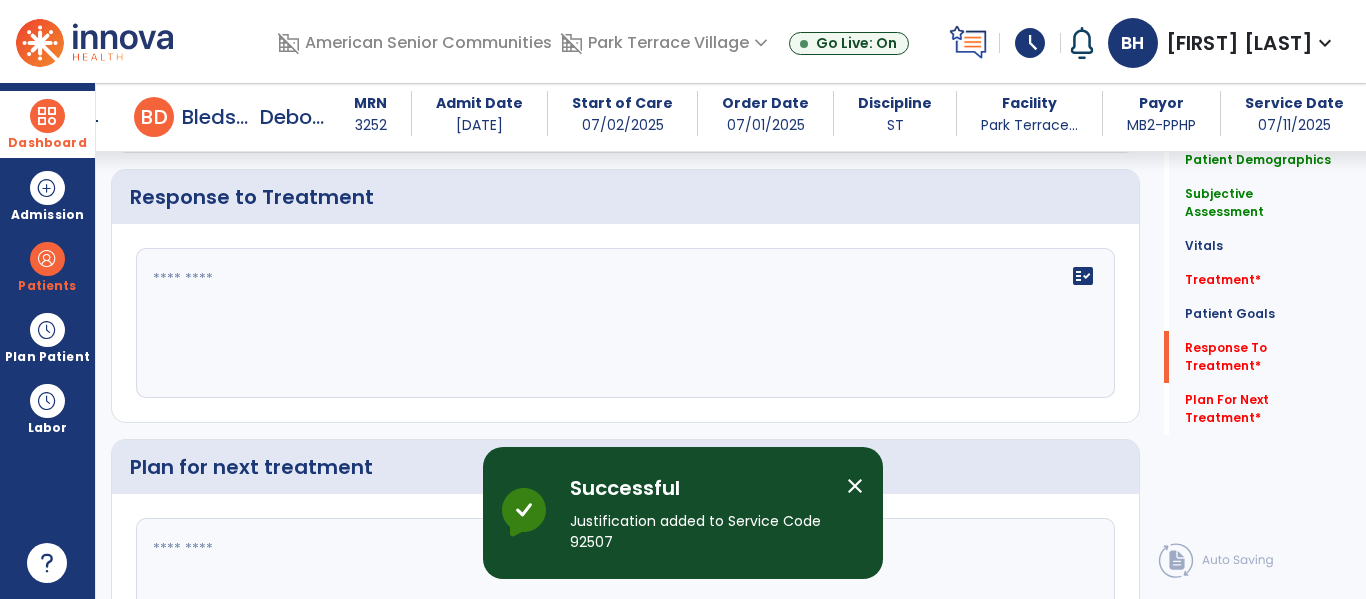 click on "fact_check" 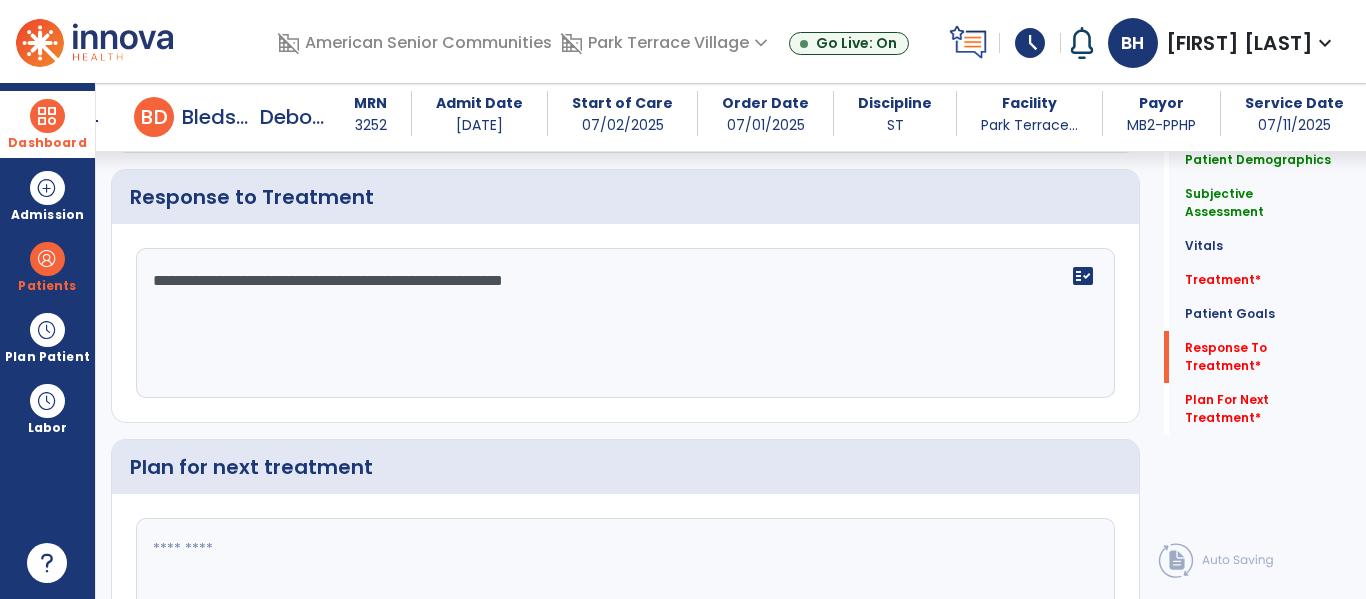 type on "**********" 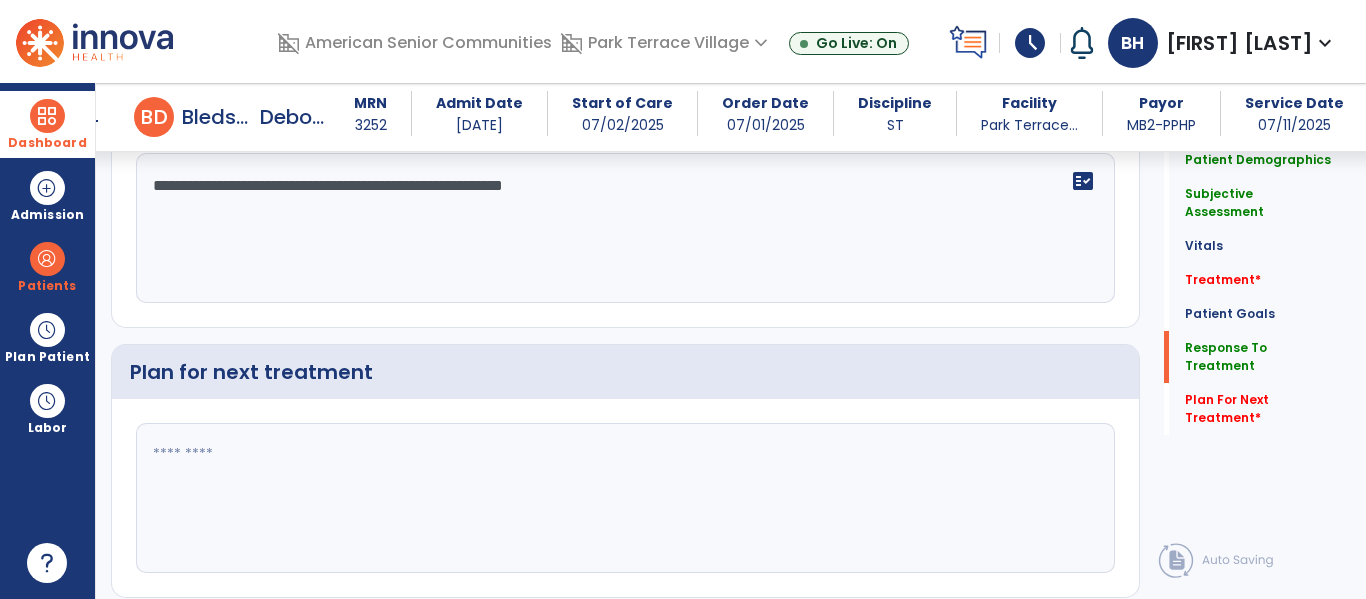 type on "*" 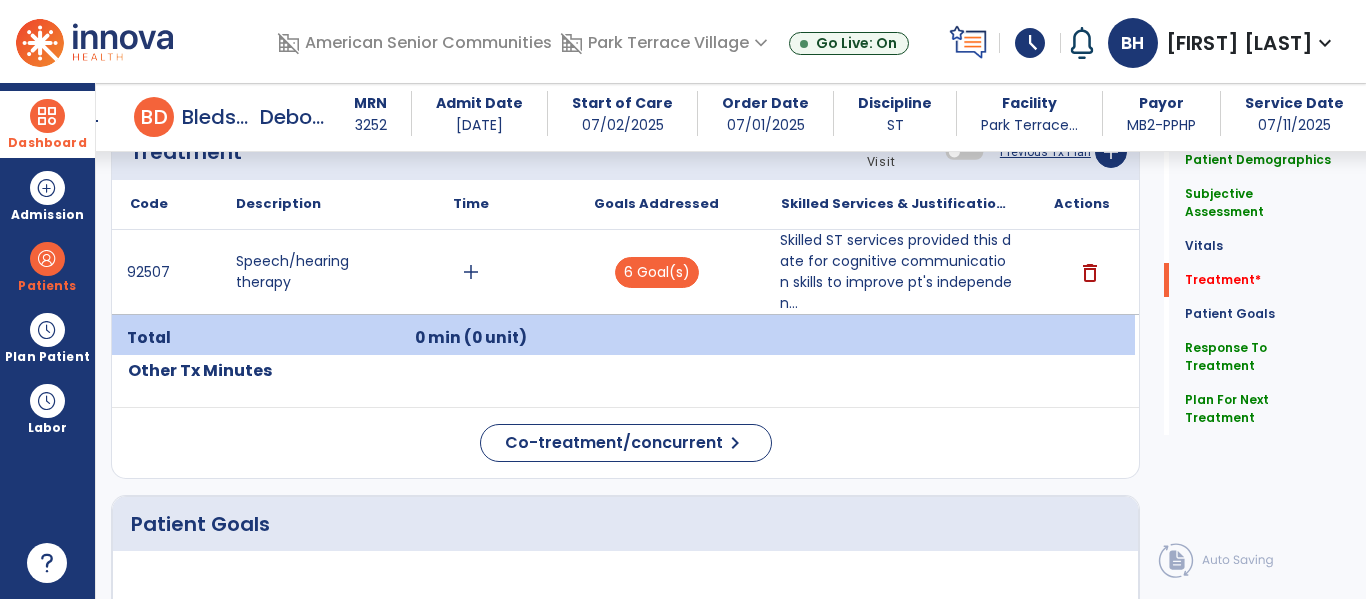 scroll, scrollTop: 1202, scrollLeft: 0, axis: vertical 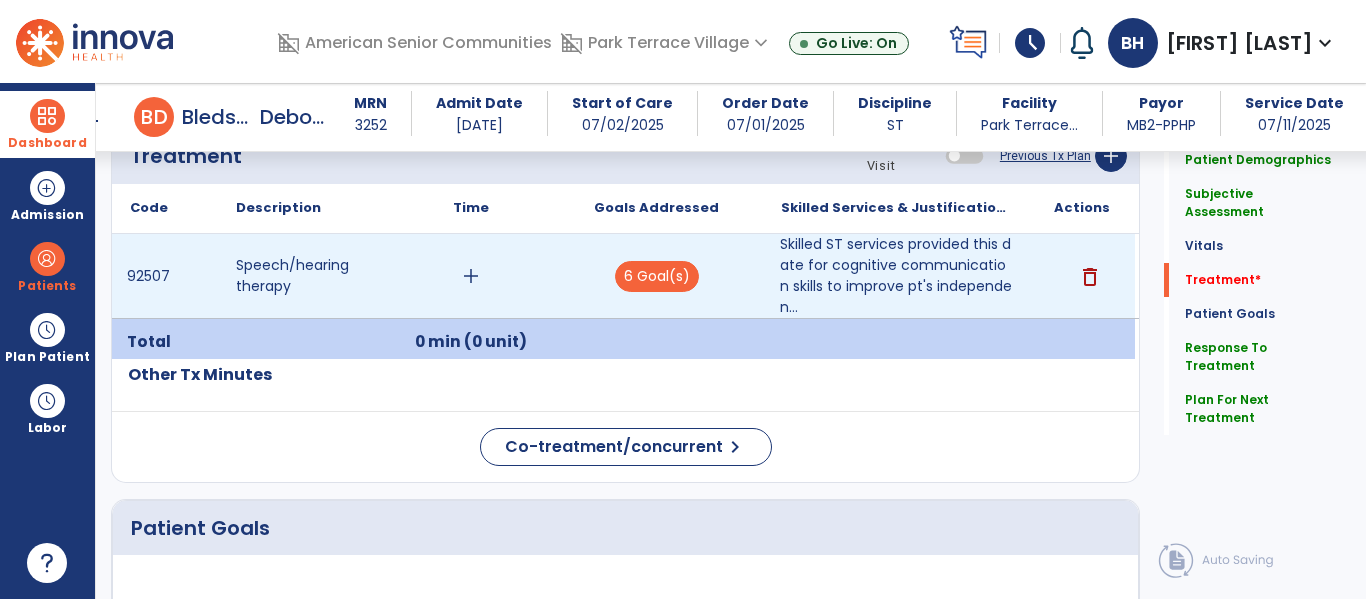 type on "**********" 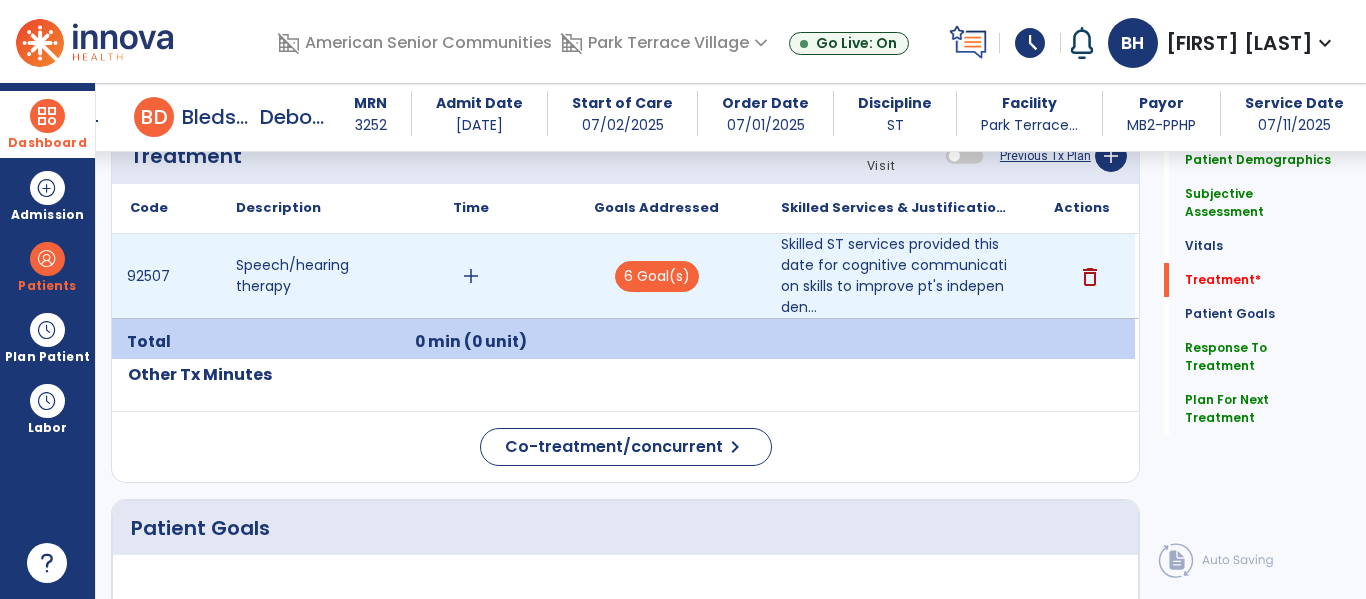 click on "add" at bounding box center (471, 276) 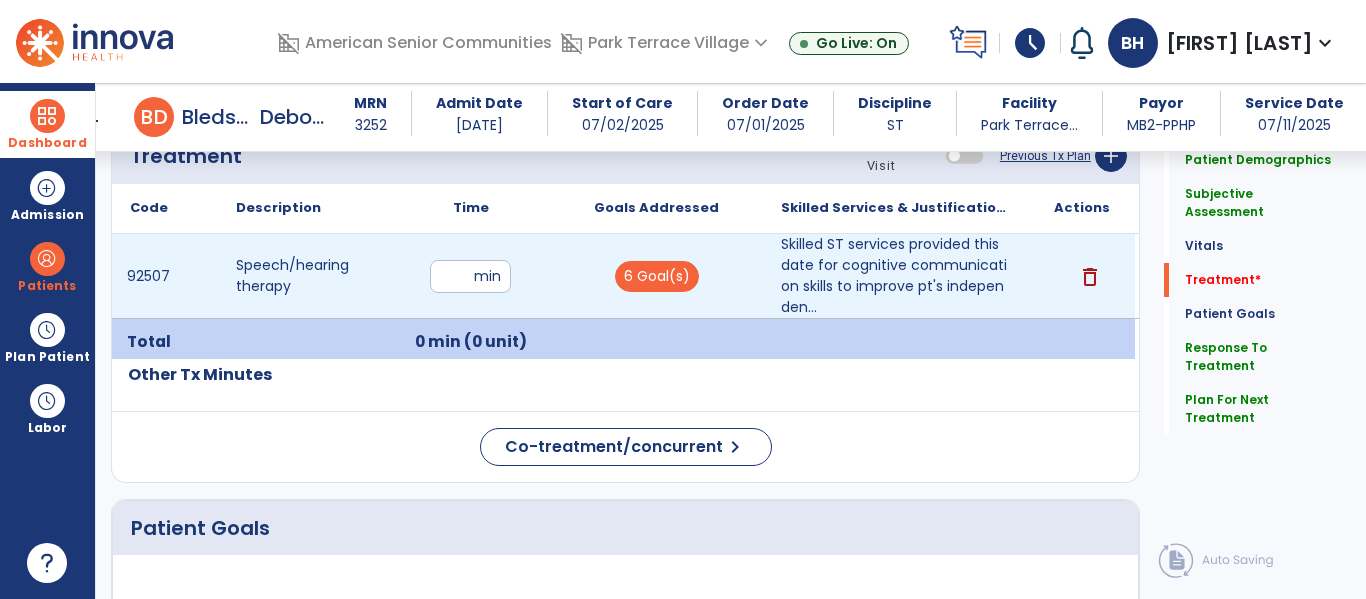 type on "**" 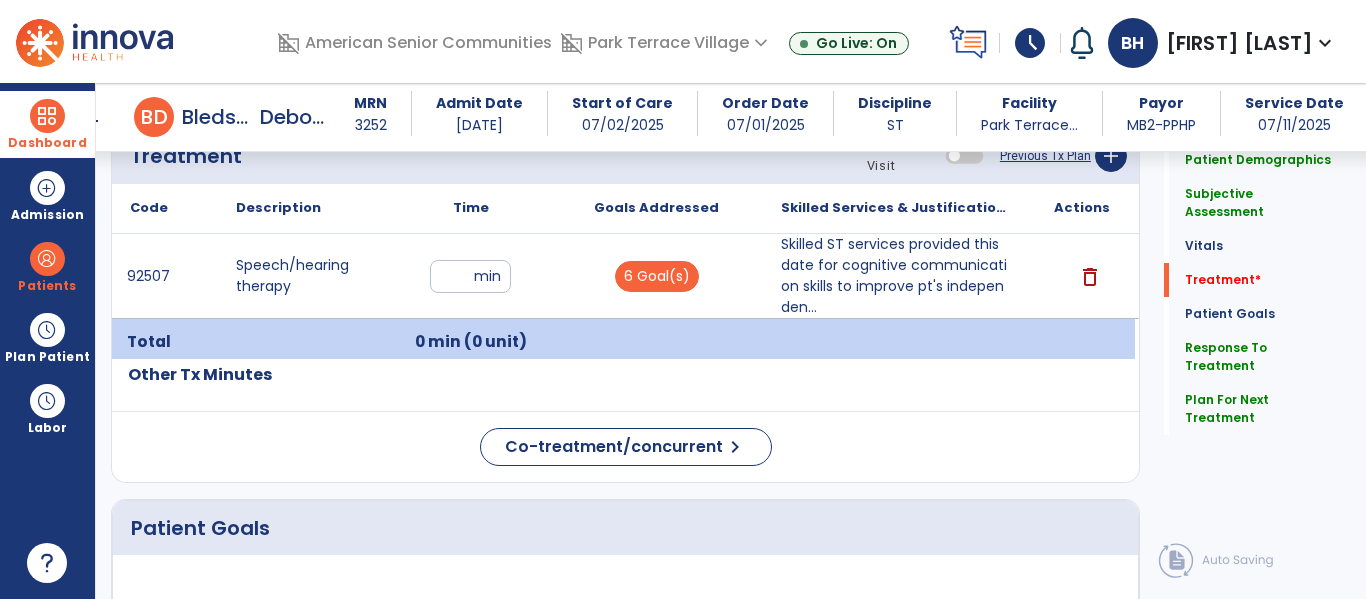 click on "Code
Description
Time" 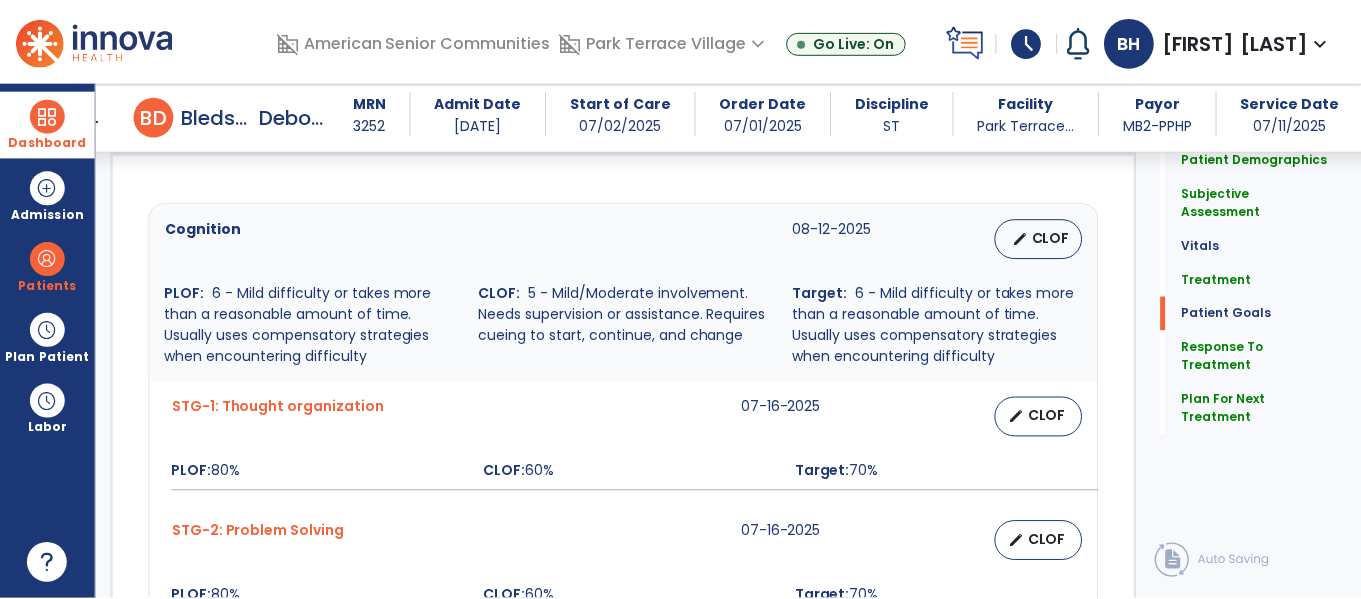 scroll, scrollTop: 3344, scrollLeft: 0, axis: vertical 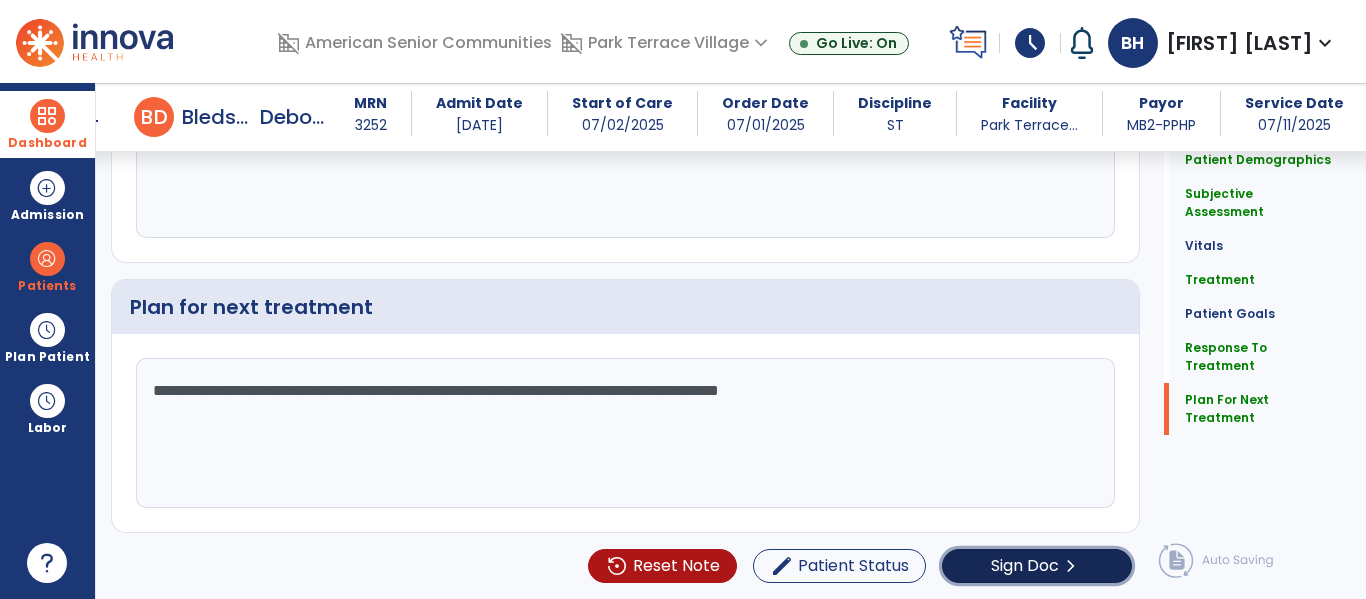 click on "Sign Doc  chevron_right" 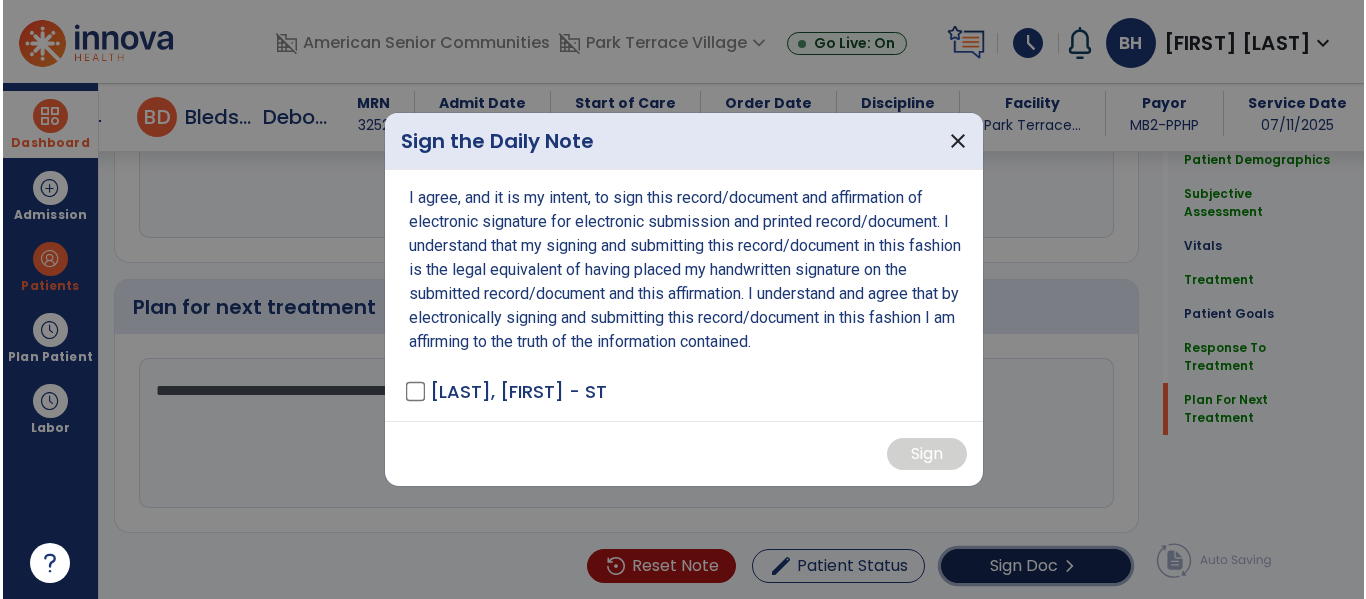 scroll, scrollTop: 3344, scrollLeft: 0, axis: vertical 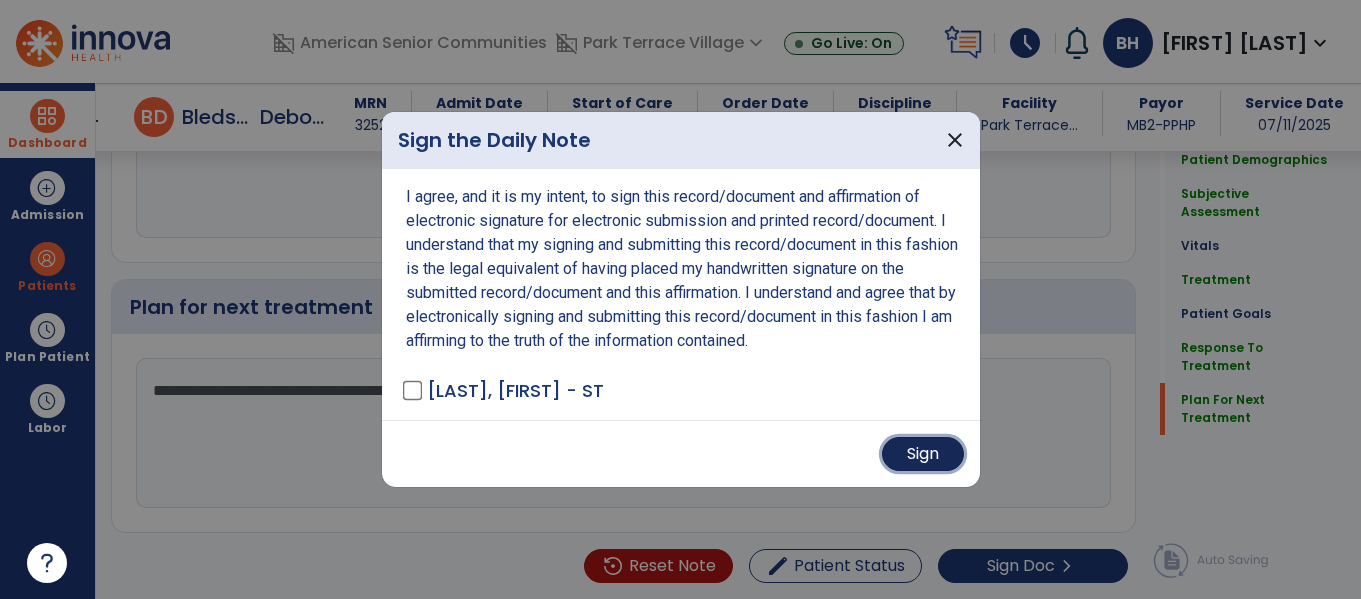 click on "Sign" at bounding box center (923, 454) 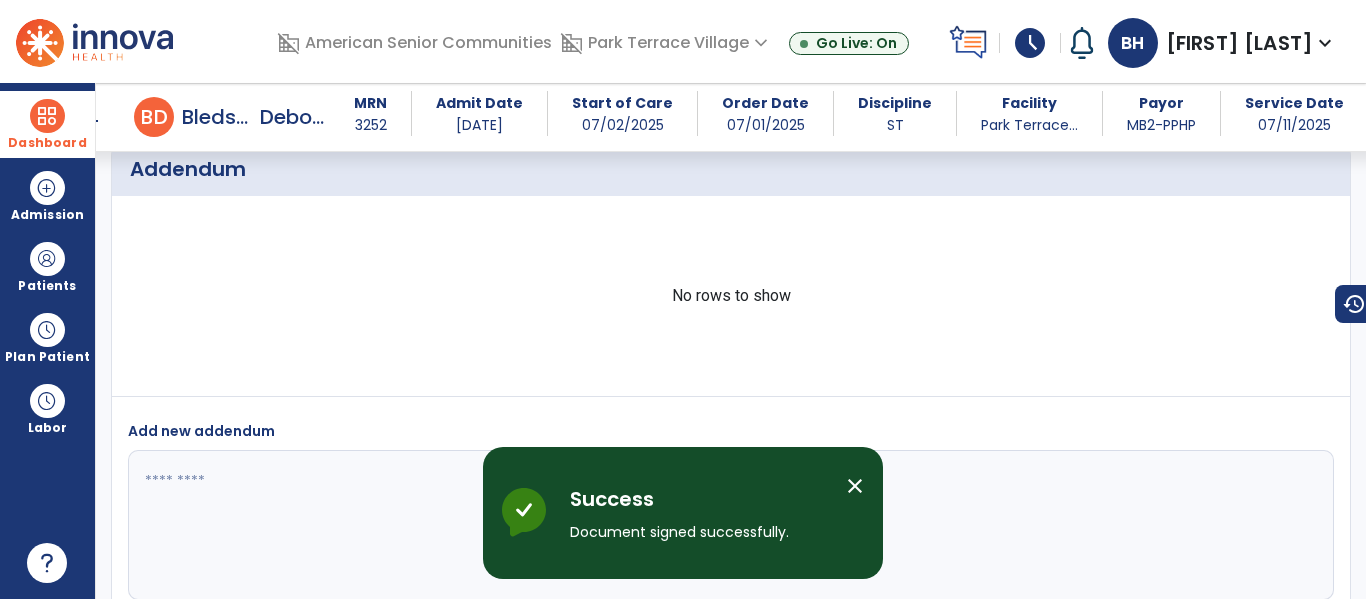 click on "Dashboard" at bounding box center (47, 124) 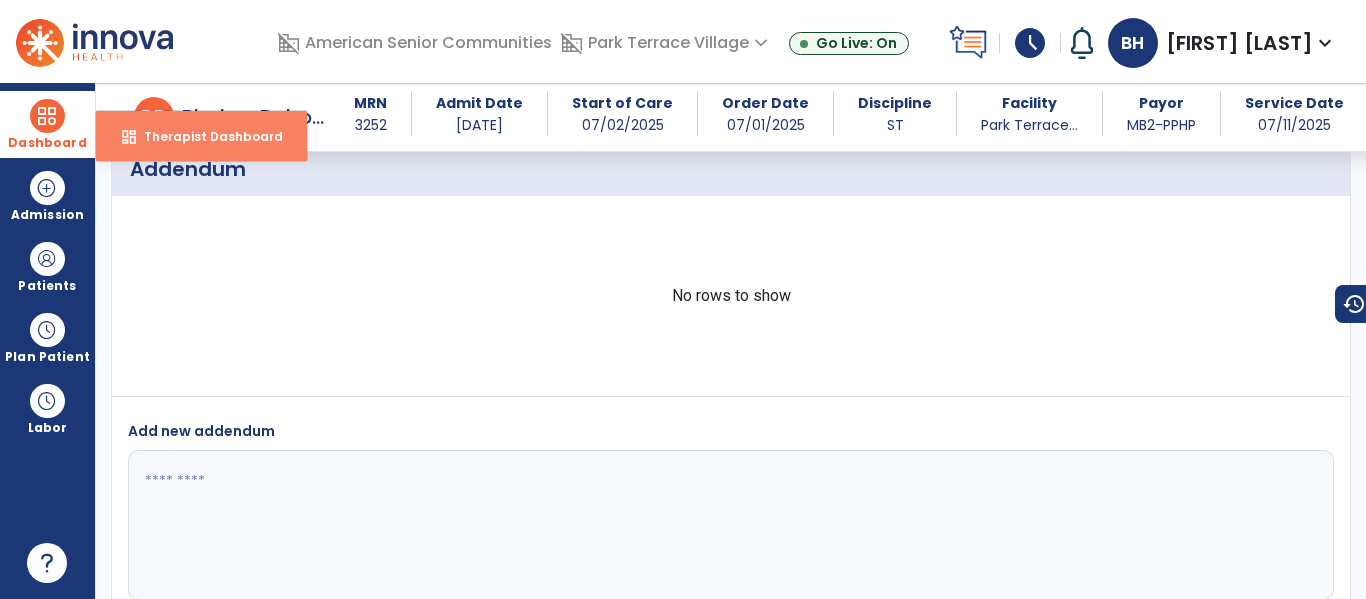 click on "Therapist Dashboard" at bounding box center (205, 136) 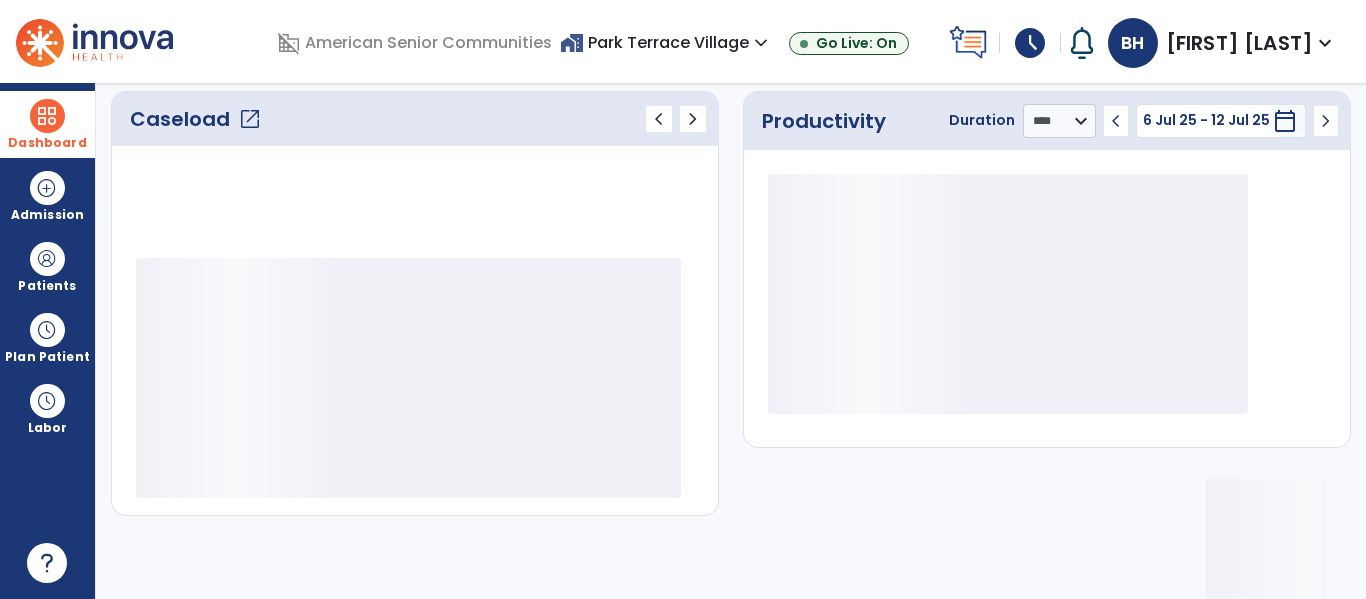 scroll, scrollTop: 278, scrollLeft: 0, axis: vertical 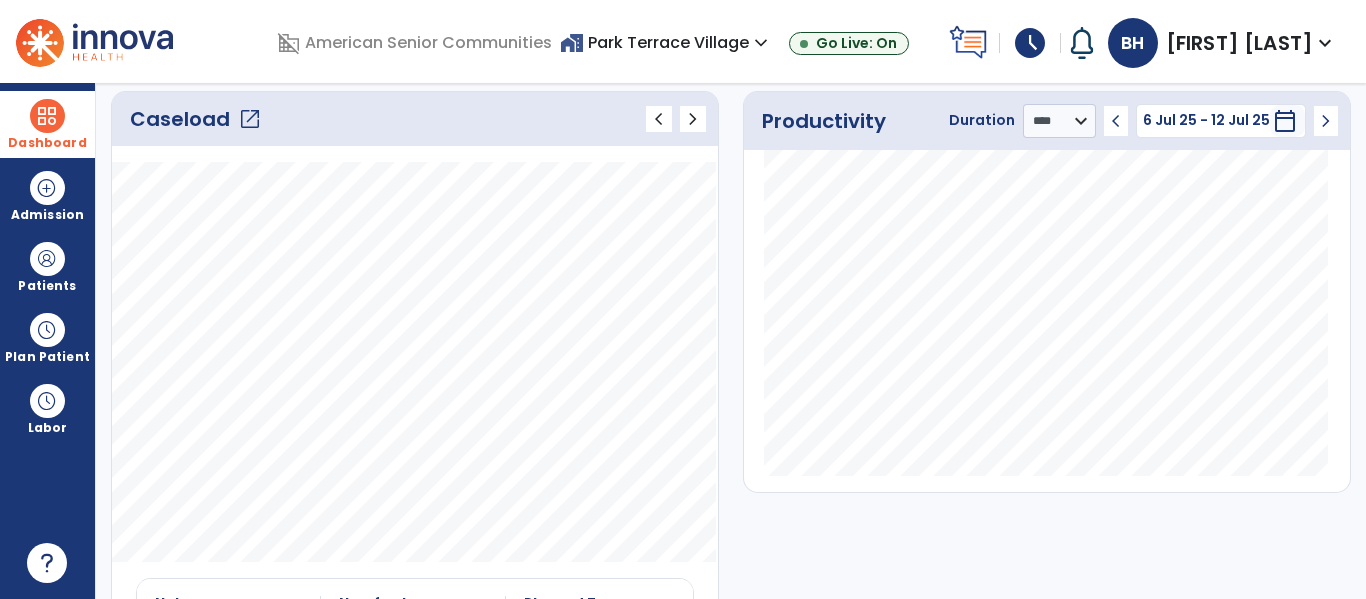 click on "open_in_new" 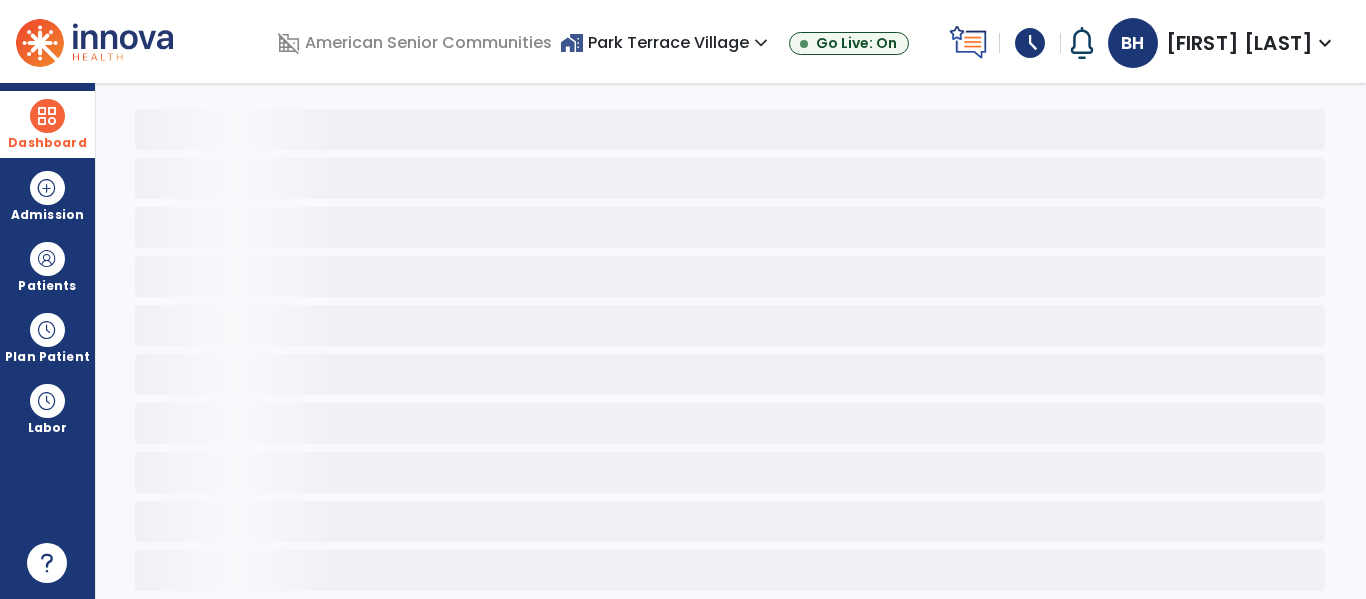 scroll, scrollTop: 78, scrollLeft: 0, axis: vertical 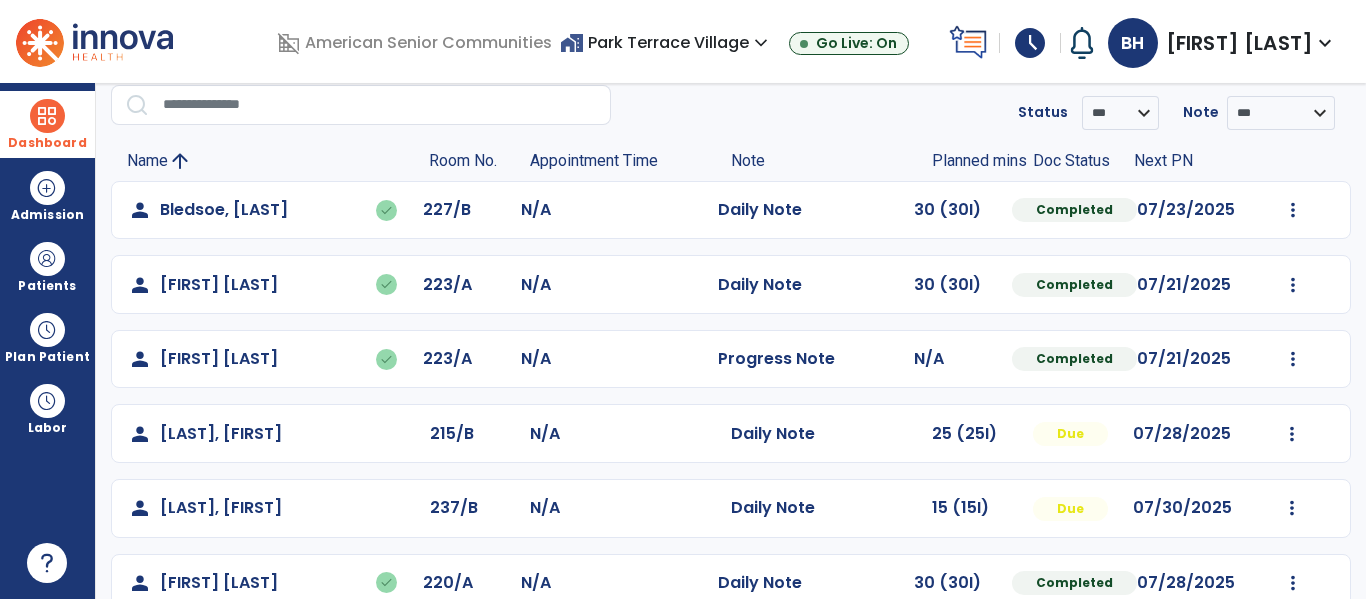 click on "Daily Note" 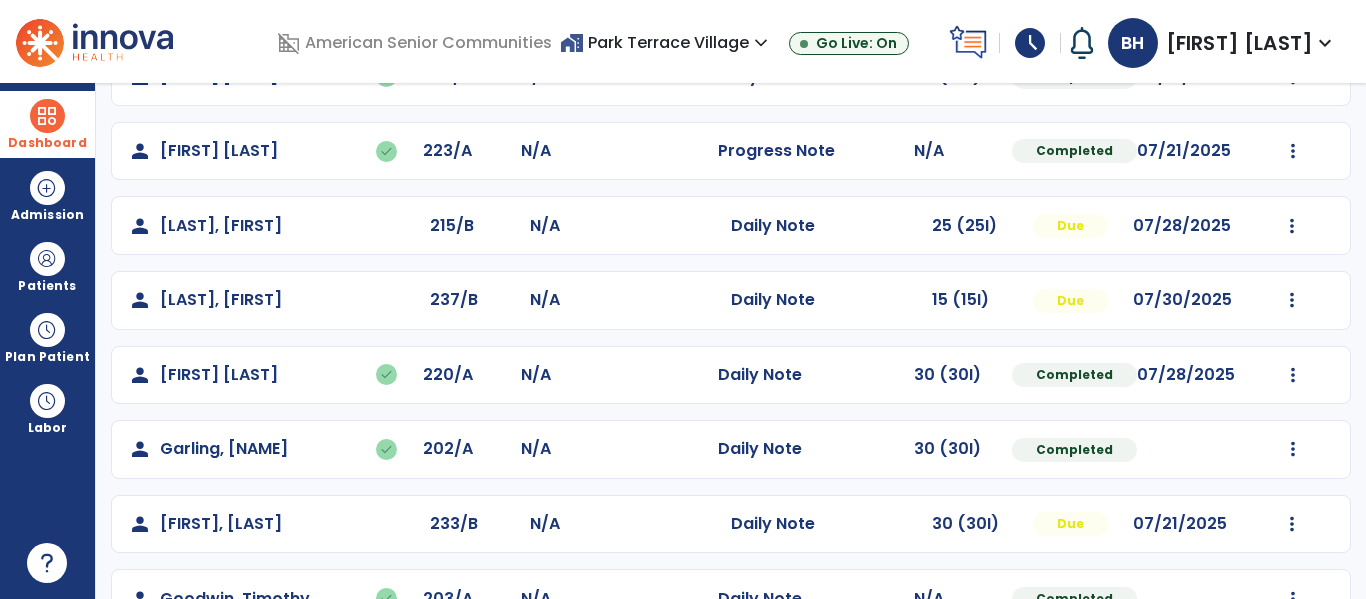 scroll, scrollTop: 285, scrollLeft: 0, axis: vertical 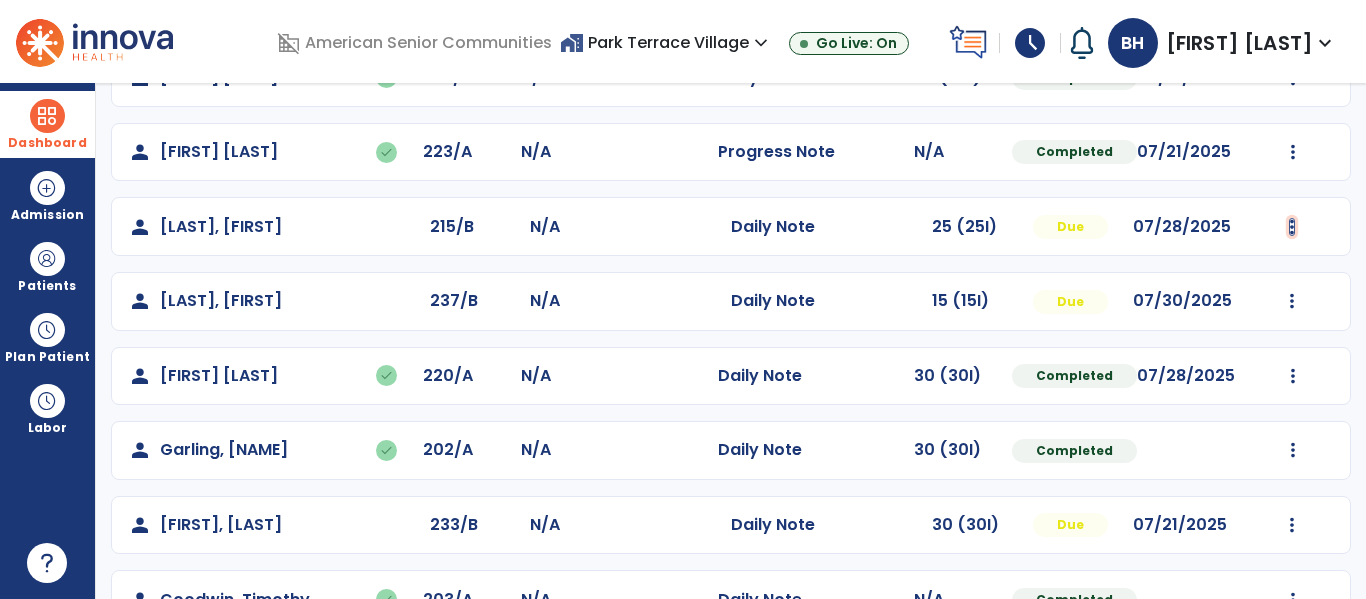click at bounding box center [1293, 3] 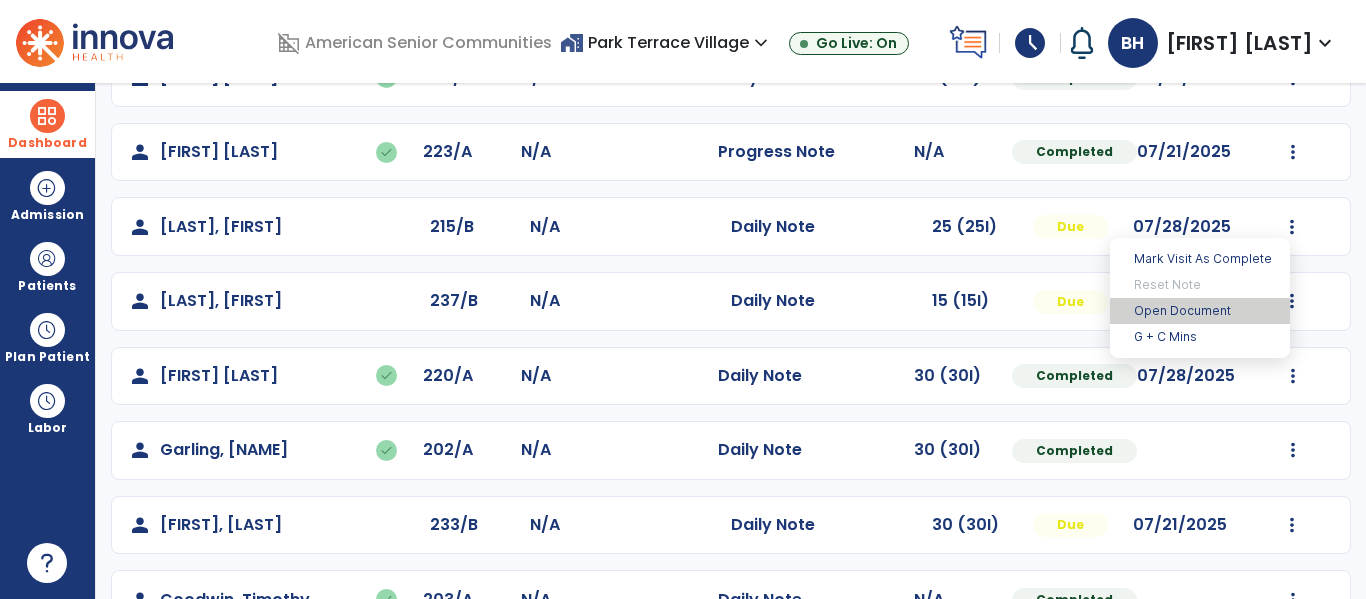 click on "Open Document" at bounding box center (1200, 311) 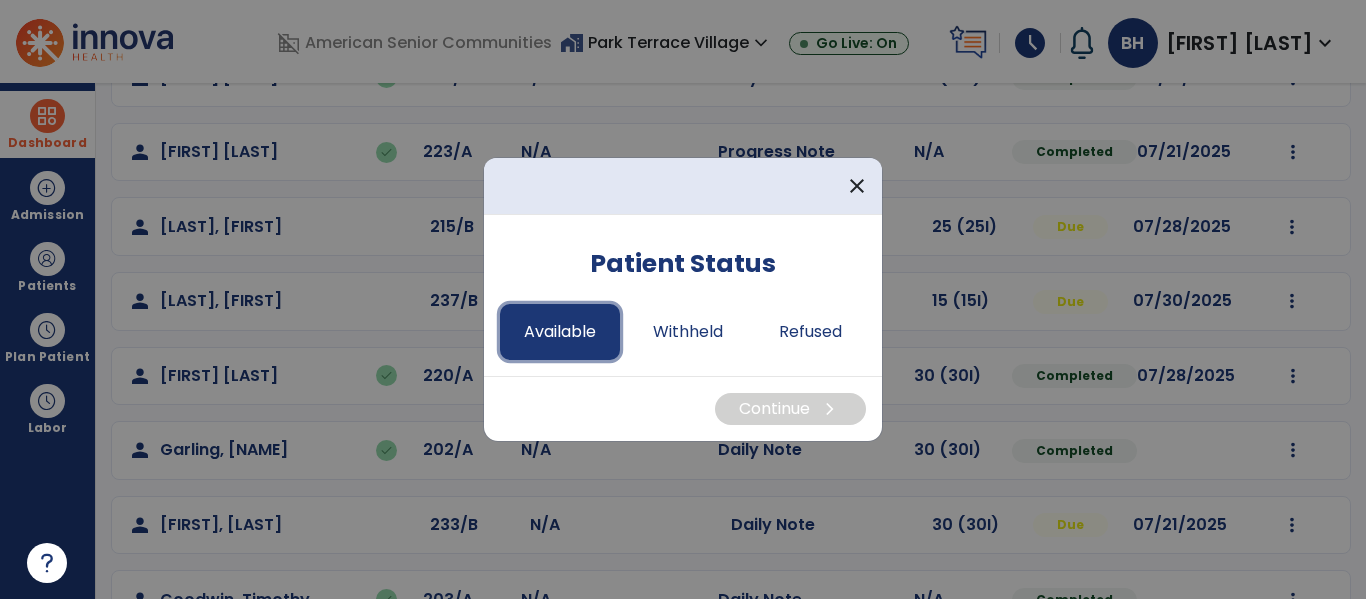 click on "Available" at bounding box center [560, 332] 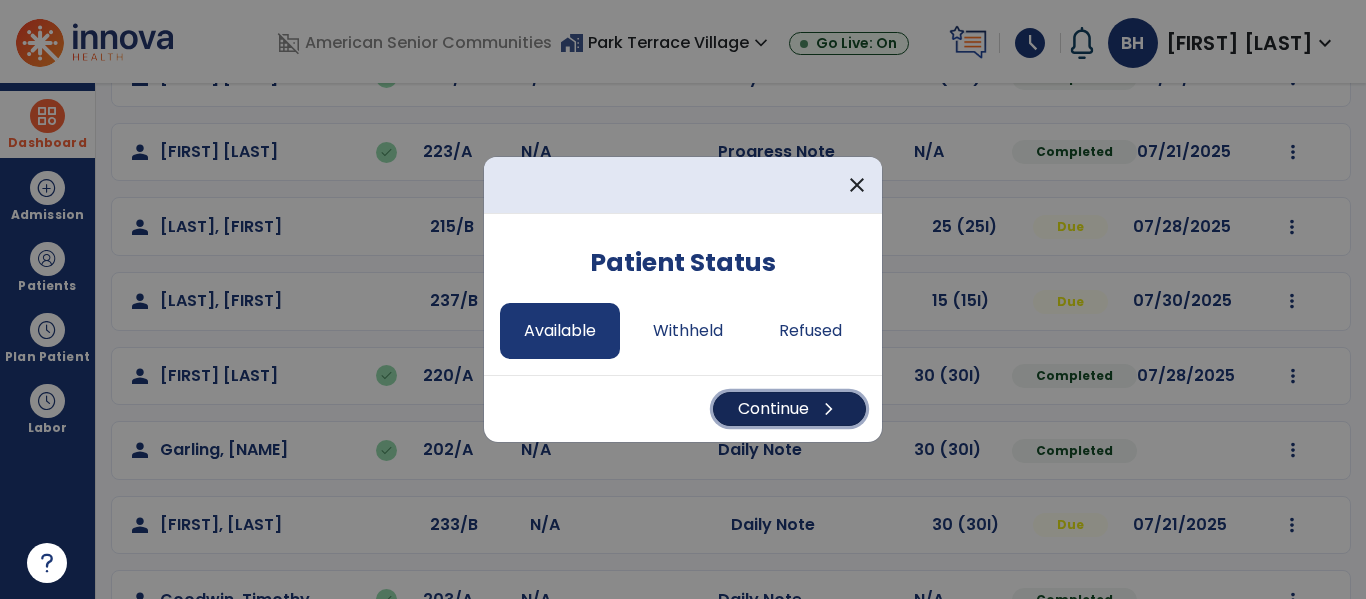 click on "Continue   chevron_right" at bounding box center (789, 409) 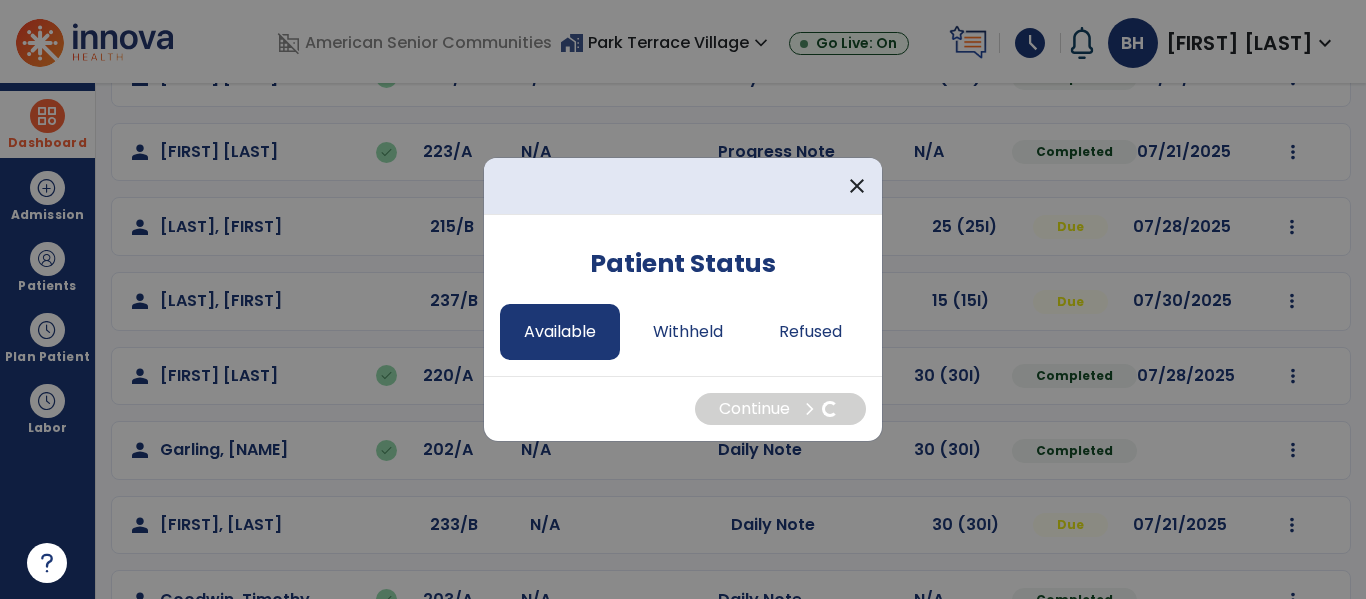 select on "*" 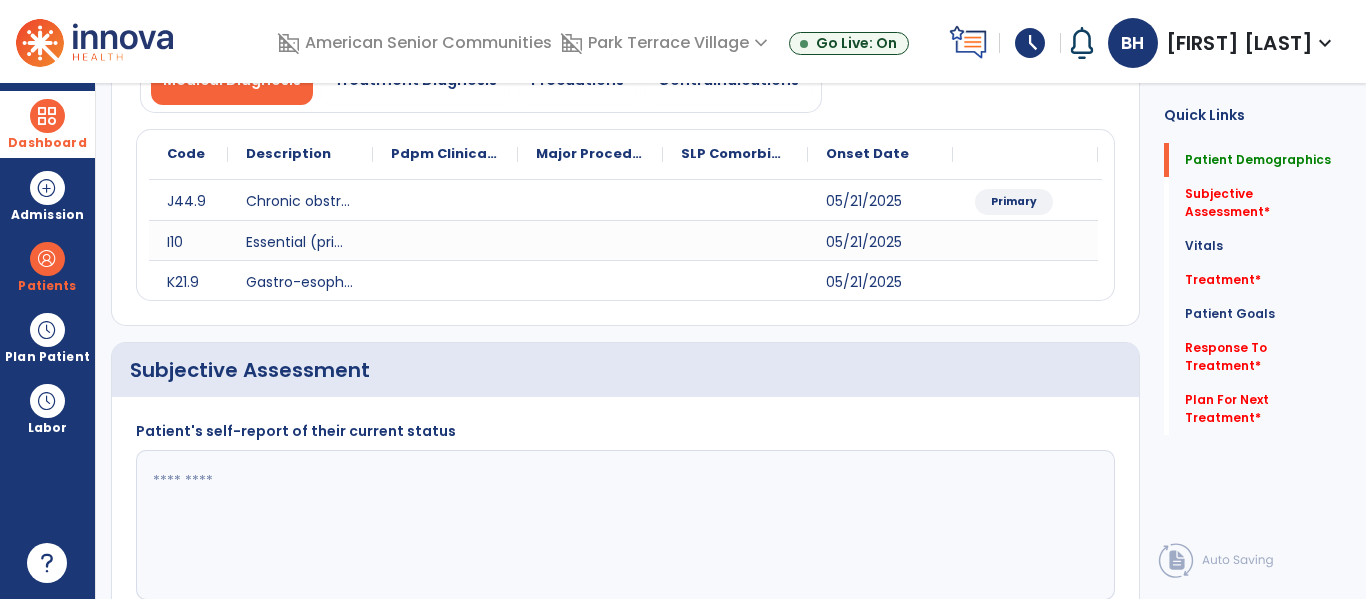 click 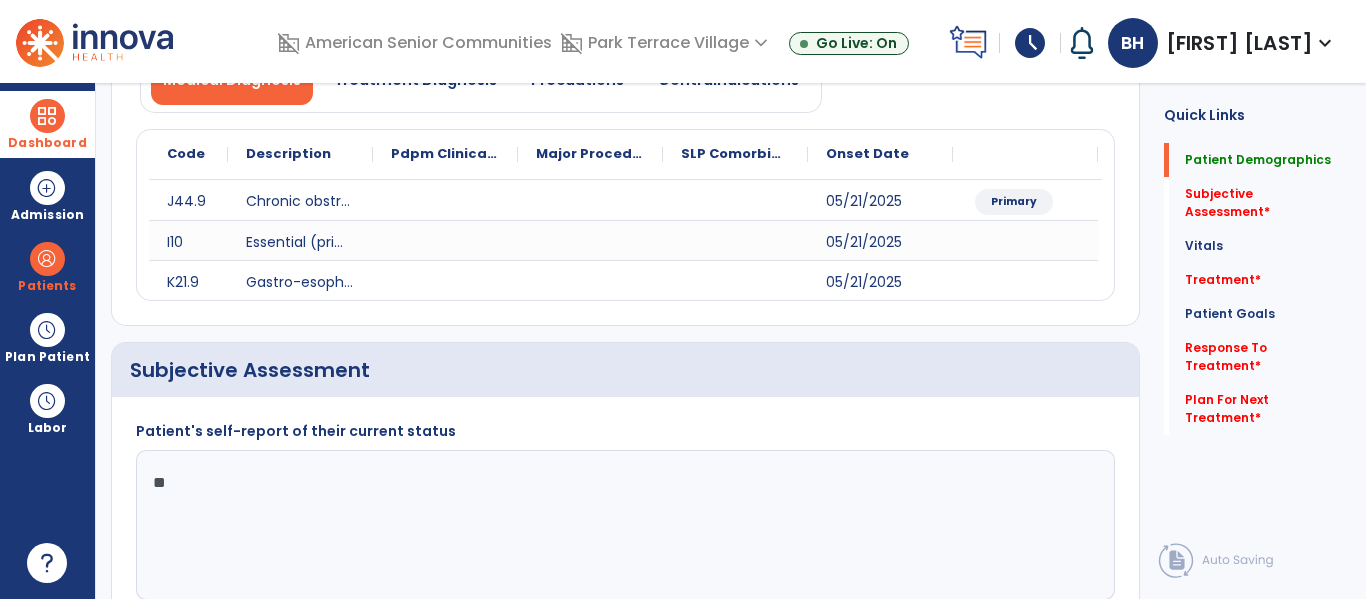 type on "*" 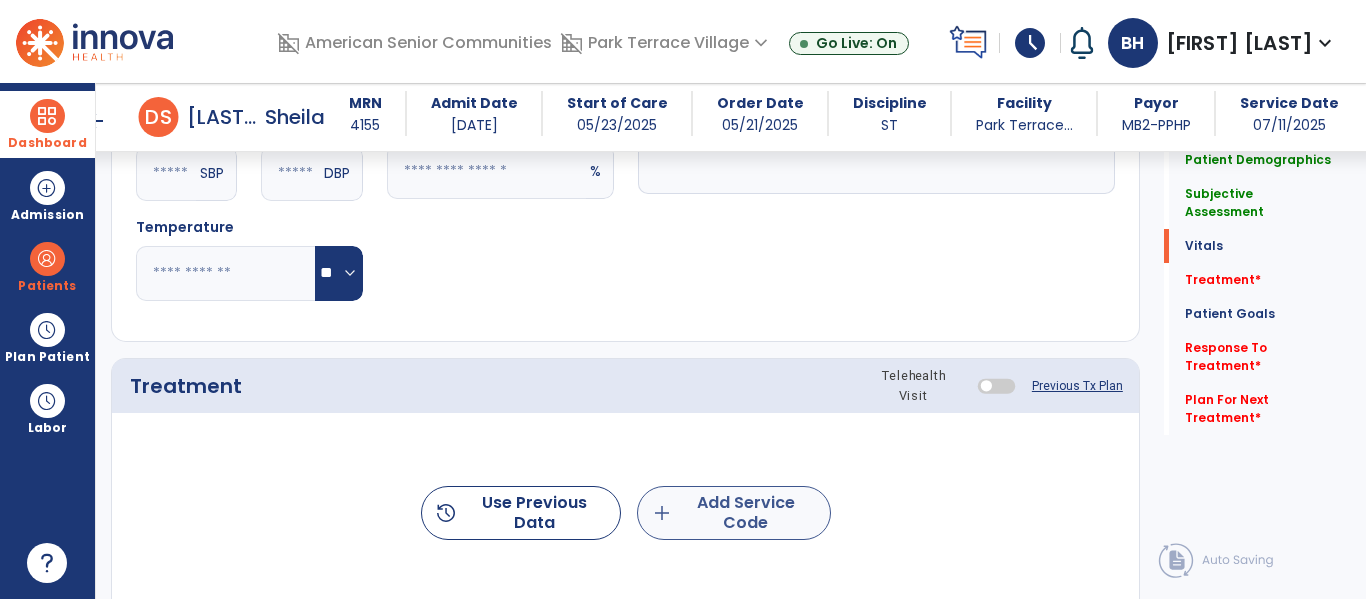 type on "**********" 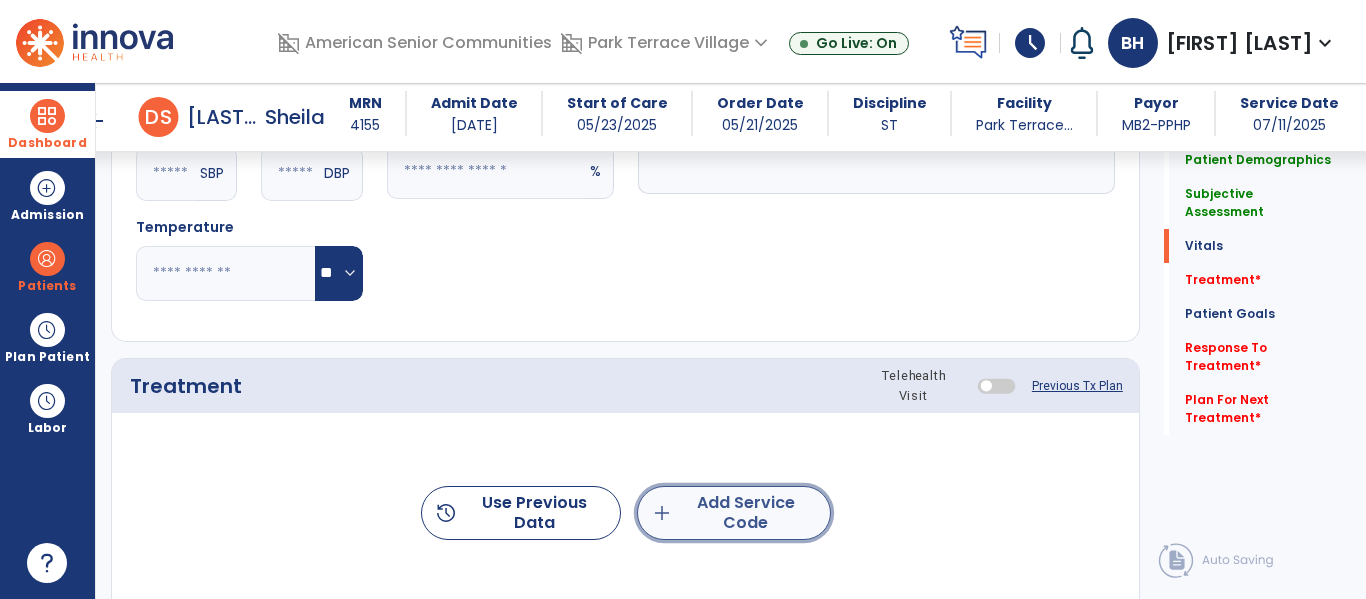 click on "add  Add Service Code" 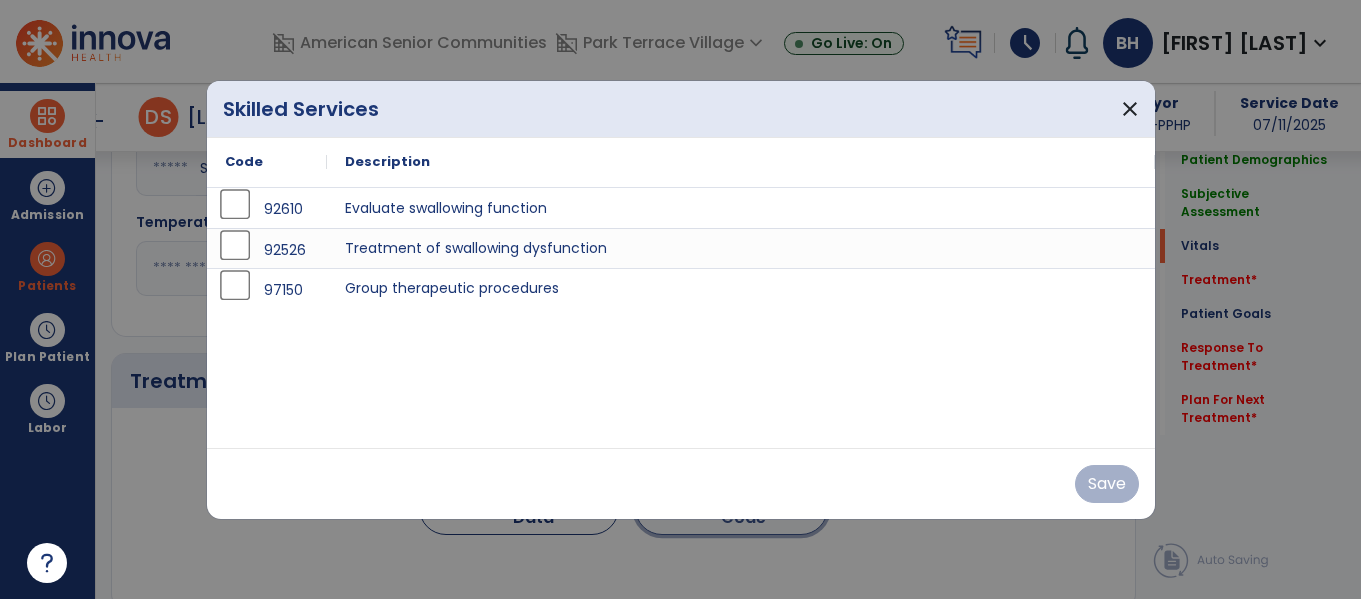 scroll, scrollTop: 971, scrollLeft: 0, axis: vertical 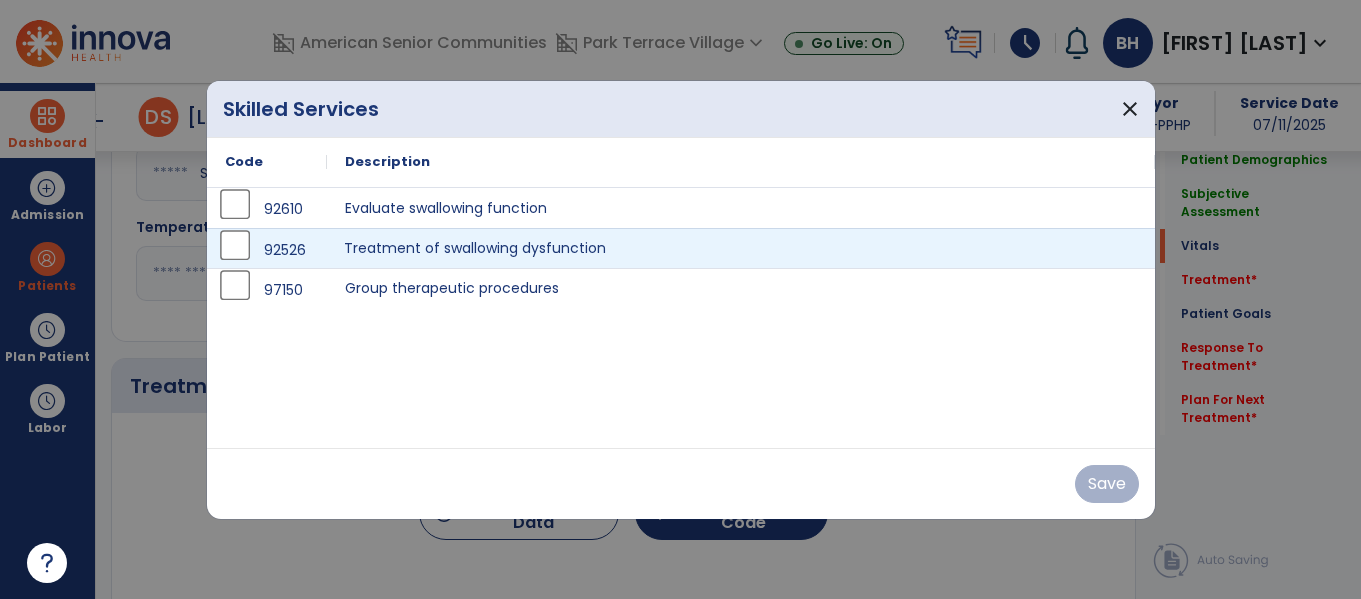 click on "Treatment of swallowing dysfunction" at bounding box center (741, 248) 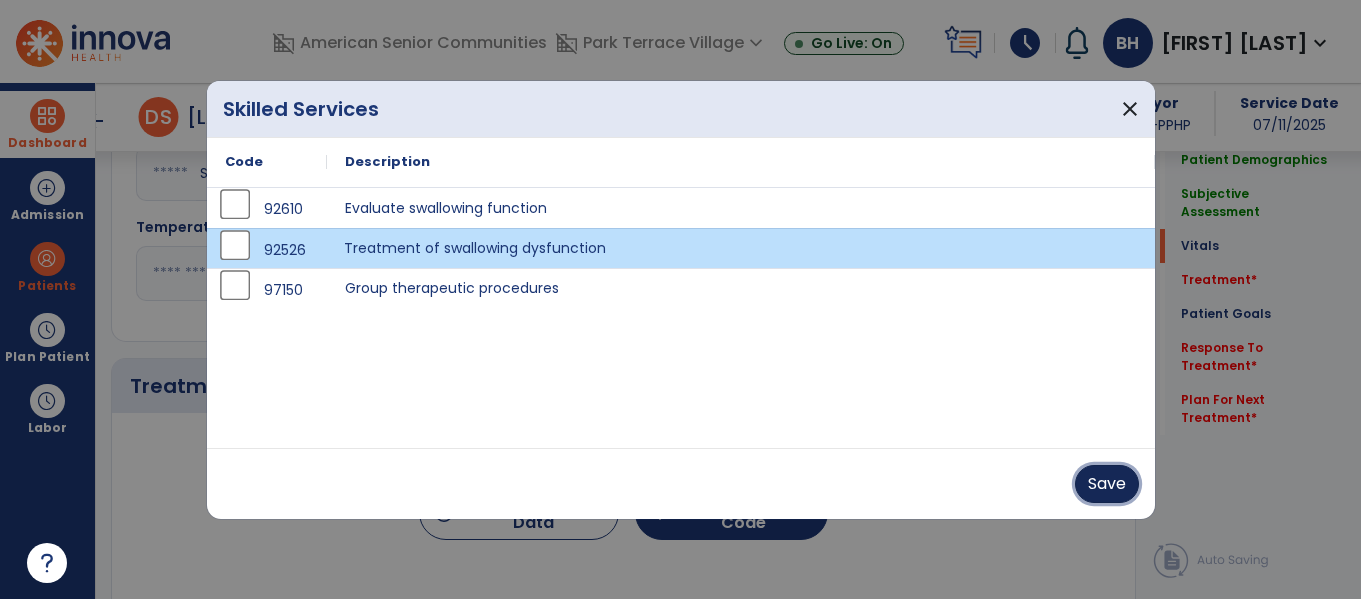 click on "Save" at bounding box center [1107, 484] 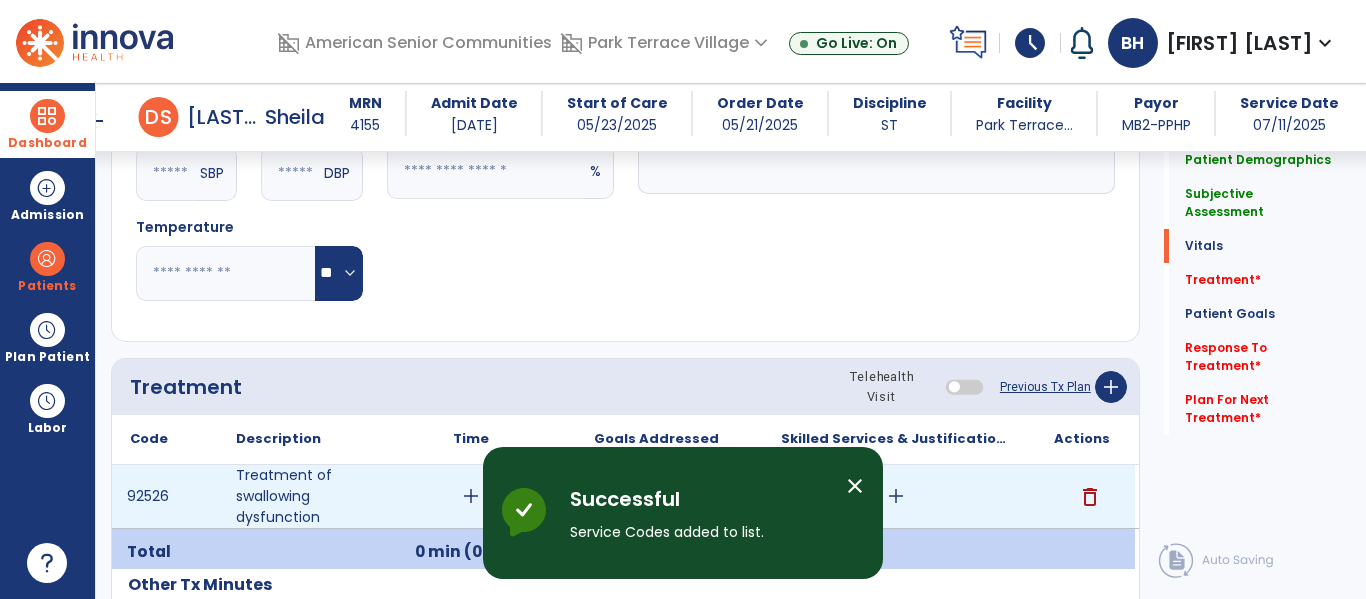 click on "add" at bounding box center [896, 496] 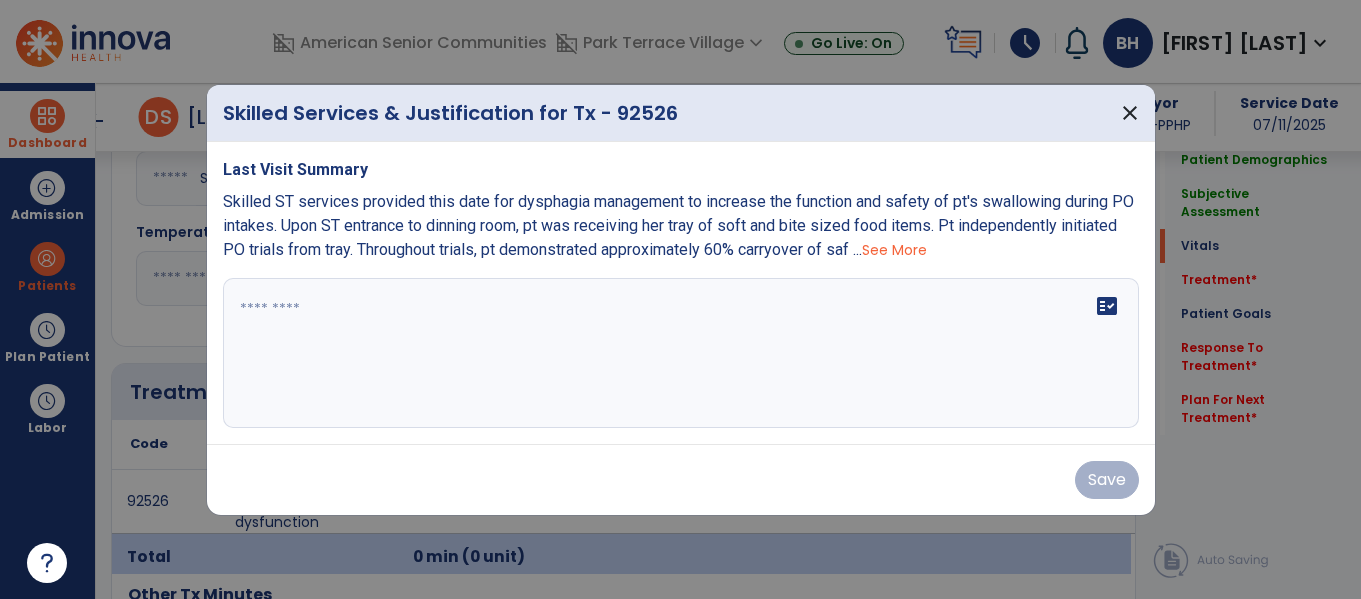 scroll, scrollTop: 971, scrollLeft: 0, axis: vertical 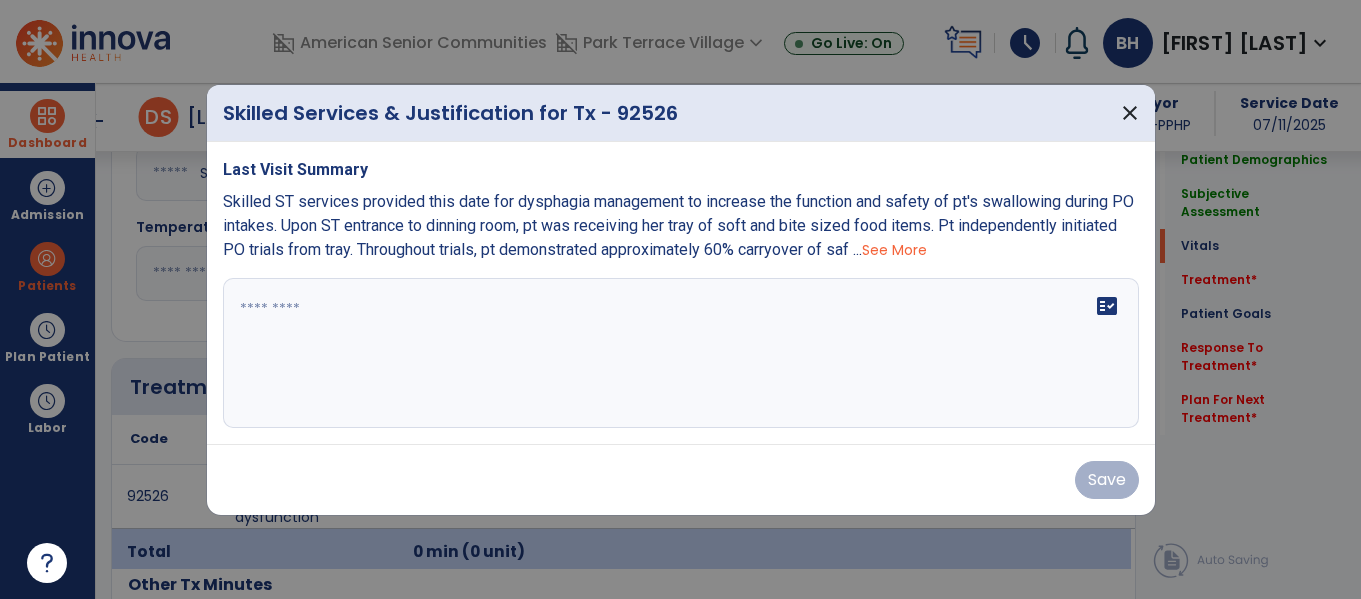 click on "Save" at bounding box center (681, 480) 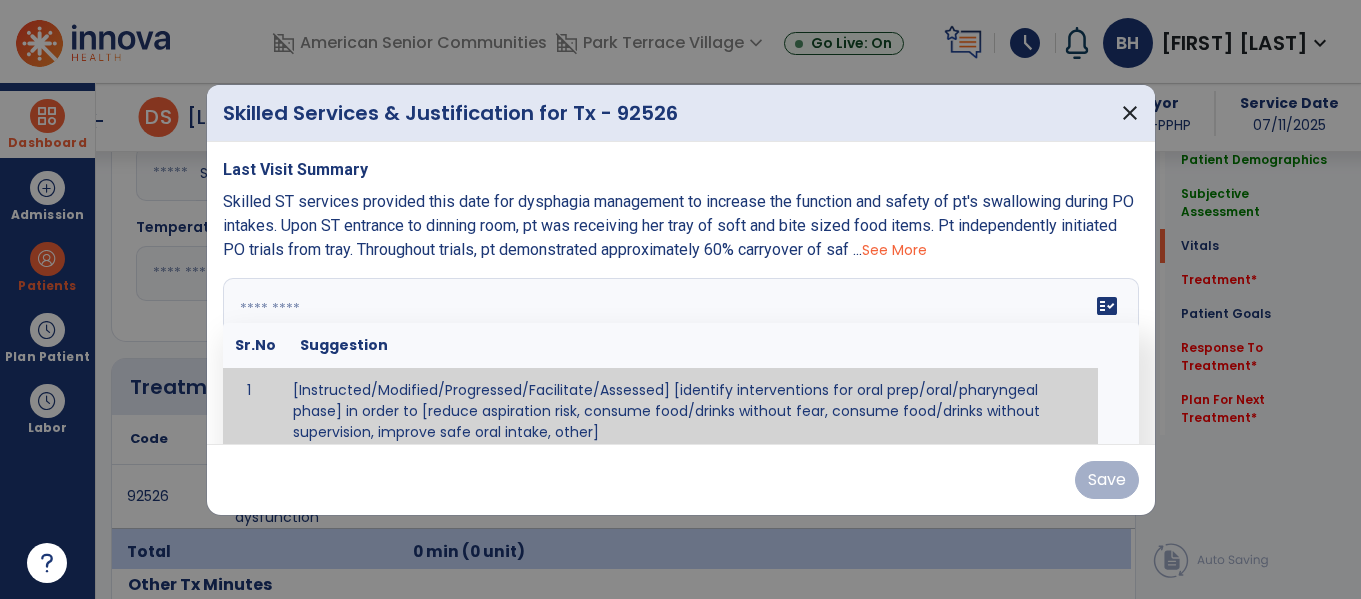 click at bounding box center (678, 353) 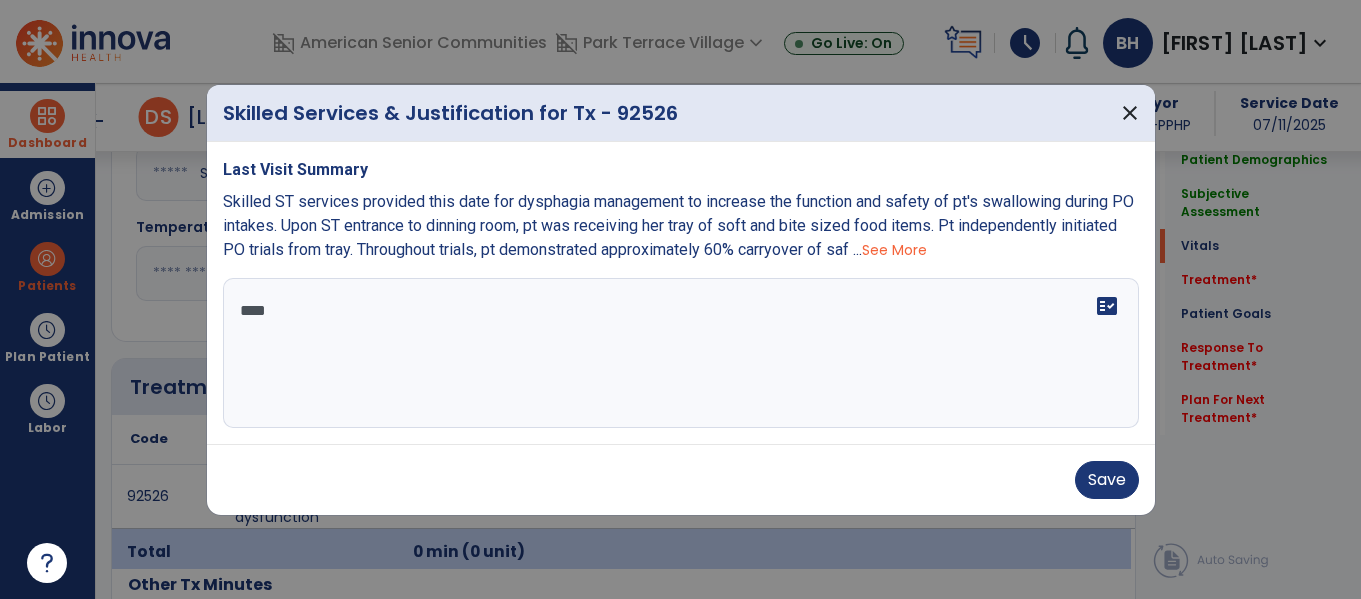 scroll, scrollTop: 0, scrollLeft: 0, axis: both 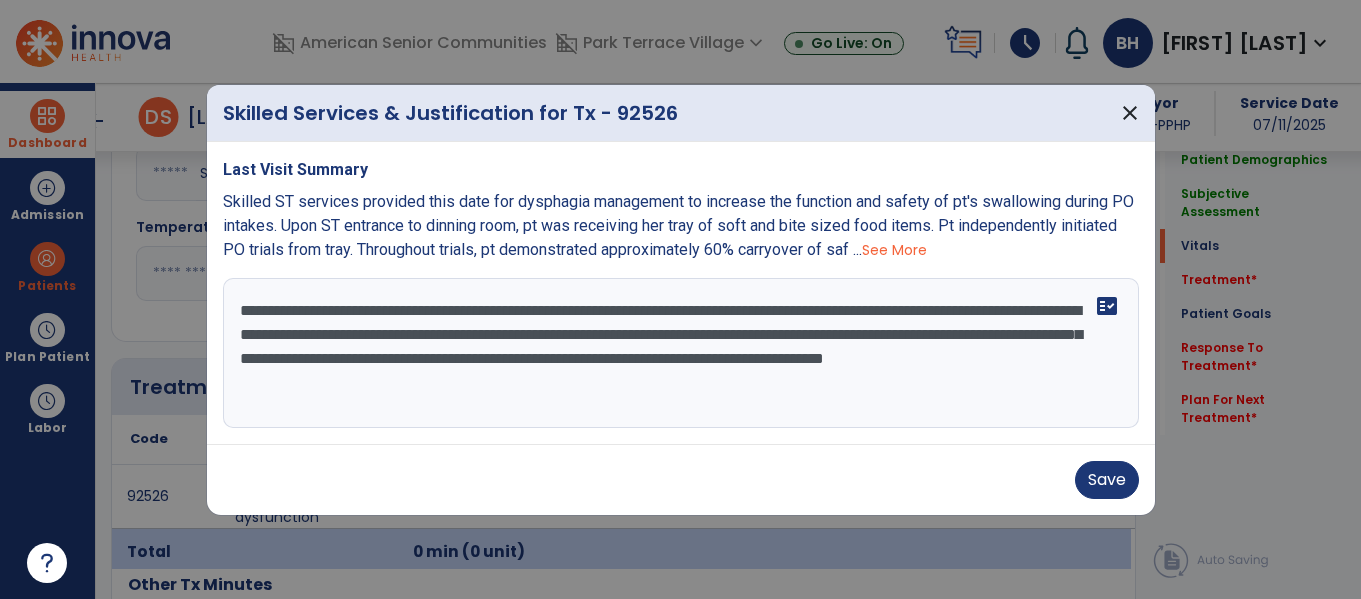 click on "**********" at bounding box center (681, 353) 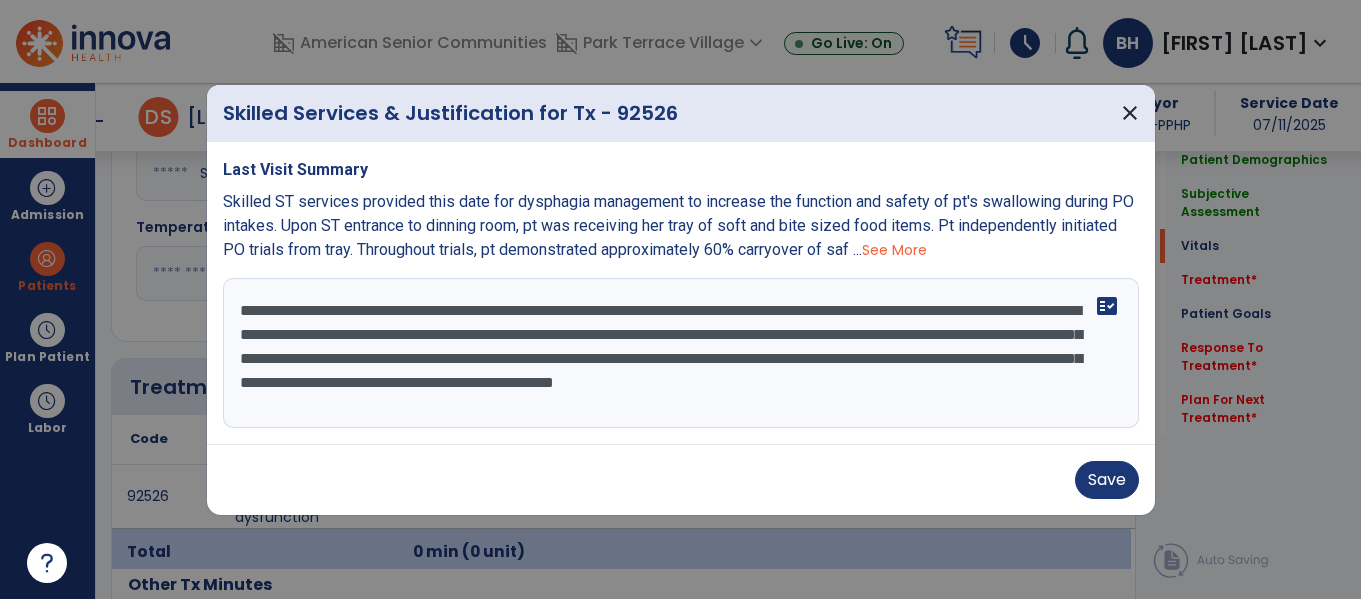 click on "**********" at bounding box center [681, 353] 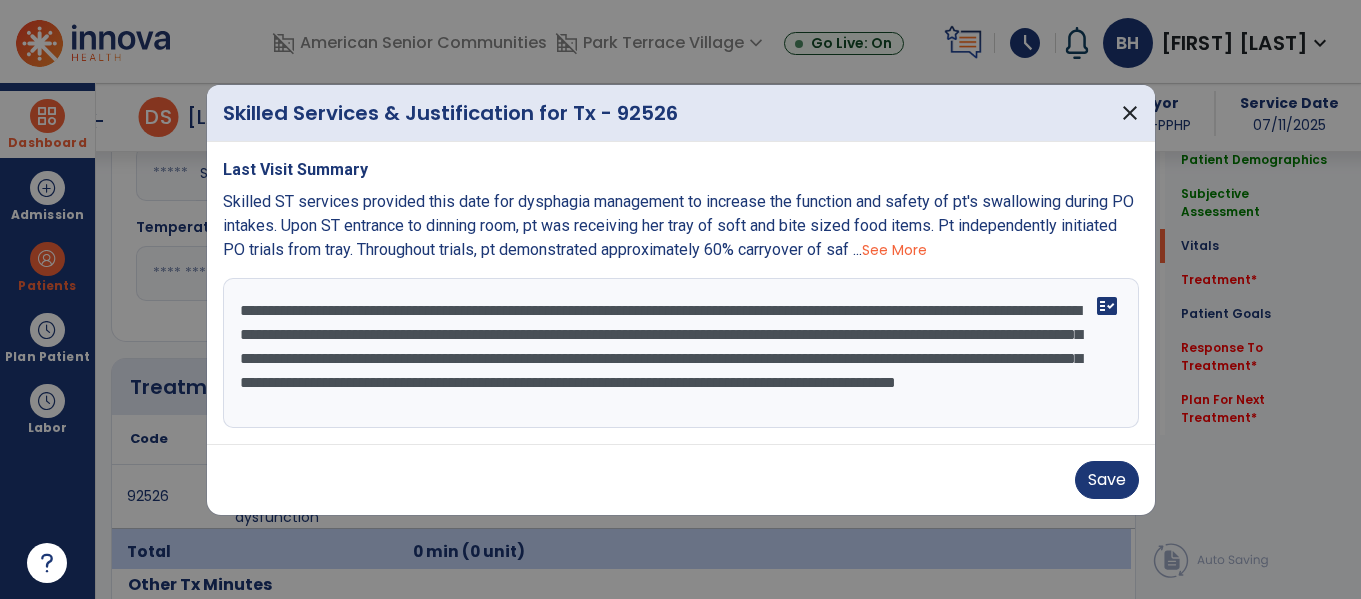 scroll, scrollTop: 16, scrollLeft: 0, axis: vertical 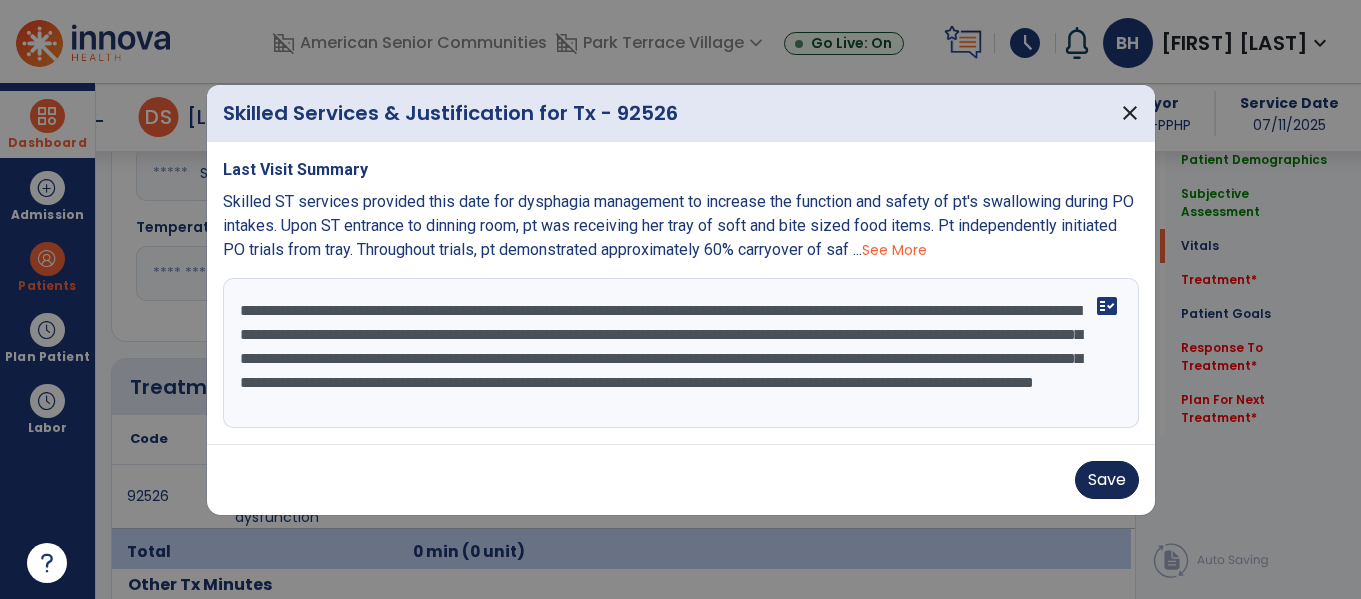type on "**********" 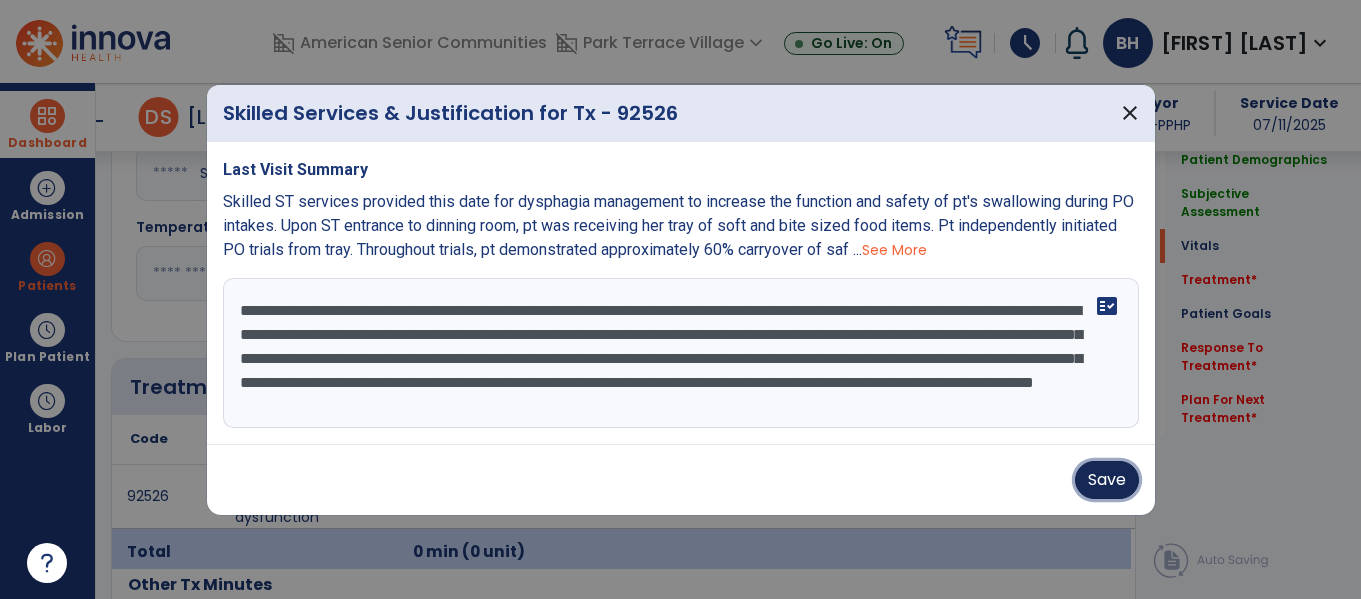 click on "Save" at bounding box center (1107, 480) 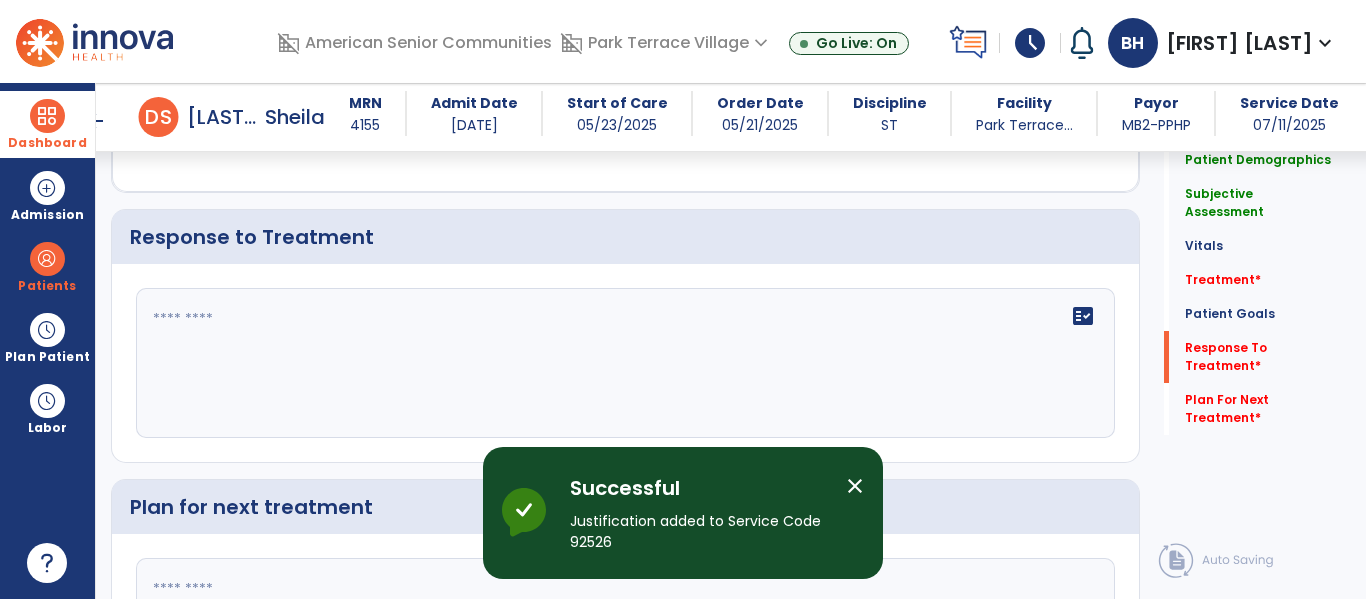 scroll, scrollTop: 2309, scrollLeft: 0, axis: vertical 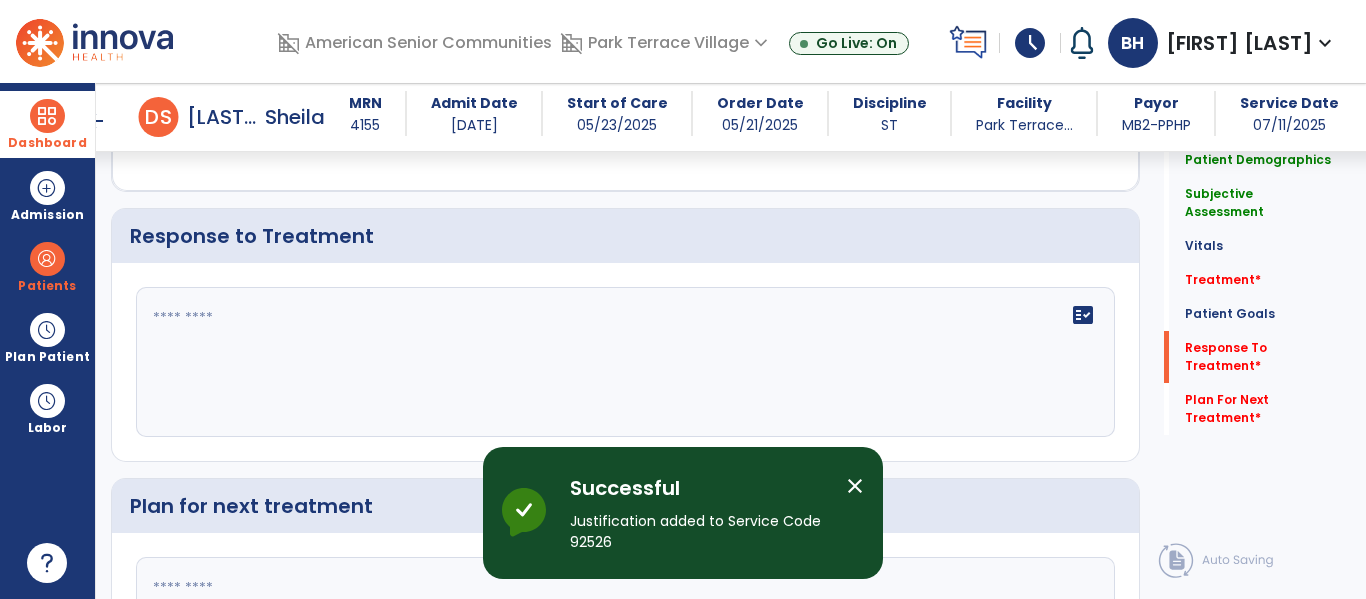 click on "fact_check" 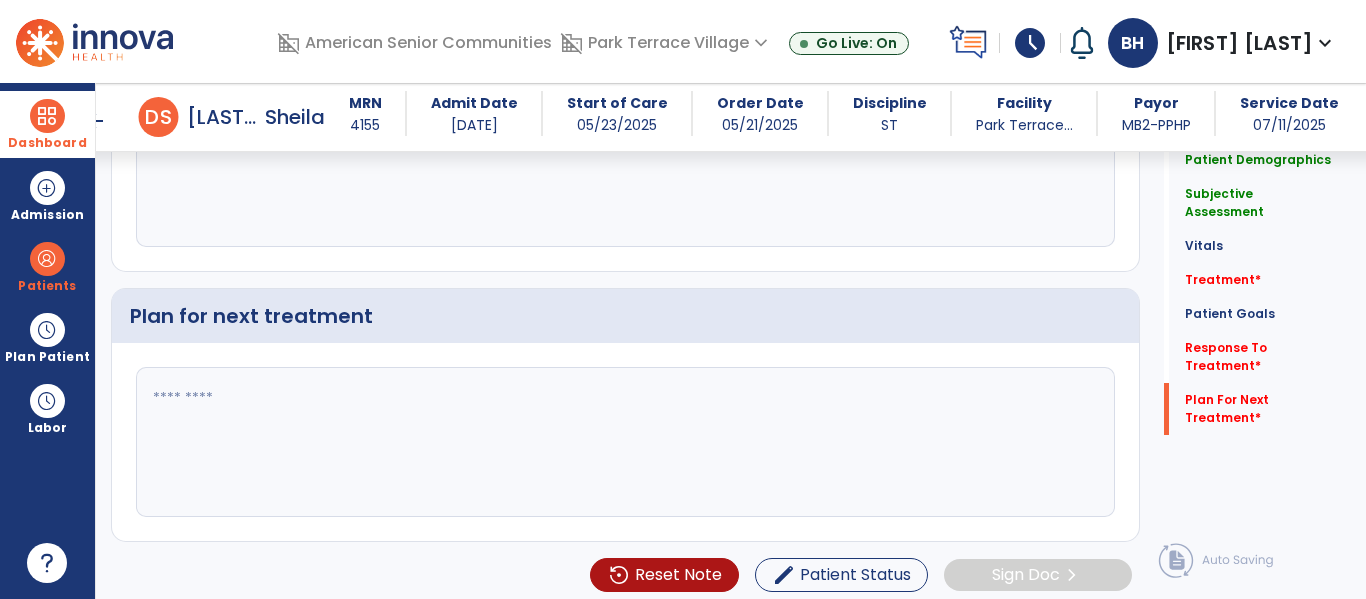 scroll, scrollTop: 2508, scrollLeft: 0, axis: vertical 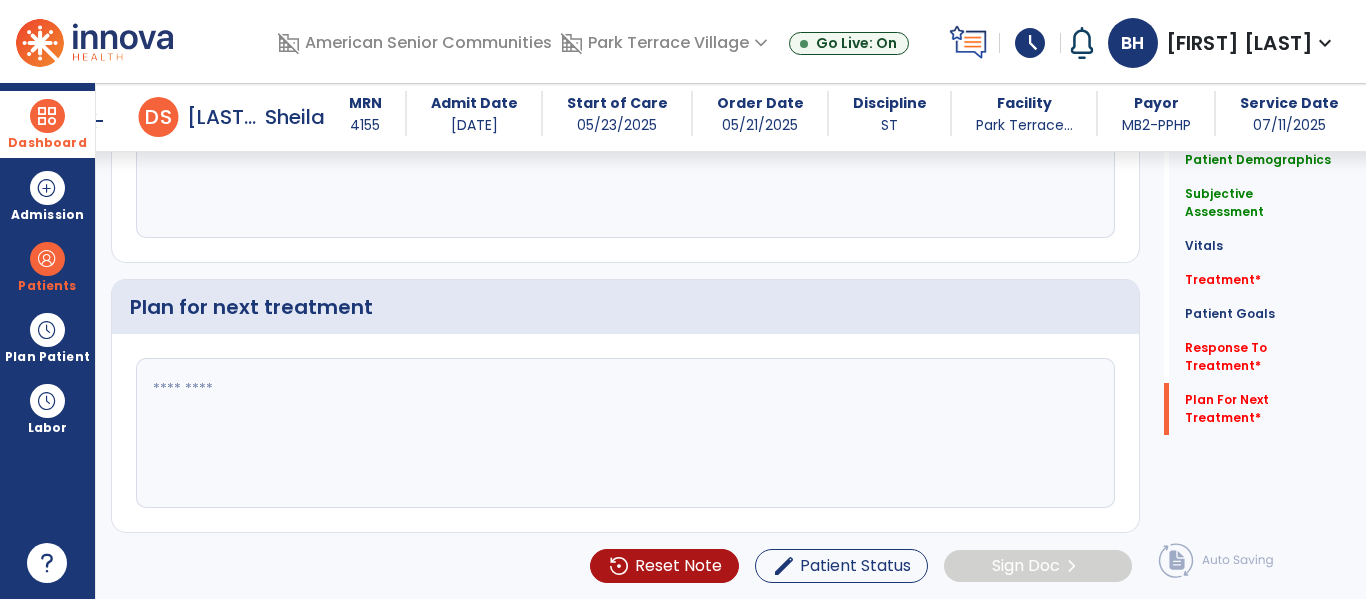 type on "**********" 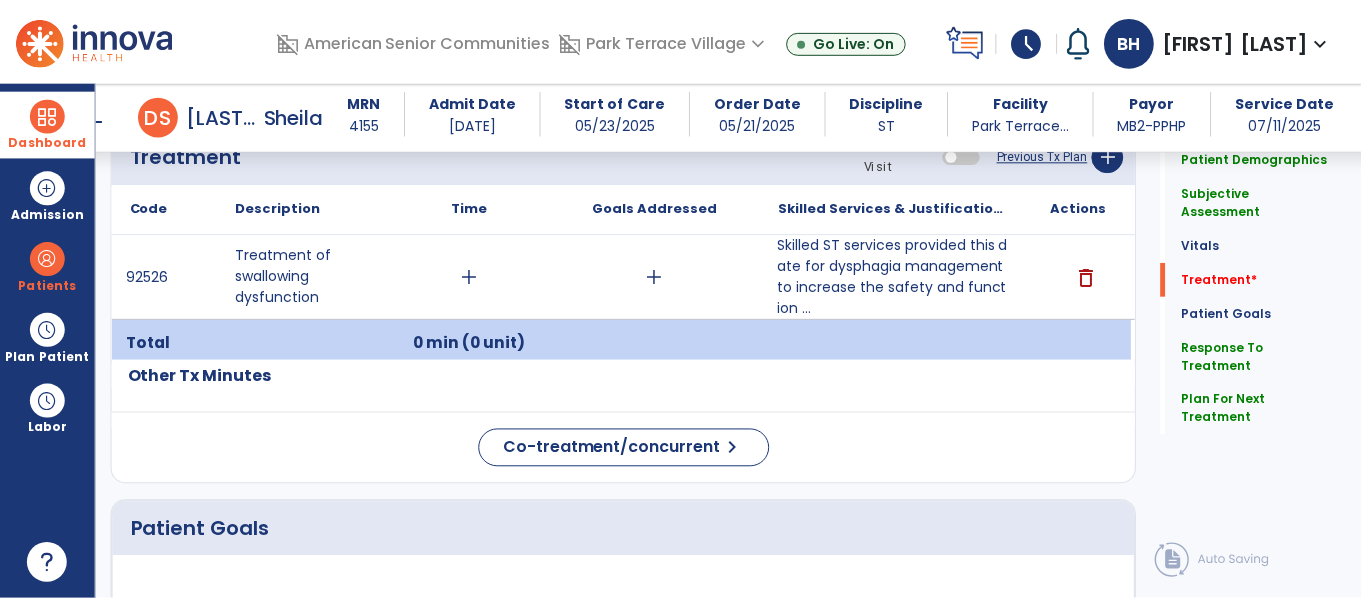 scroll, scrollTop: 1150, scrollLeft: 0, axis: vertical 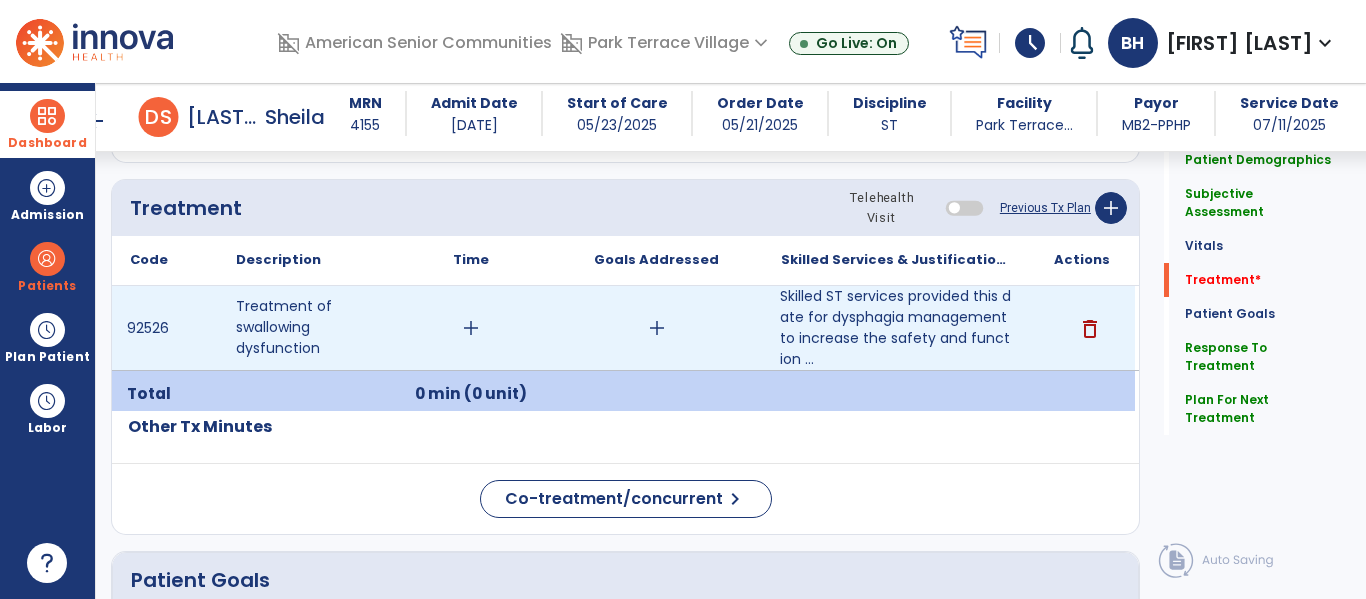 type on "**********" 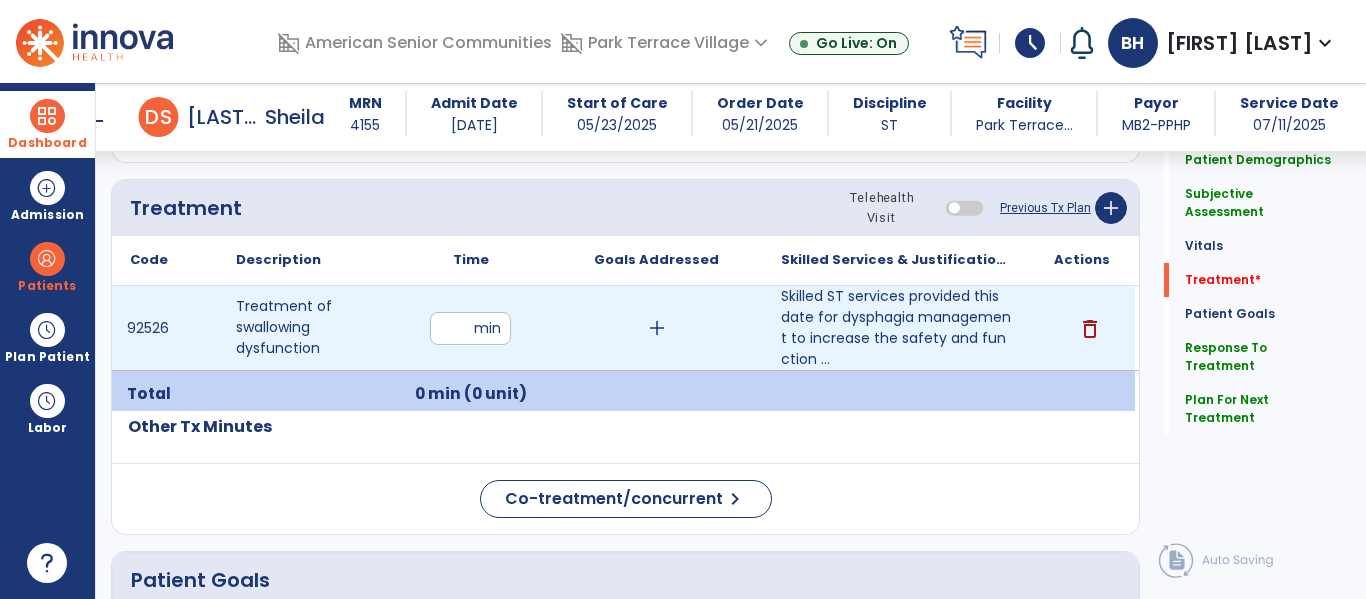 type on "**" 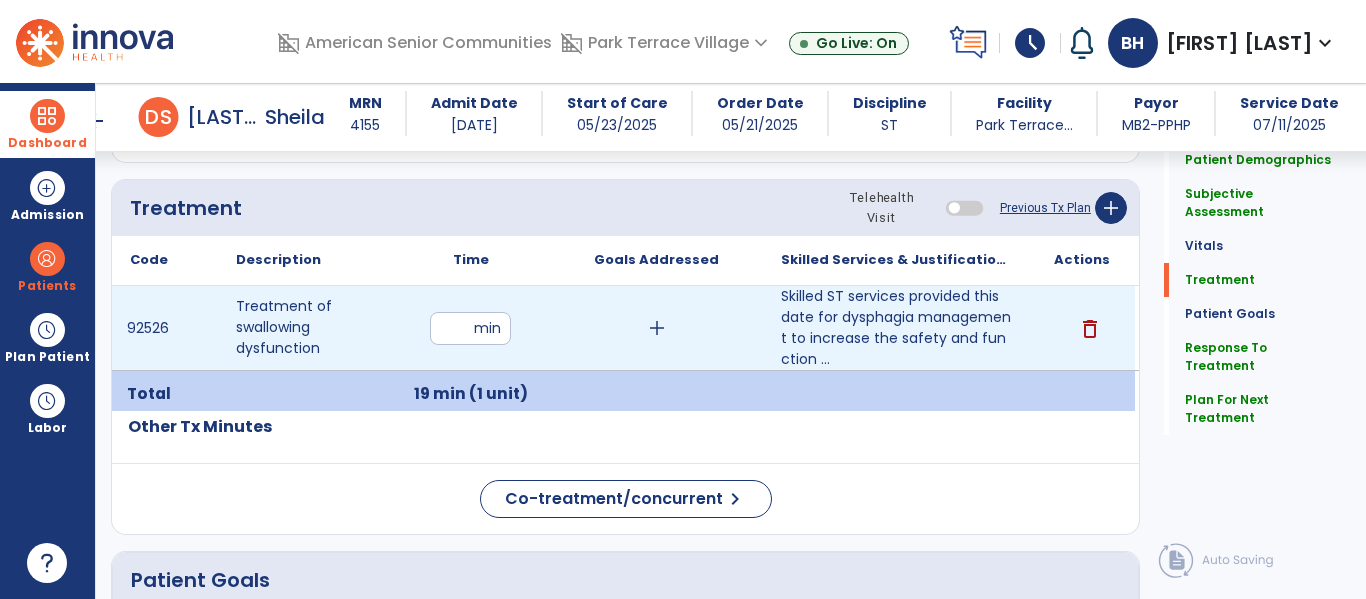 click on "add" at bounding box center [657, 328] 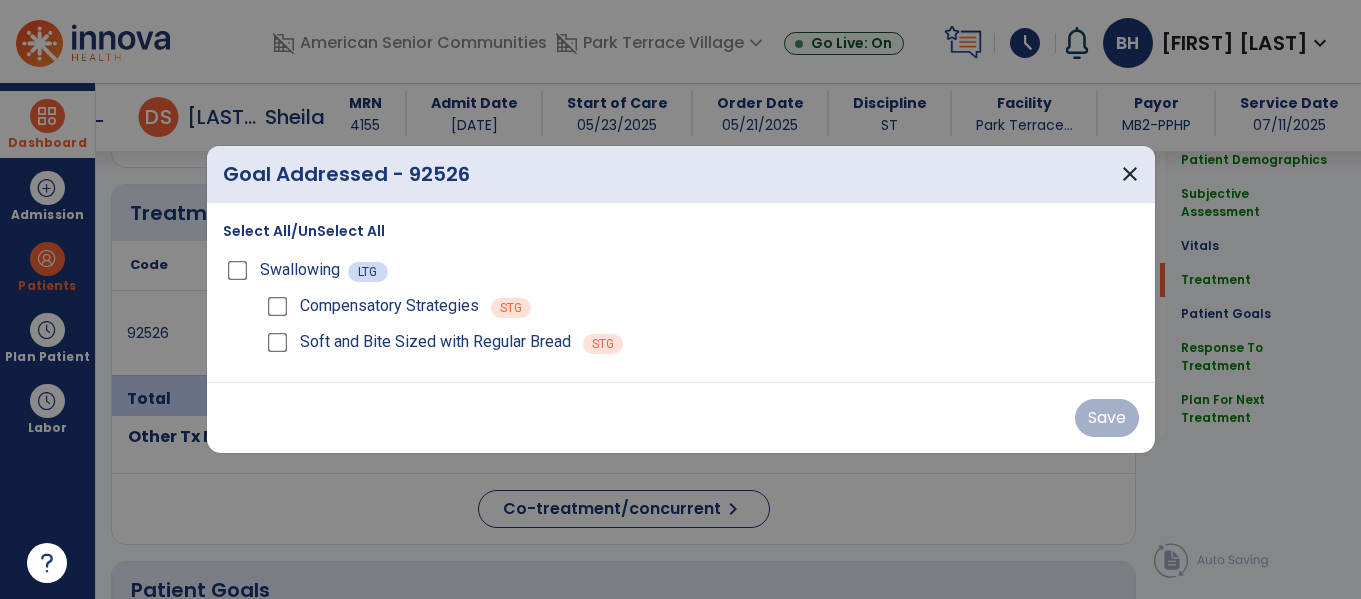 scroll, scrollTop: 1150, scrollLeft: 0, axis: vertical 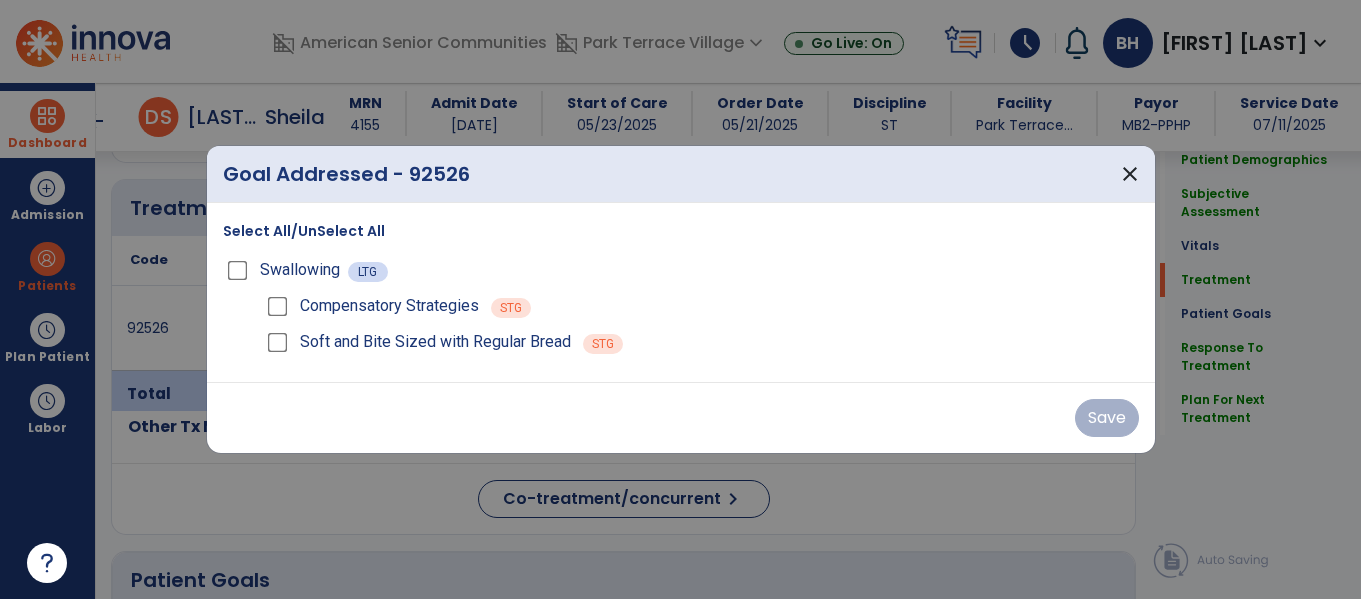 click on "Select All/UnSelect All" at bounding box center (304, 231) 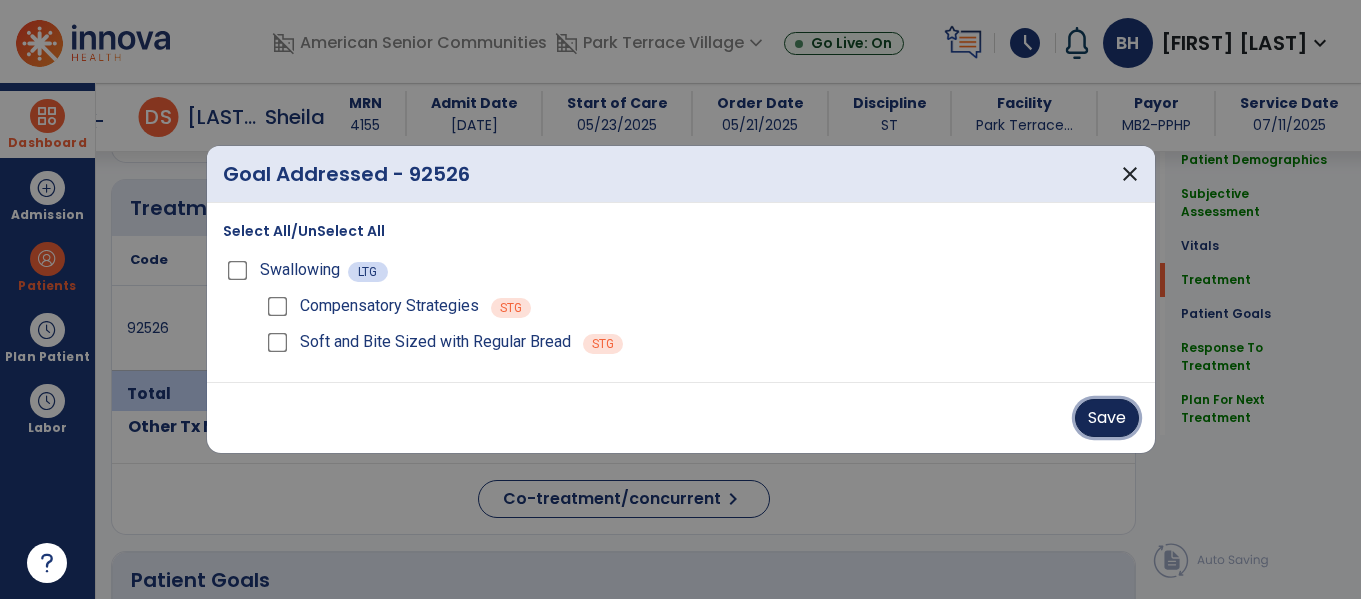 click on "Save" at bounding box center [1107, 418] 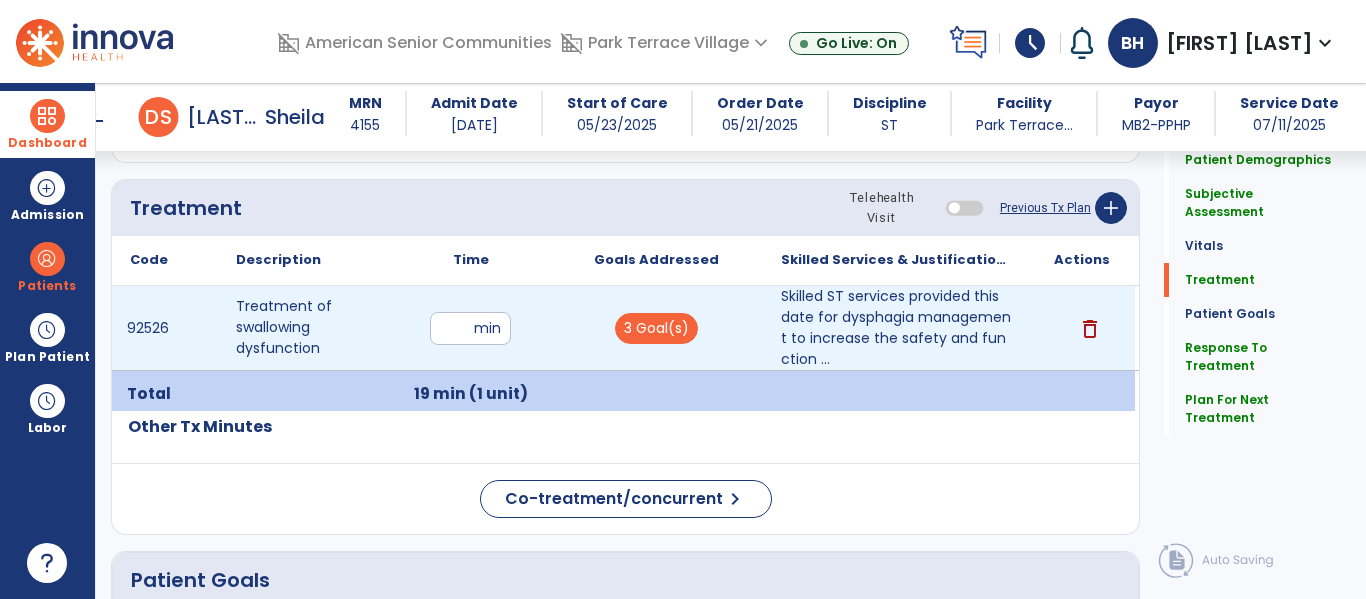 click on "**" at bounding box center [470, 328] 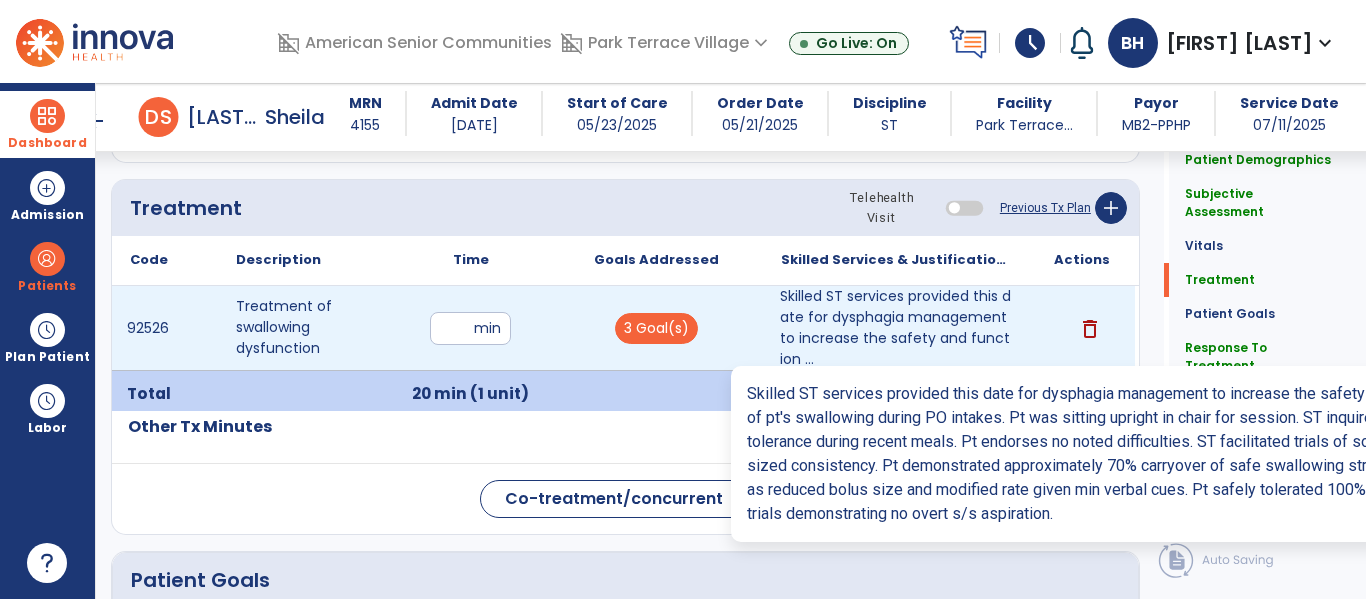 click on "Skilled ST services provided this date for dysphagia management to increase the safety and function ..." at bounding box center (896, 328) 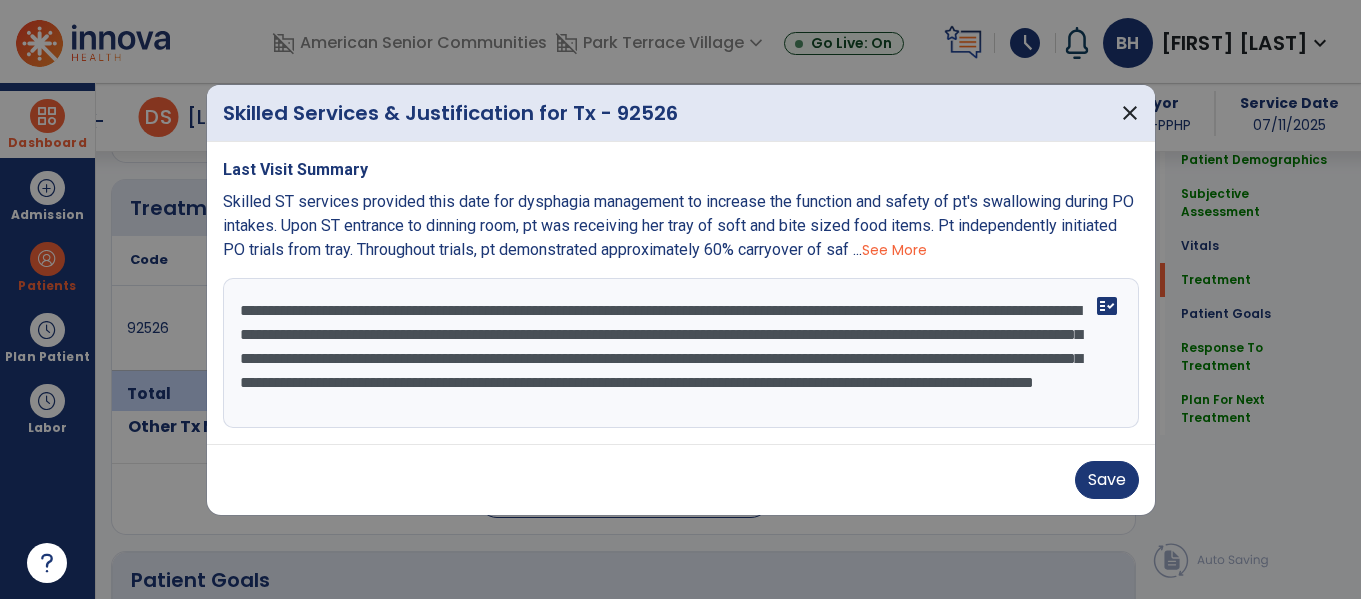 scroll, scrollTop: 1150, scrollLeft: 0, axis: vertical 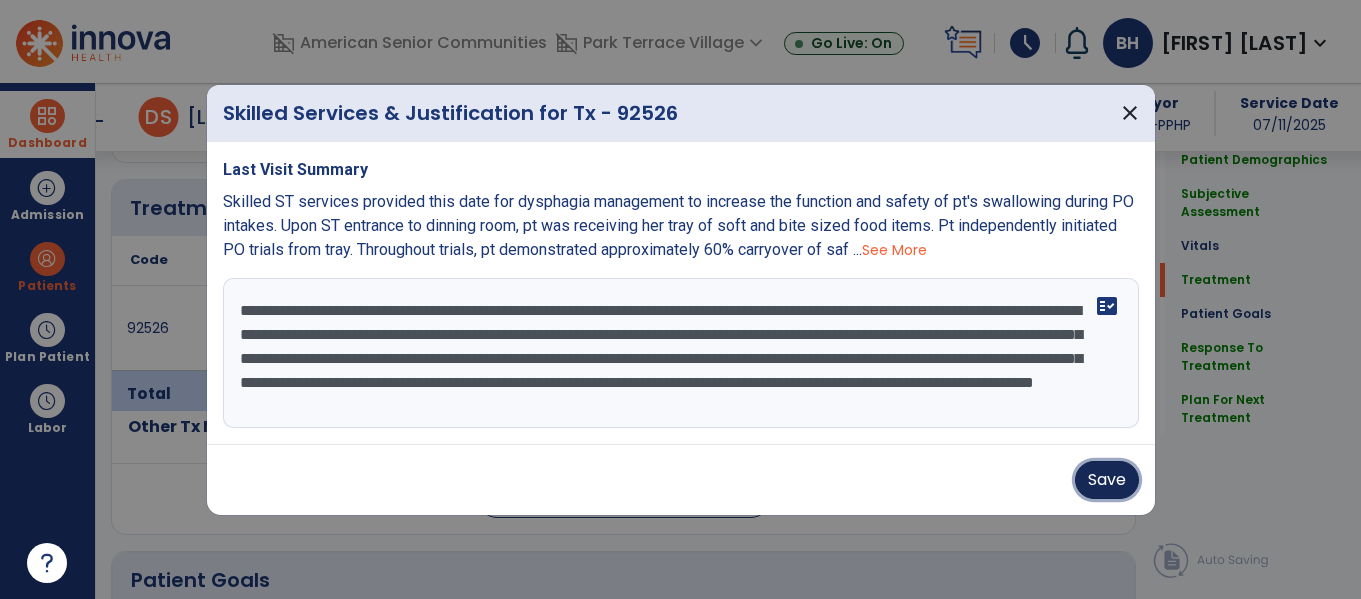 click on "Save" at bounding box center (1107, 480) 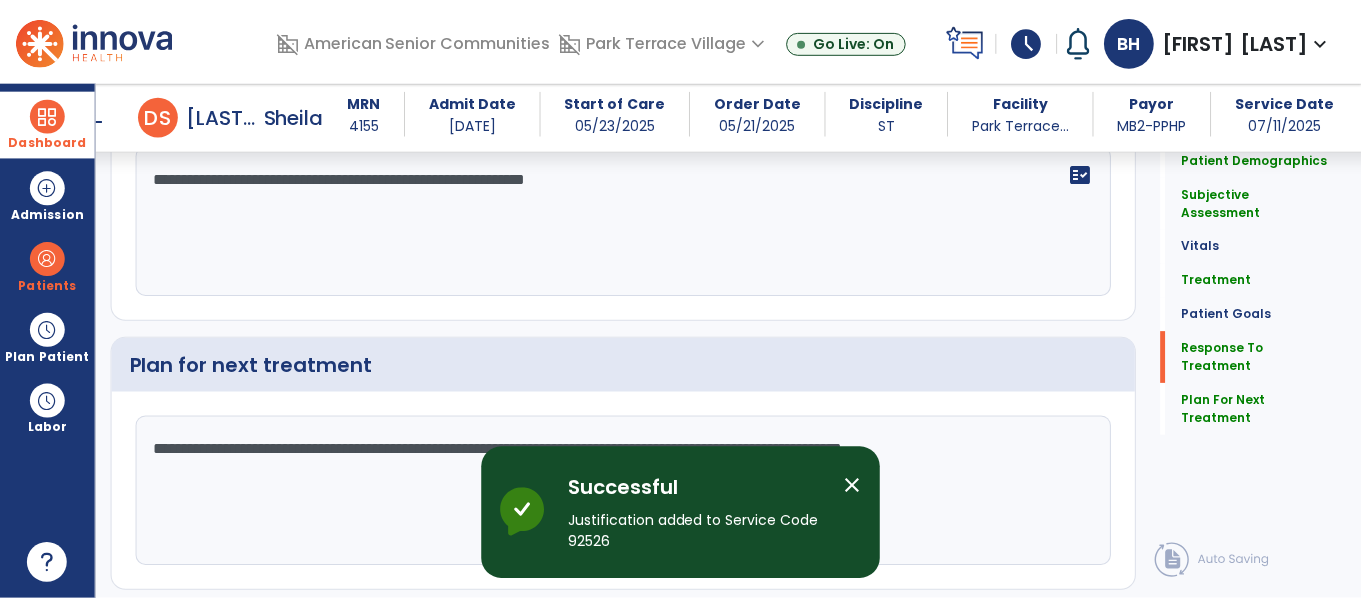 scroll, scrollTop: 2508, scrollLeft: 0, axis: vertical 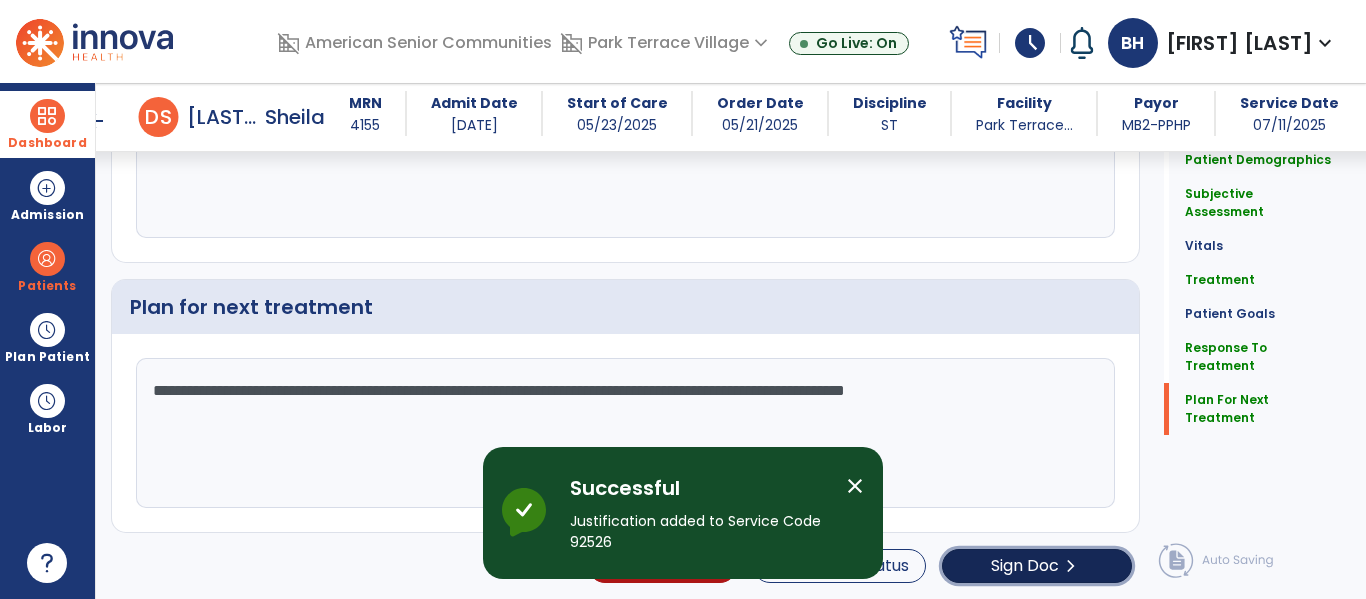 click on "Sign Doc" 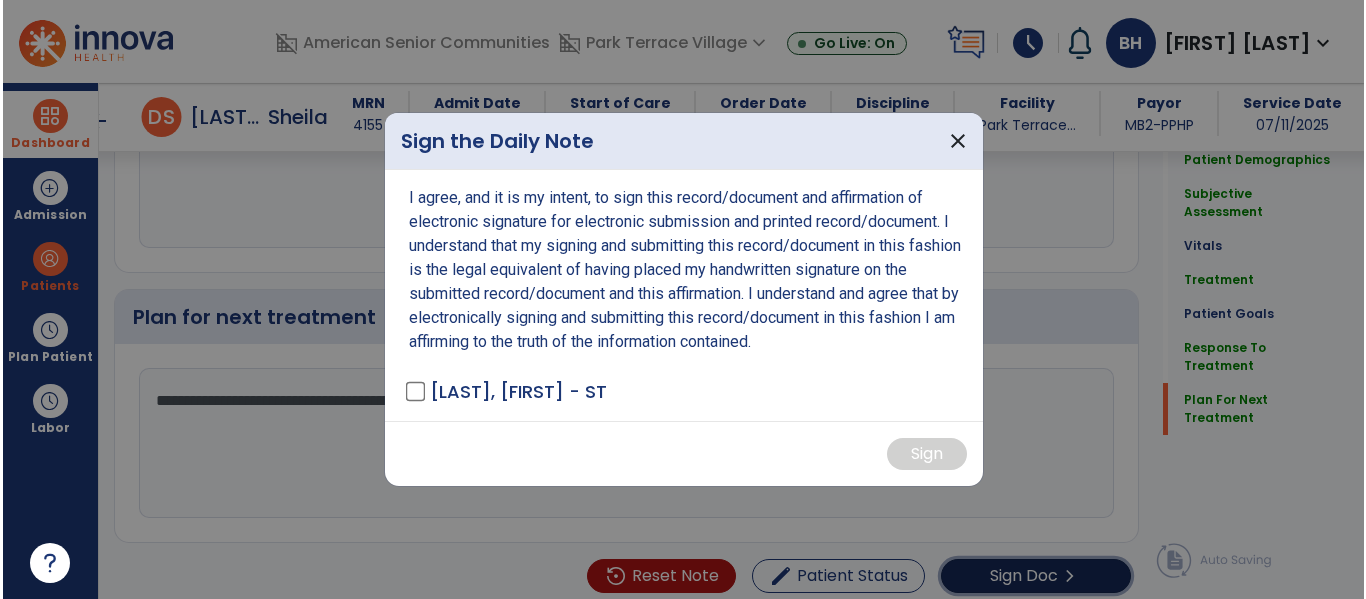 scroll, scrollTop: 2508, scrollLeft: 0, axis: vertical 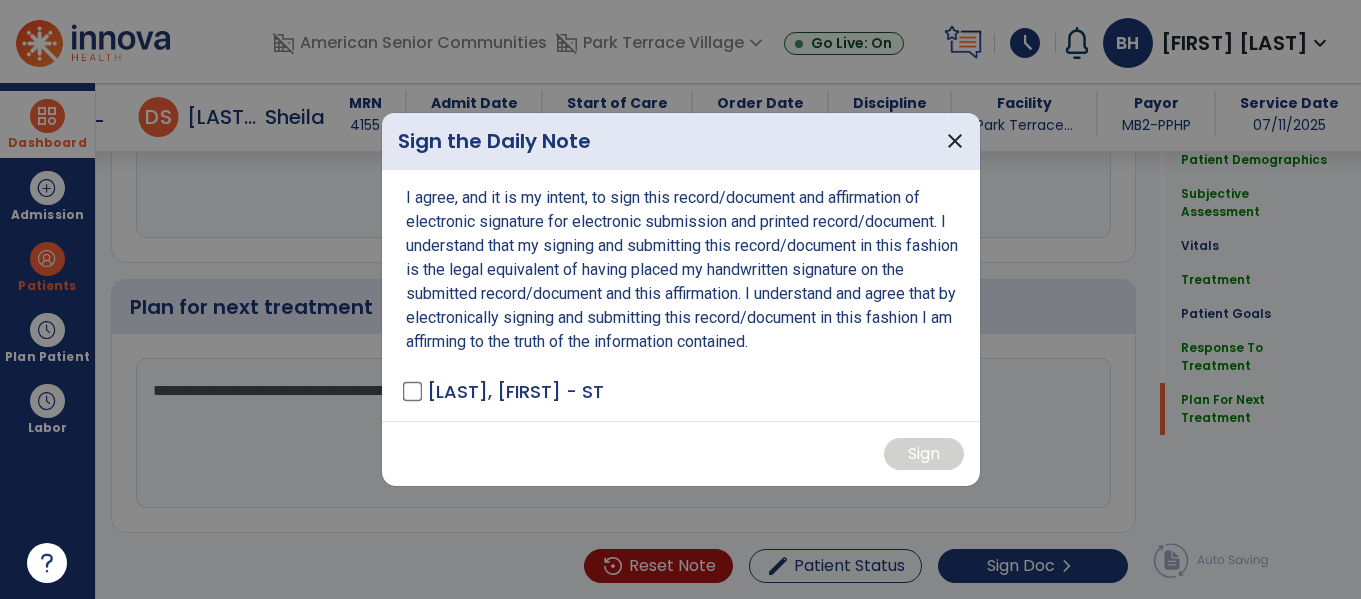 click on "[LAST], [FIRST]  - ST" at bounding box center (515, 391) 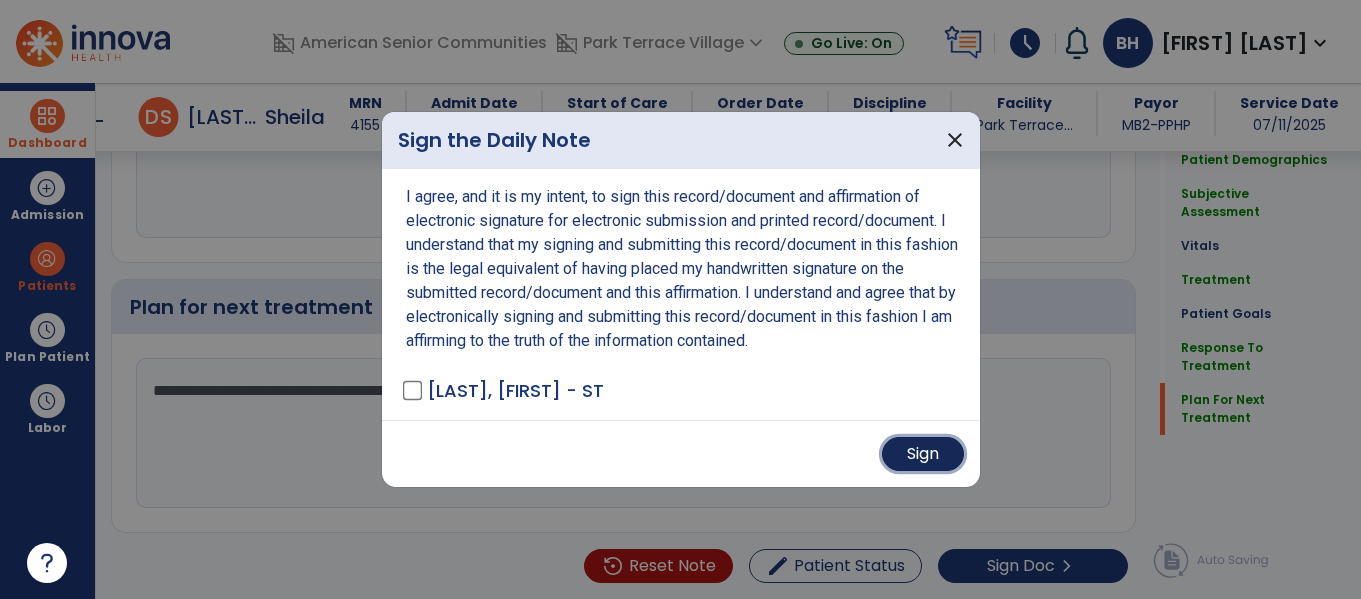 click on "Sign" at bounding box center [923, 454] 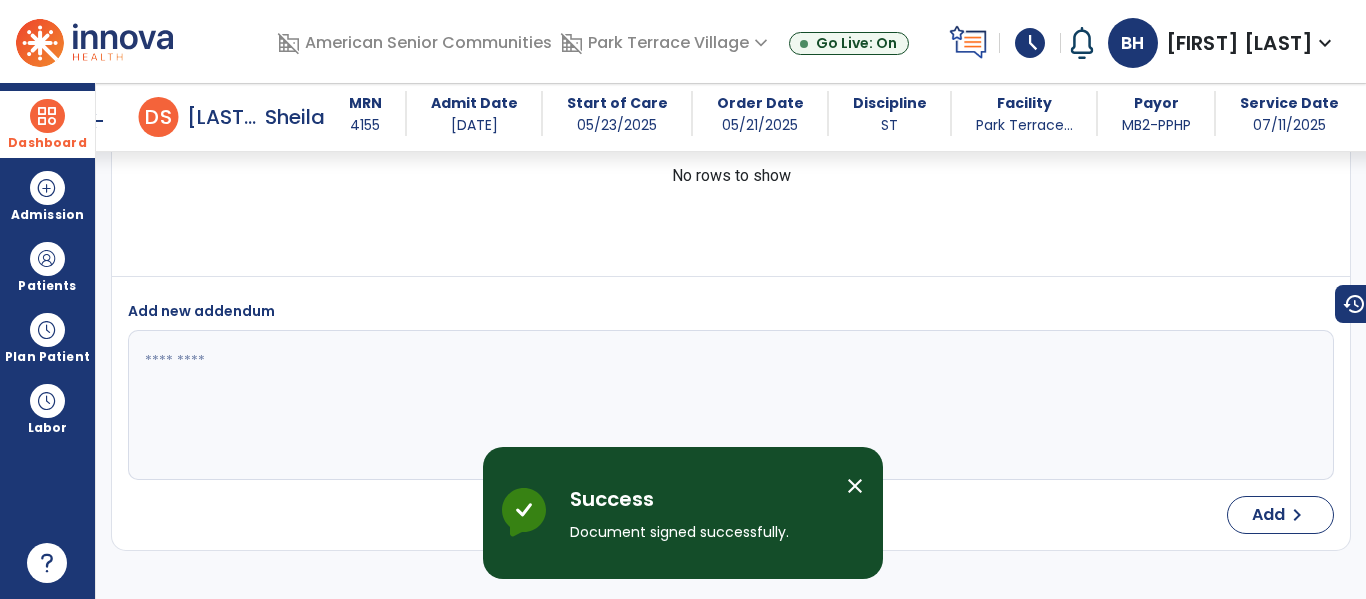 scroll, scrollTop: 3744, scrollLeft: 0, axis: vertical 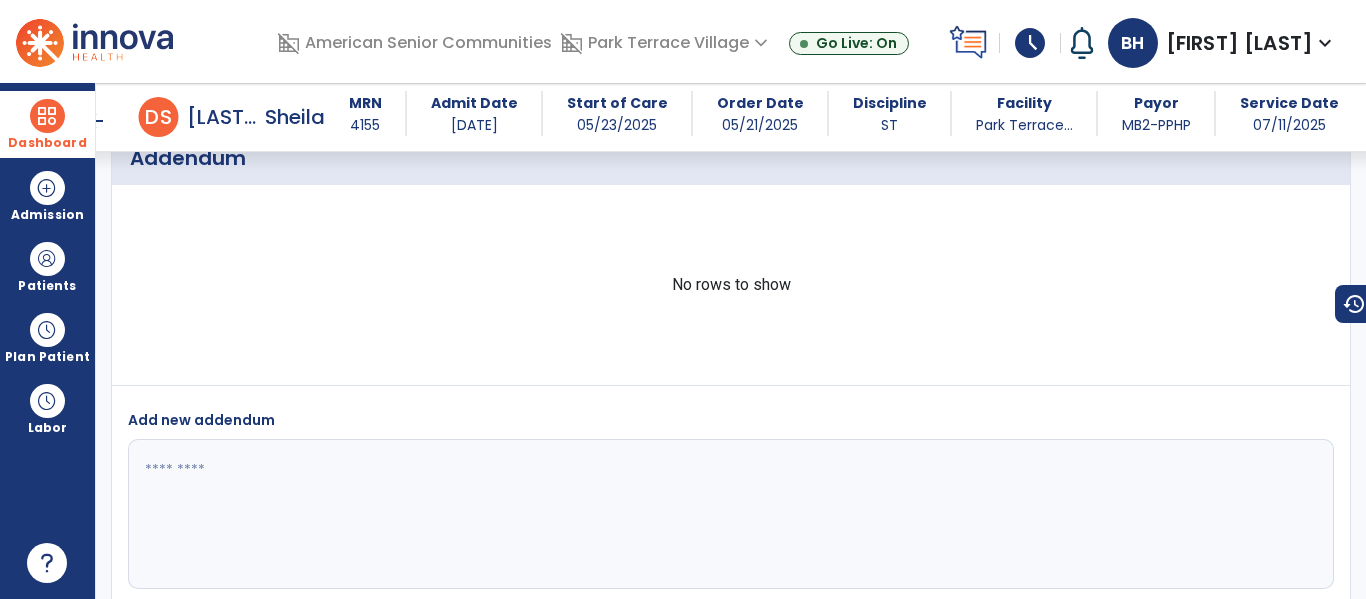 click on "Dashboard" at bounding box center [47, 124] 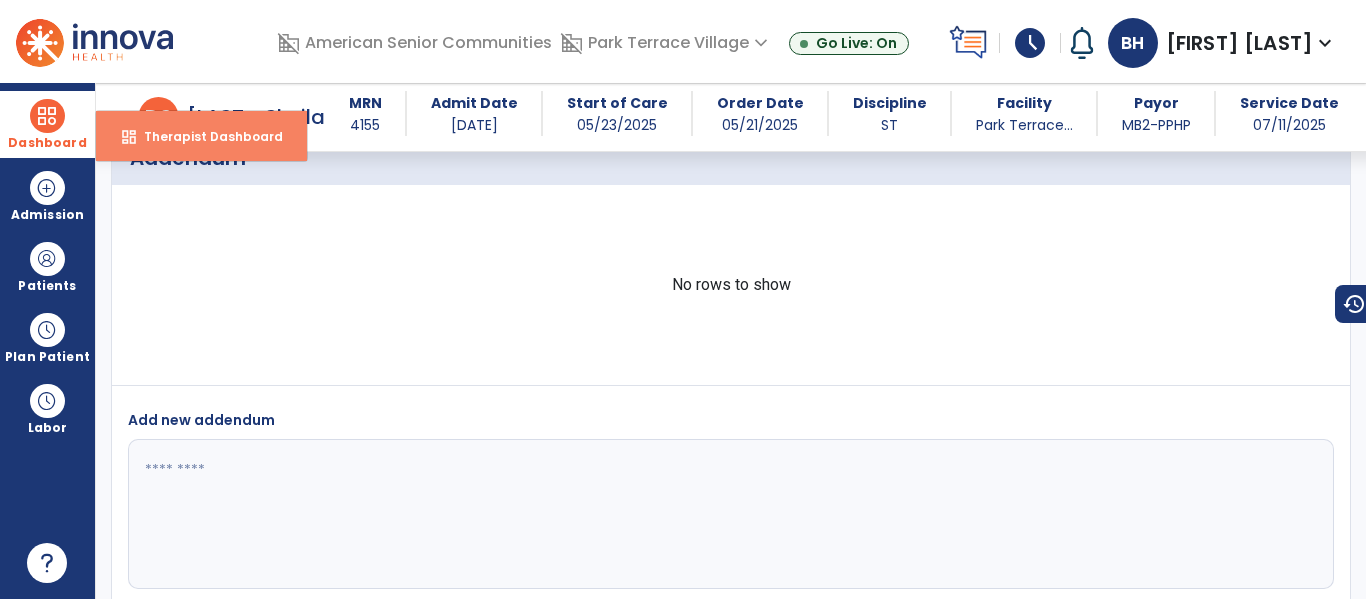 click on "dashboard  Therapist Dashboard" at bounding box center (201, 136) 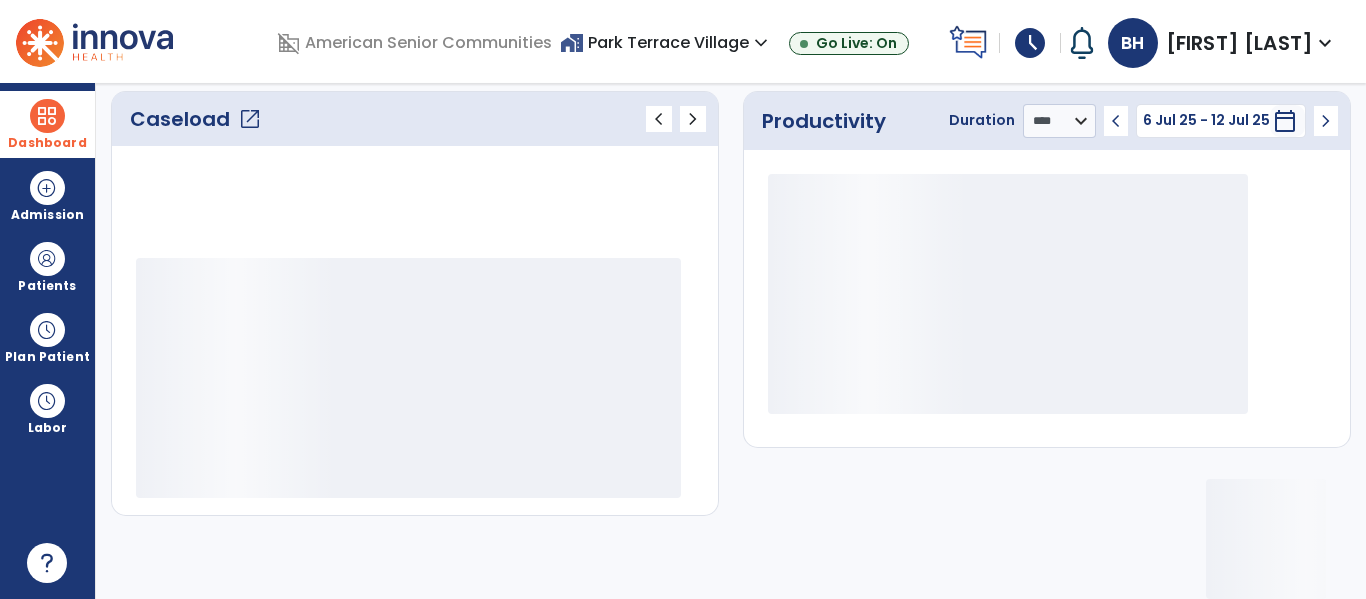 scroll, scrollTop: 278, scrollLeft: 0, axis: vertical 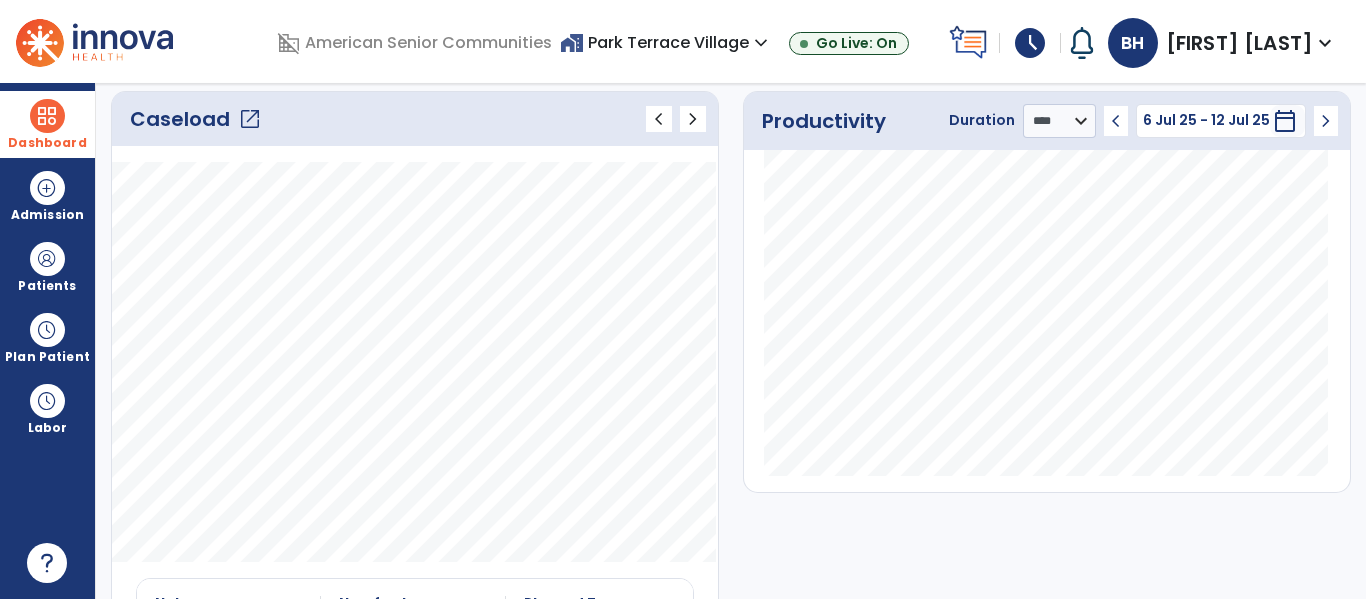 click on "open_in_new" 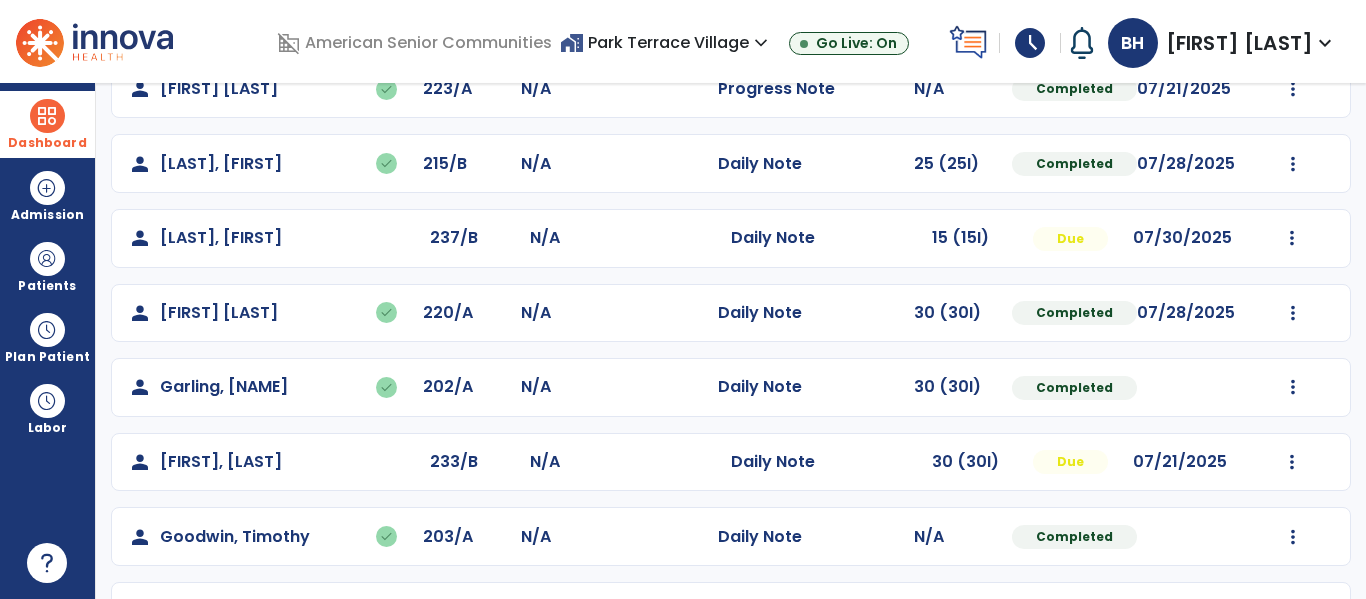 scroll, scrollTop: 413, scrollLeft: 0, axis: vertical 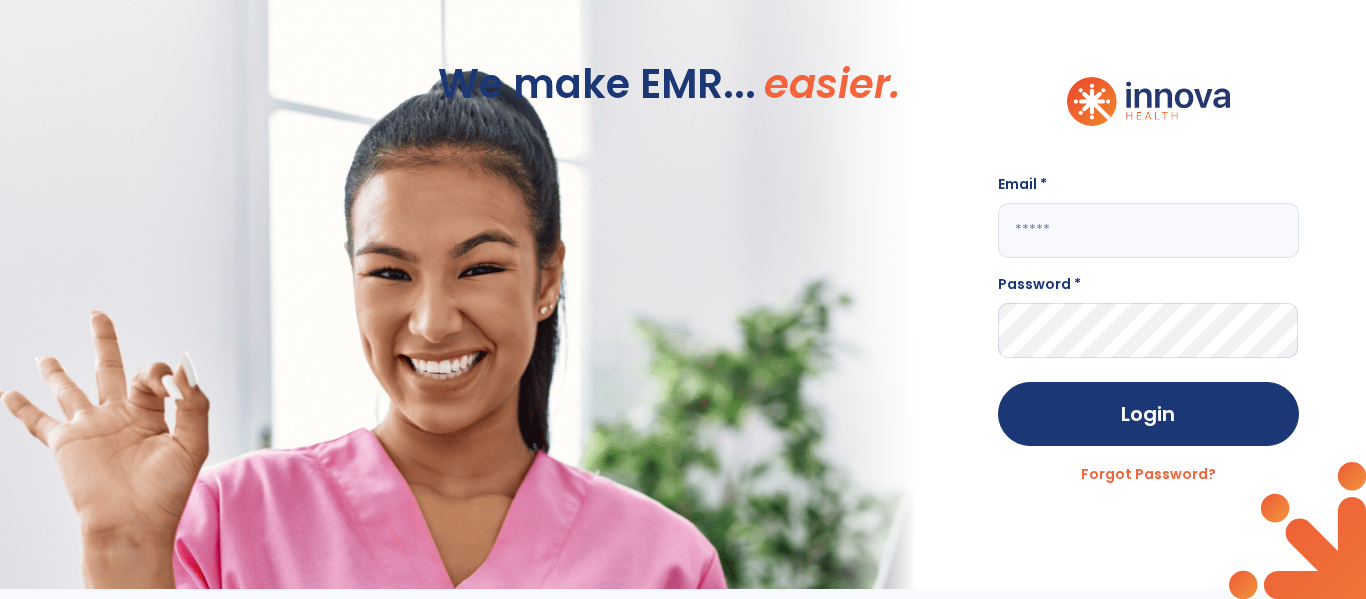 click 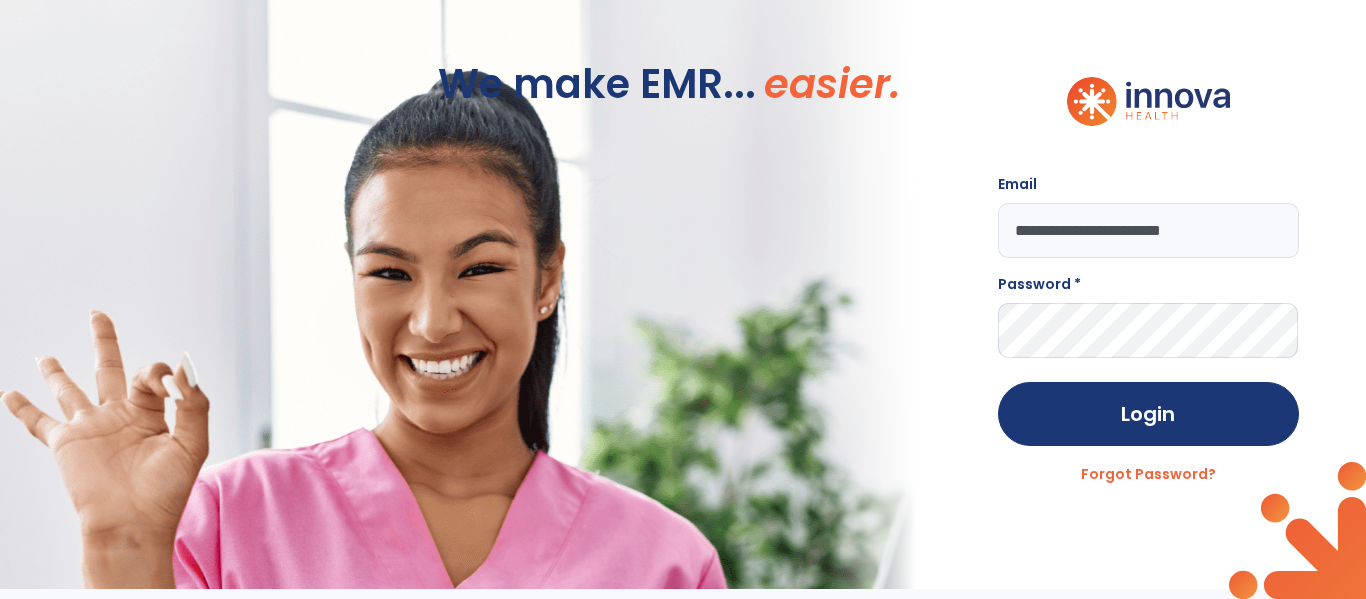 type on "**********" 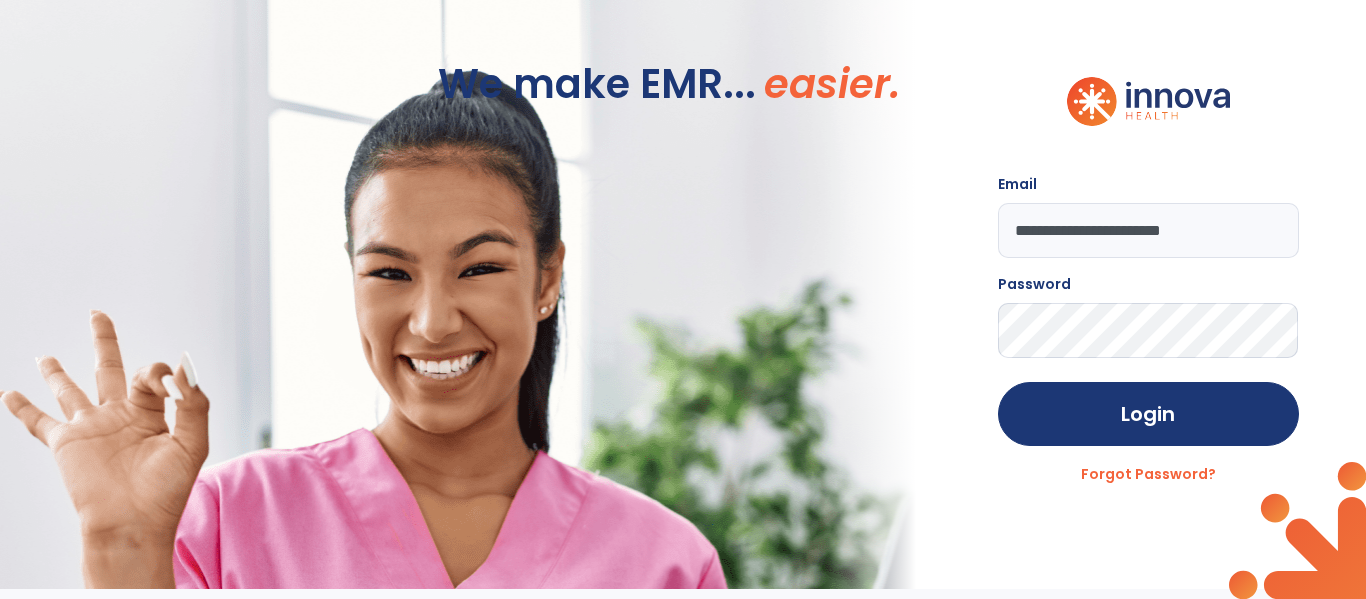 click on "Login" 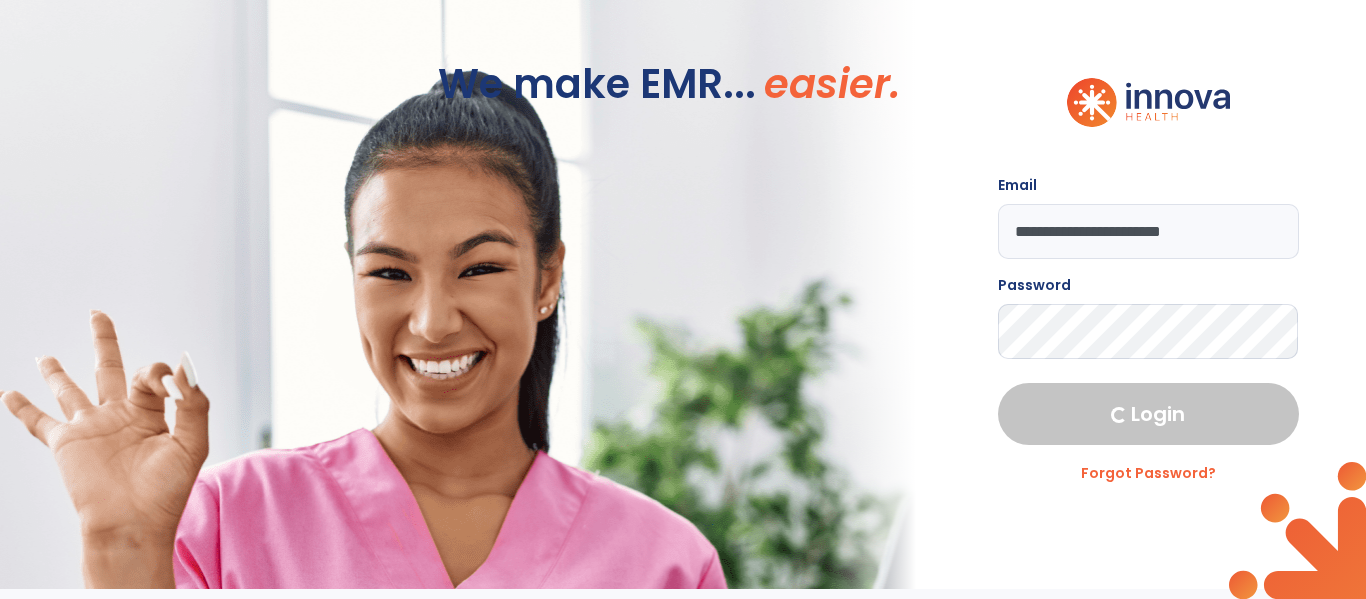 select on "****" 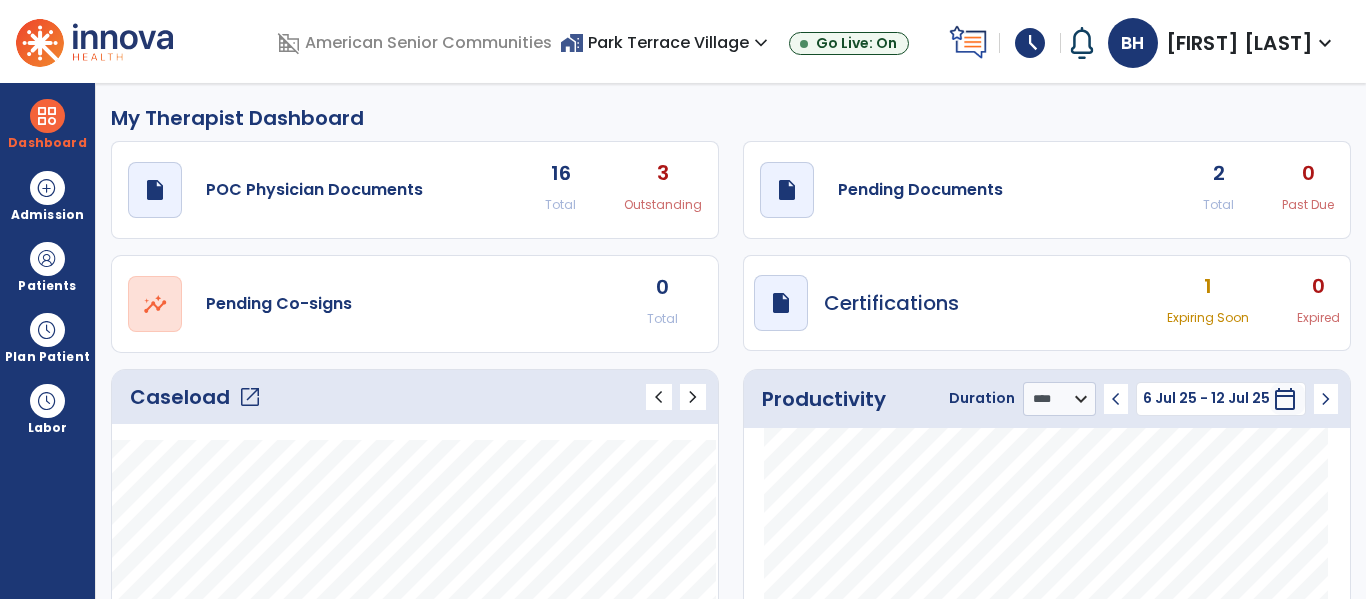 click on "open_in_new" 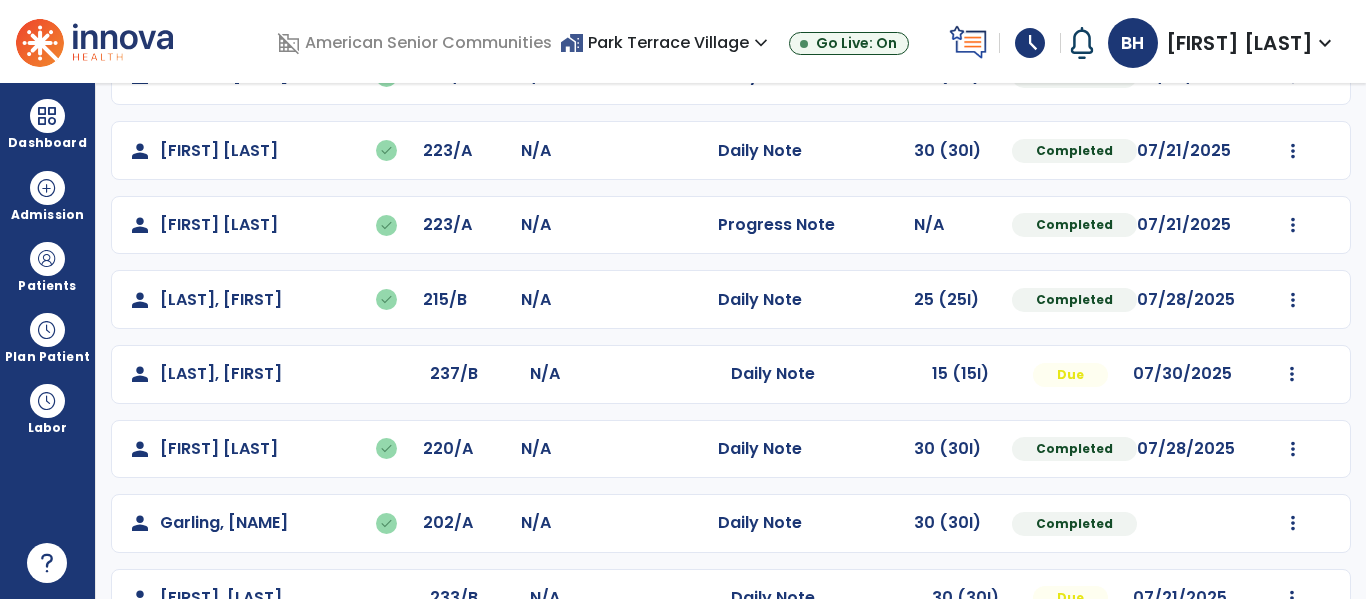 scroll, scrollTop: 214, scrollLeft: 0, axis: vertical 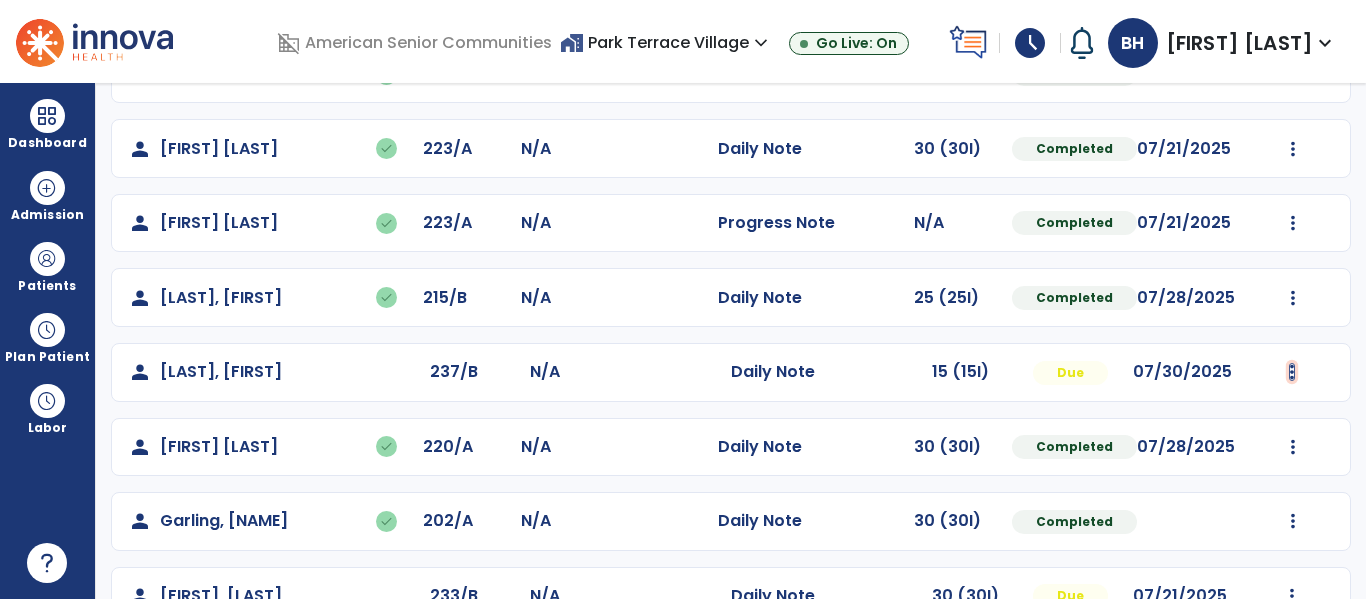 click at bounding box center (1293, 74) 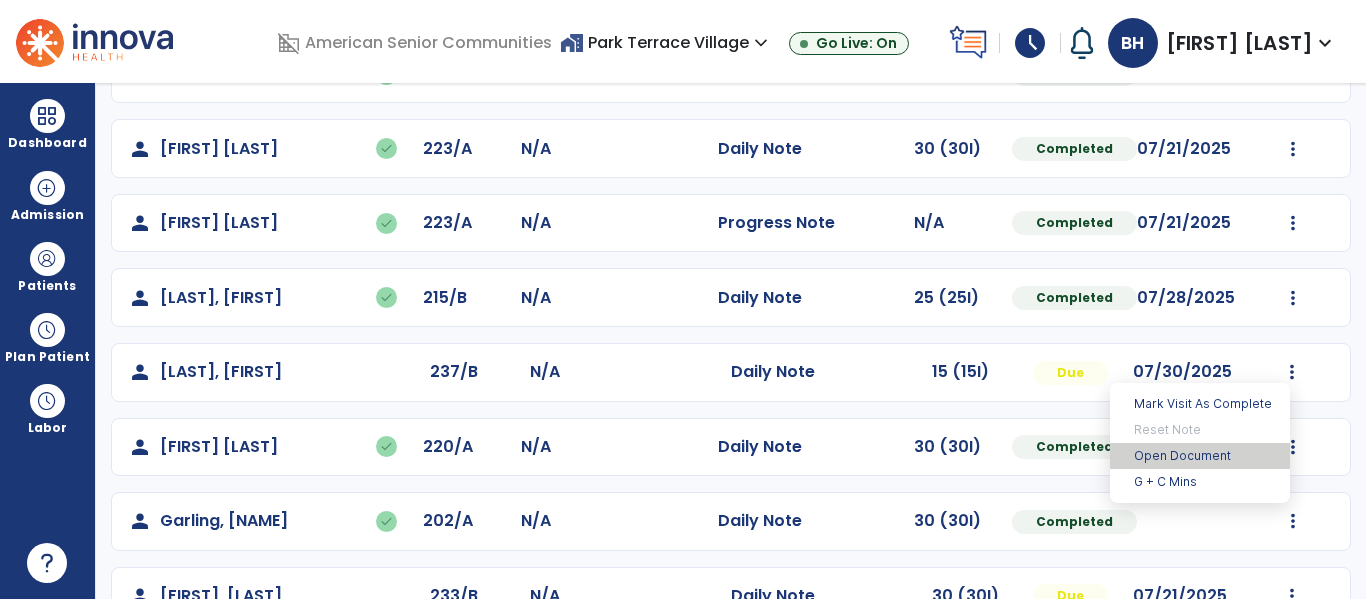 click on "Open Document" at bounding box center (1200, 456) 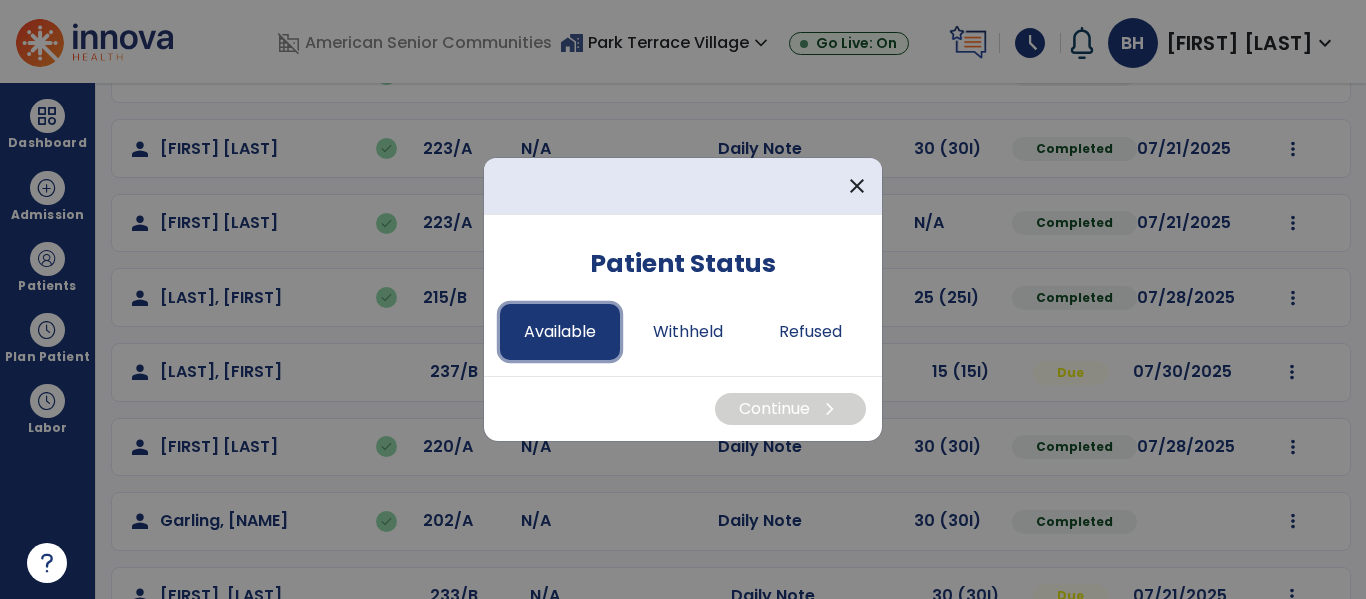 click on "Available" at bounding box center [560, 332] 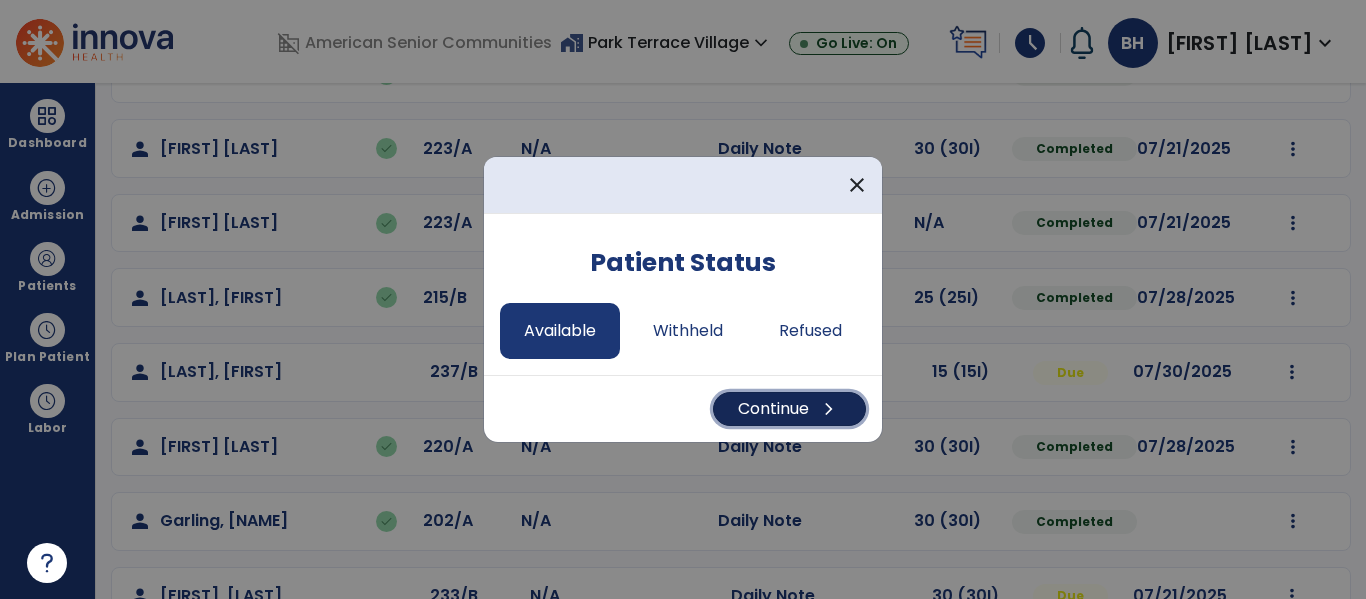click on "Continue   chevron_right" at bounding box center (789, 409) 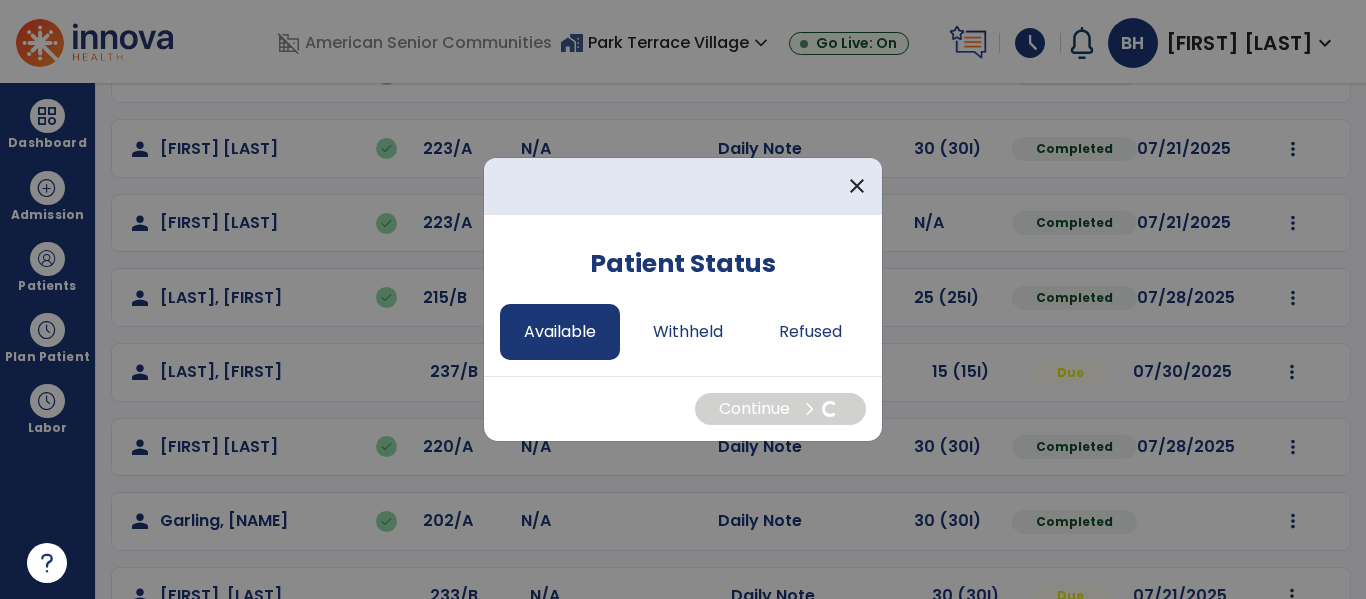select on "*" 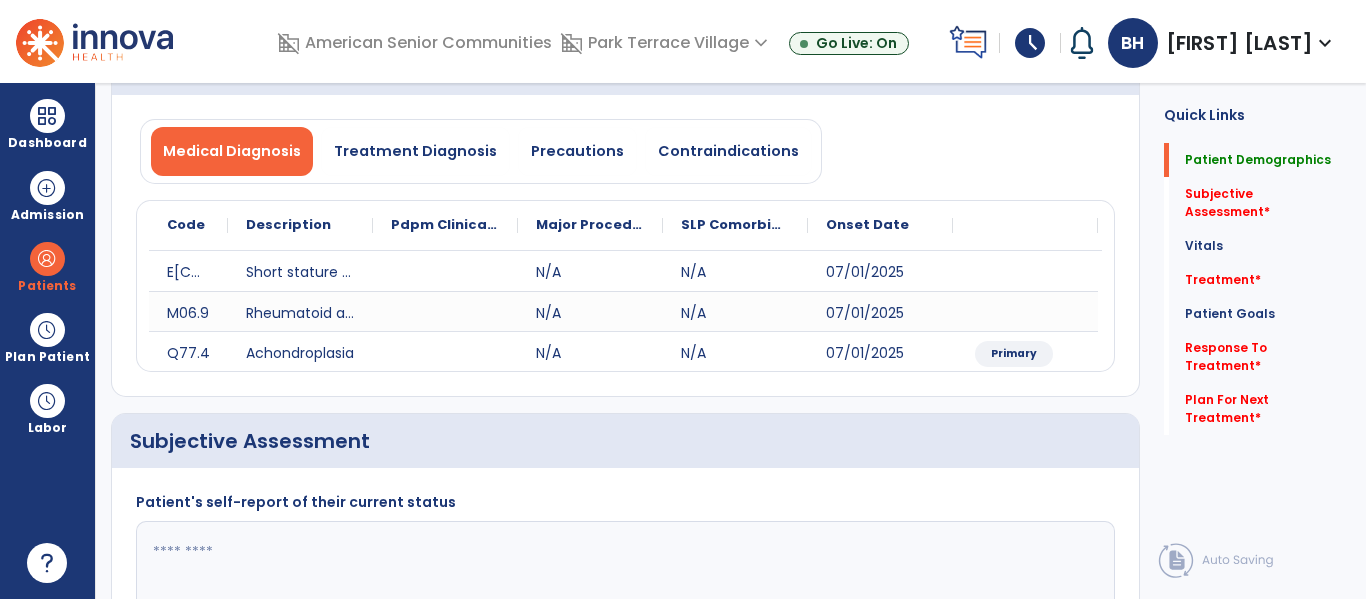 scroll, scrollTop: 339, scrollLeft: 0, axis: vertical 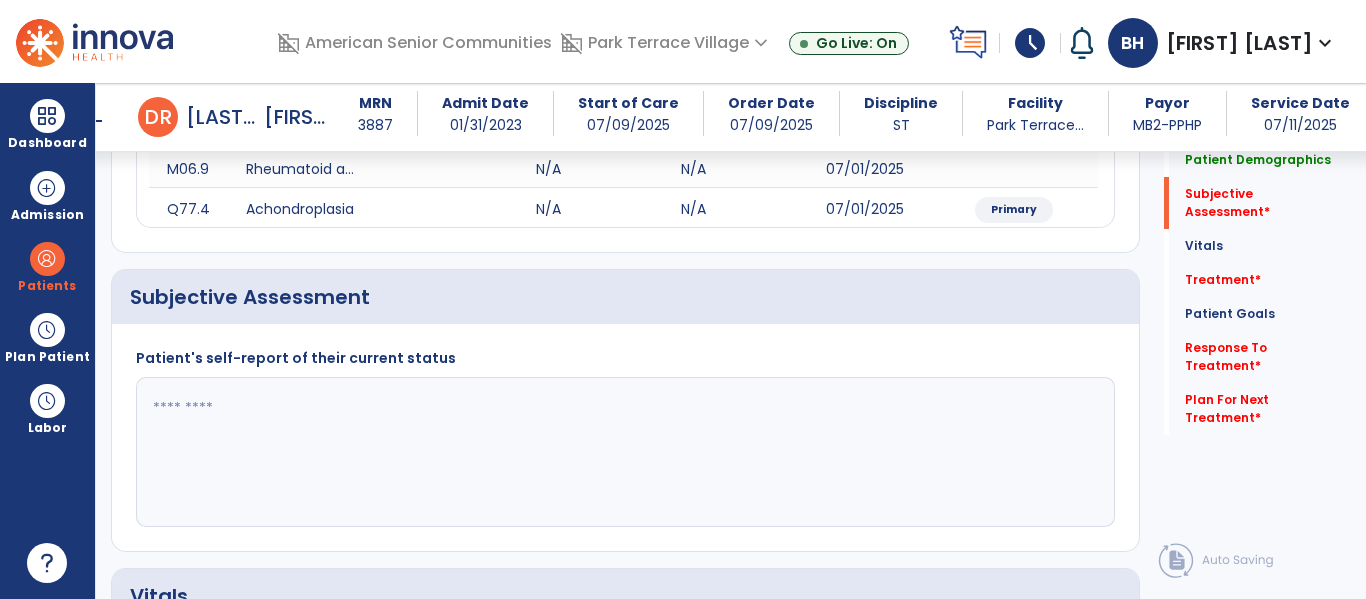 click 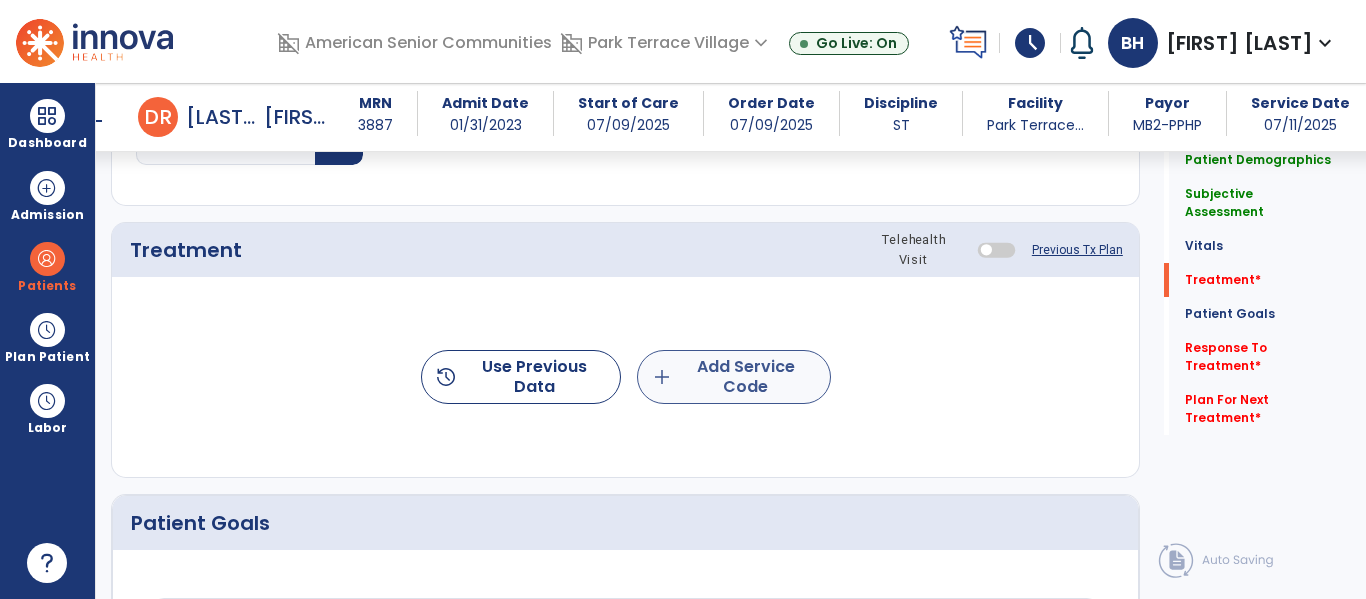 type on "**********" 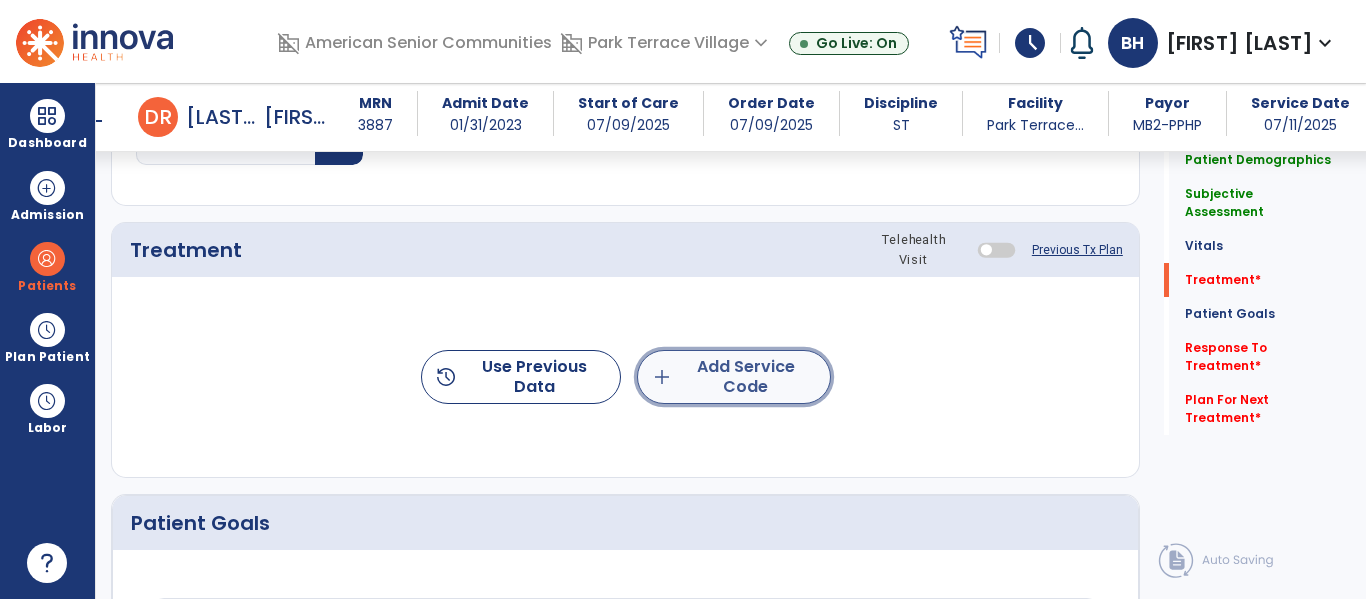 click on "add" 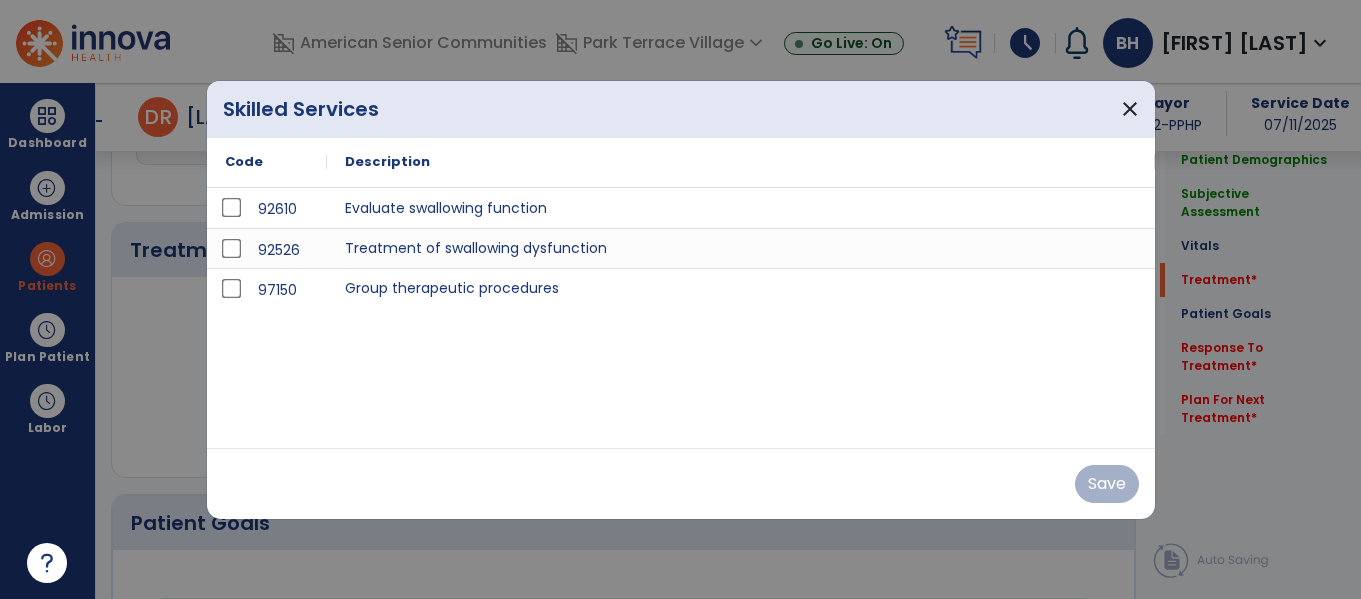 scroll, scrollTop: 1107, scrollLeft: 0, axis: vertical 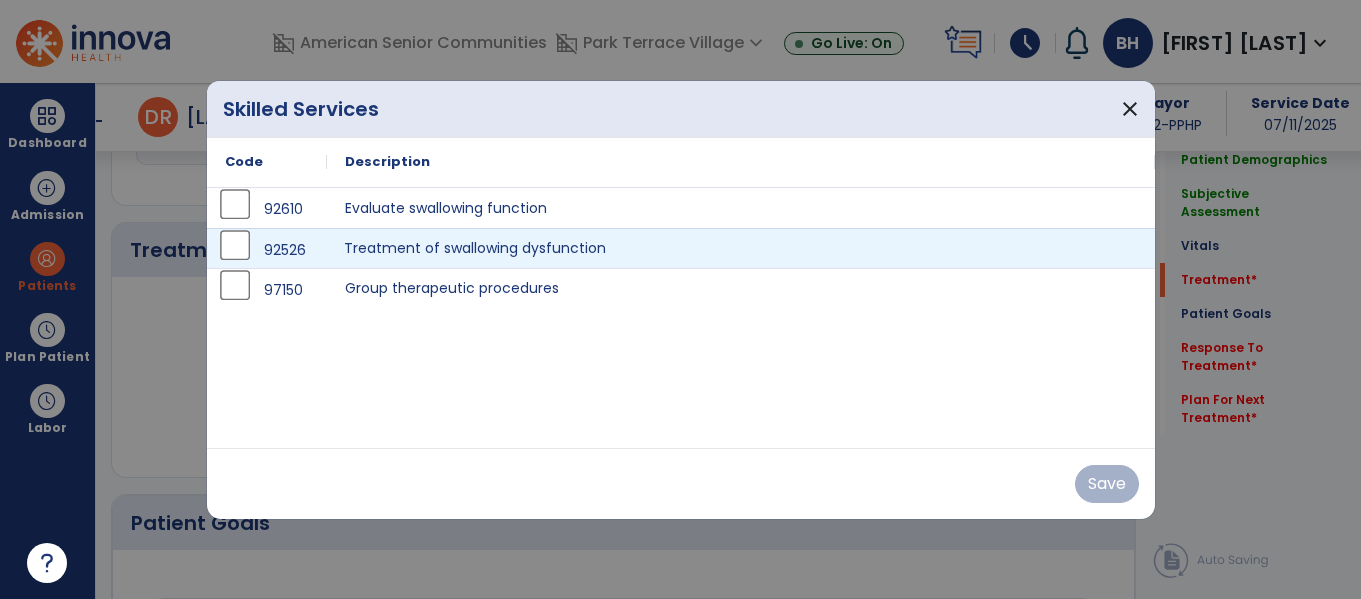 click on "Treatment of swallowing dysfunction" at bounding box center (741, 248) 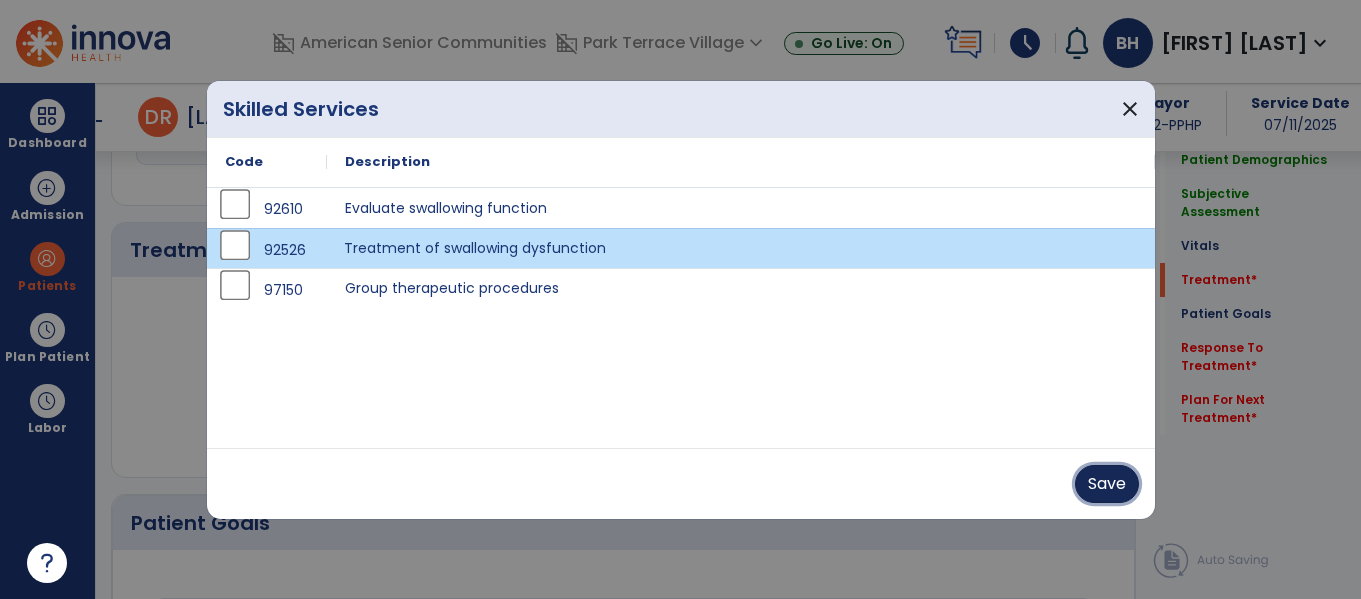 click on "Save" at bounding box center (1107, 484) 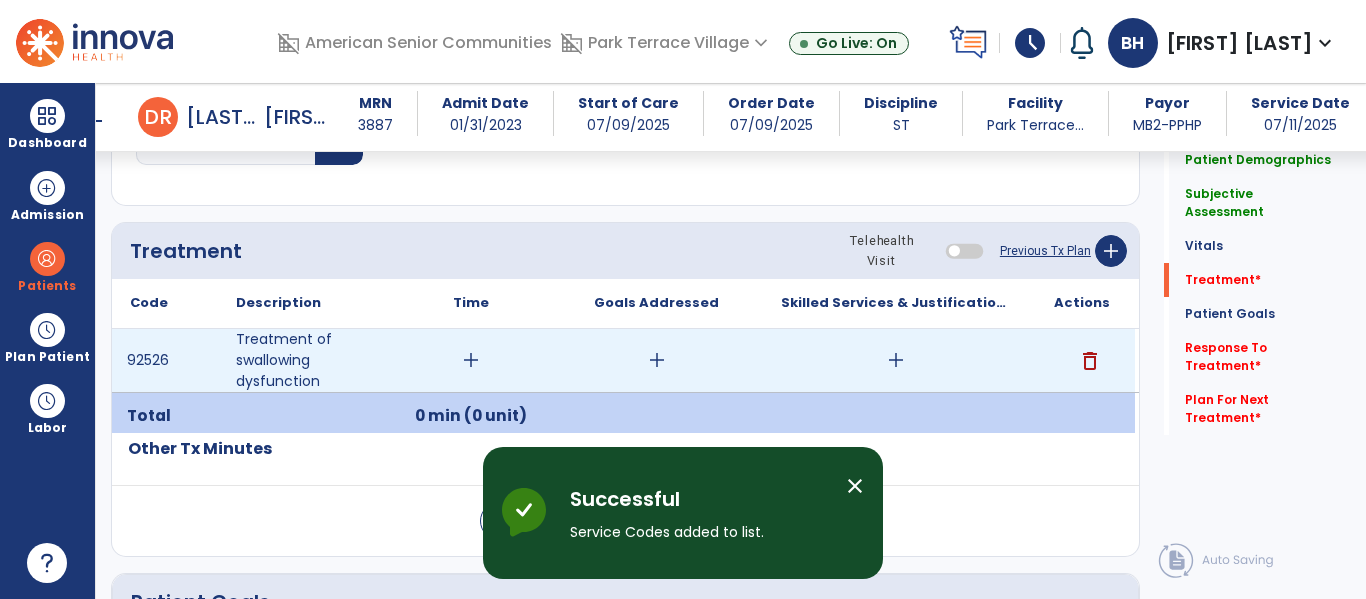 click on "add" at bounding box center [896, 360] 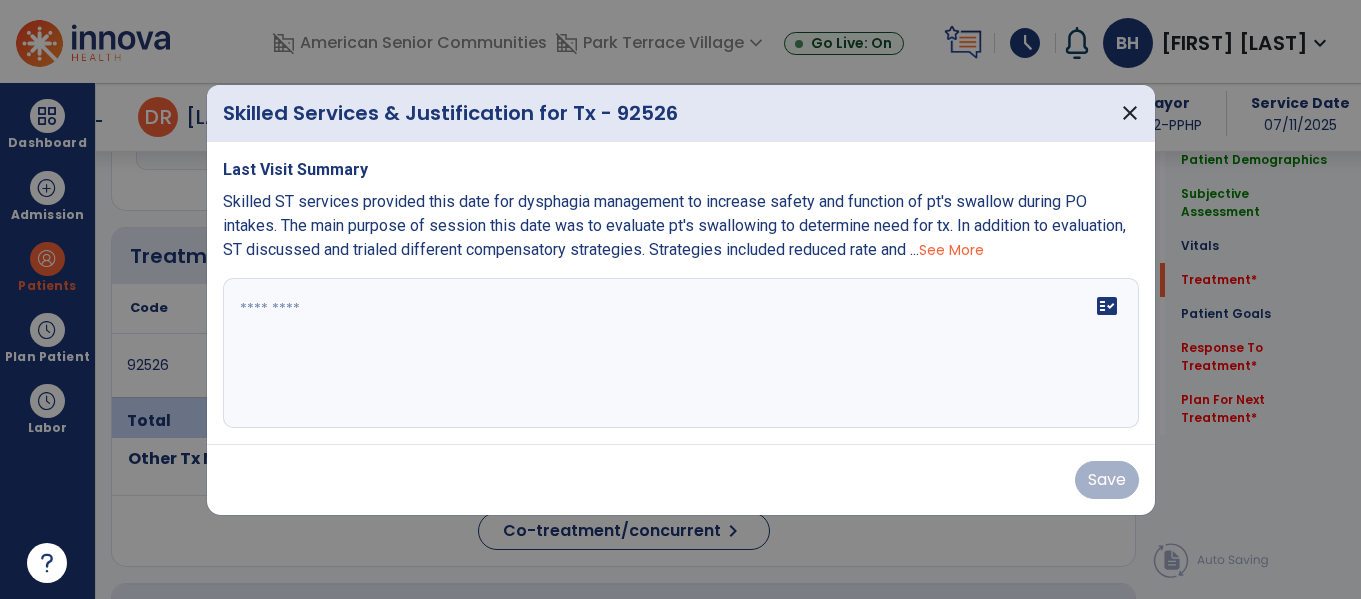 scroll, scrollTop: 1107, scrollLeft: 0, axis: vertical 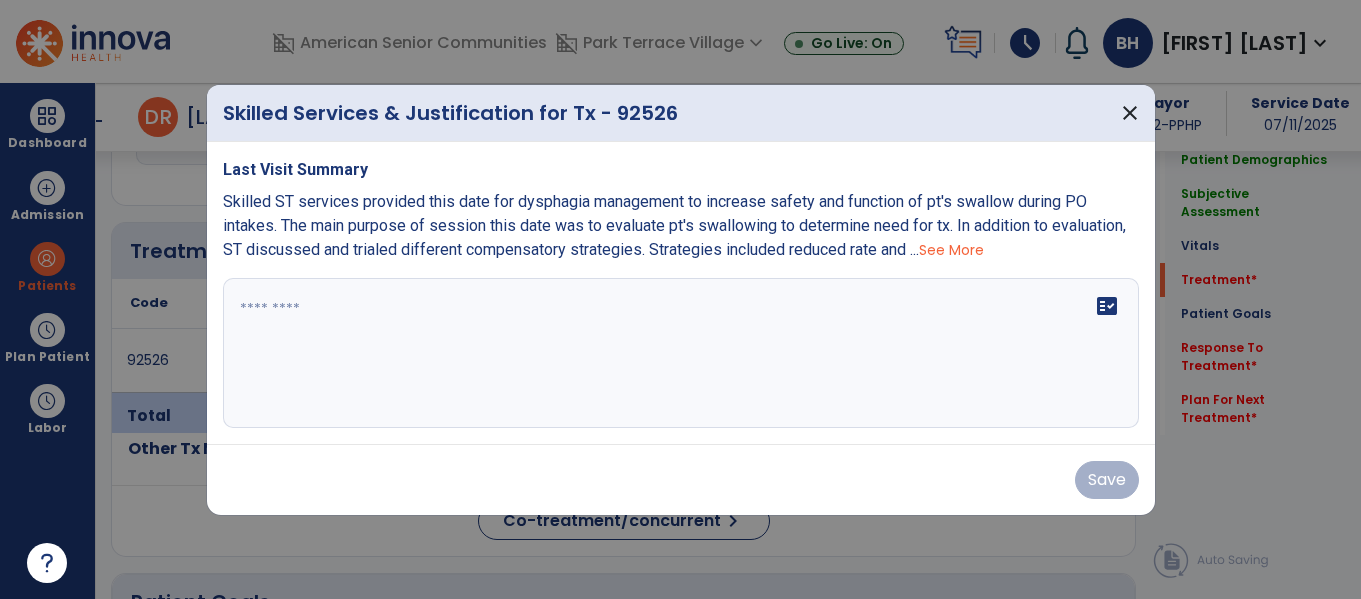 click on "fact_check" at bounding box center [681, 353] 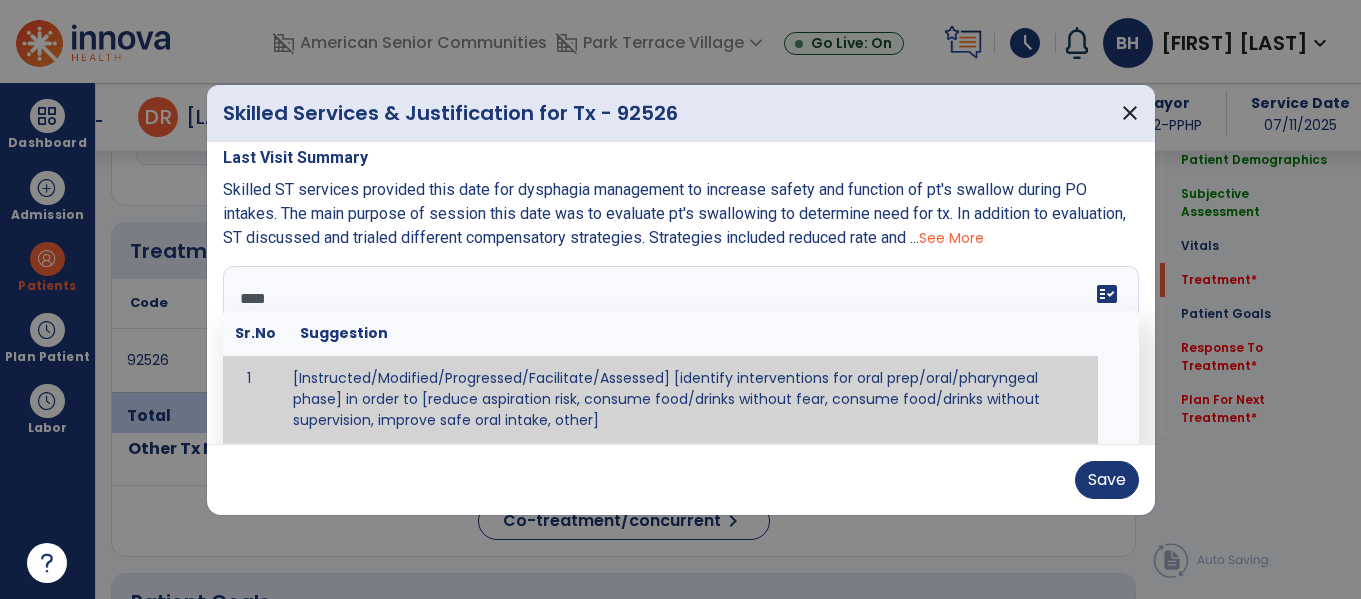 scroll, scrollTop: 0, scrollLeft: 0, axis: both 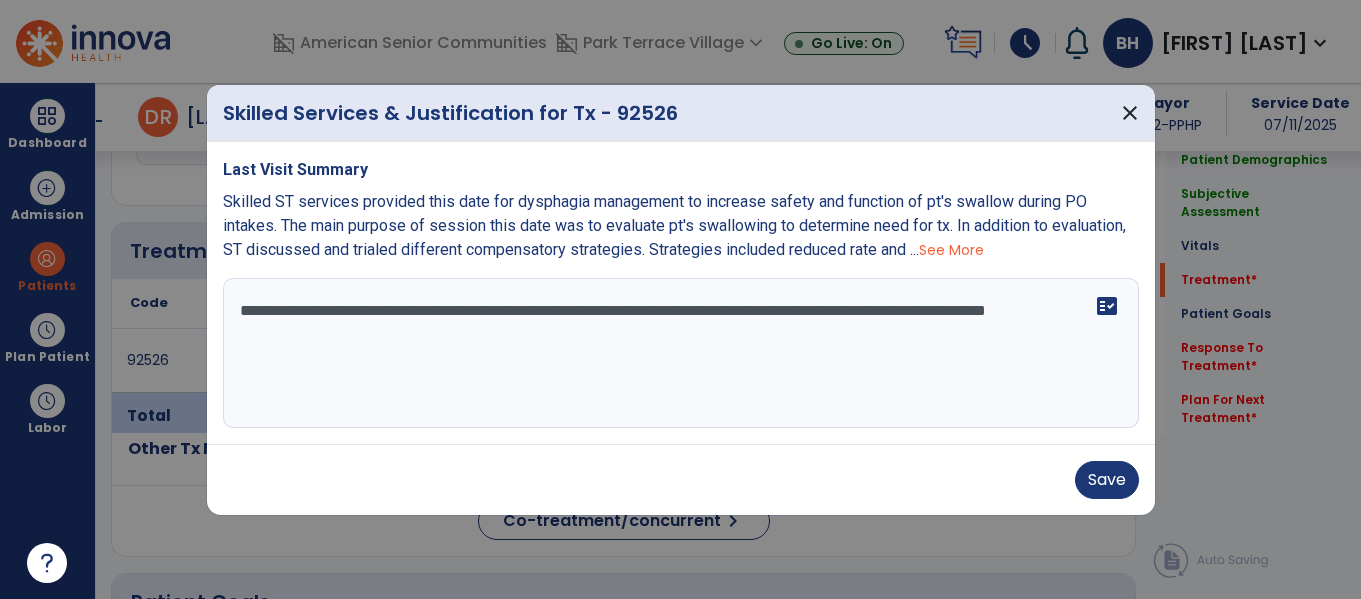 paste on "**********" 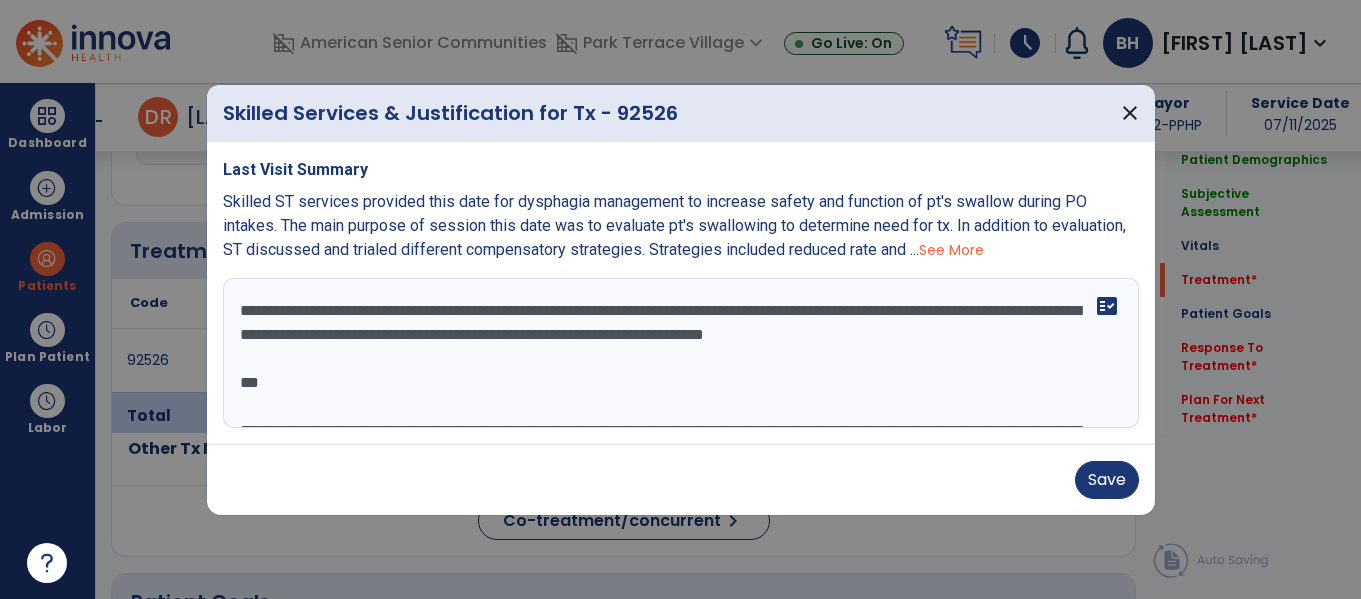 scroll, scrollTop: 208, scrollLeft: 0, axis: vertical 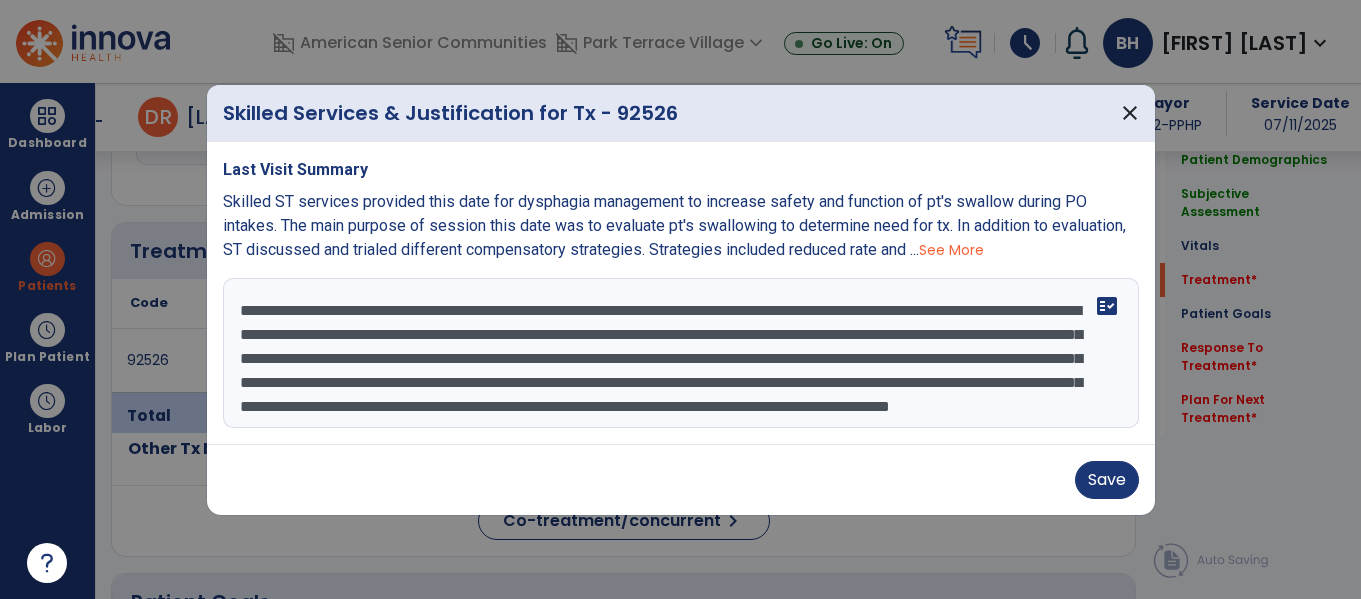 drag, startPoint x: 909, startPoint y: 384, endPoint x: 745, endPoint y: 387, distance: 164.02744 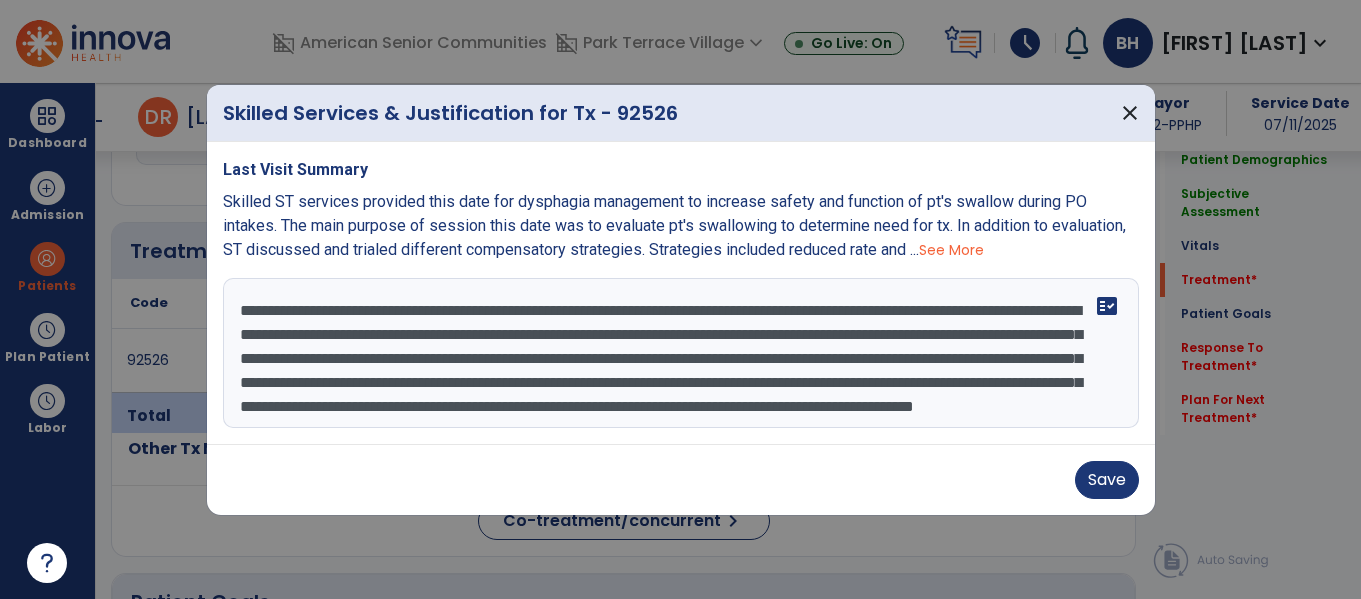 click on "**********" at bounding box center [681, 353] 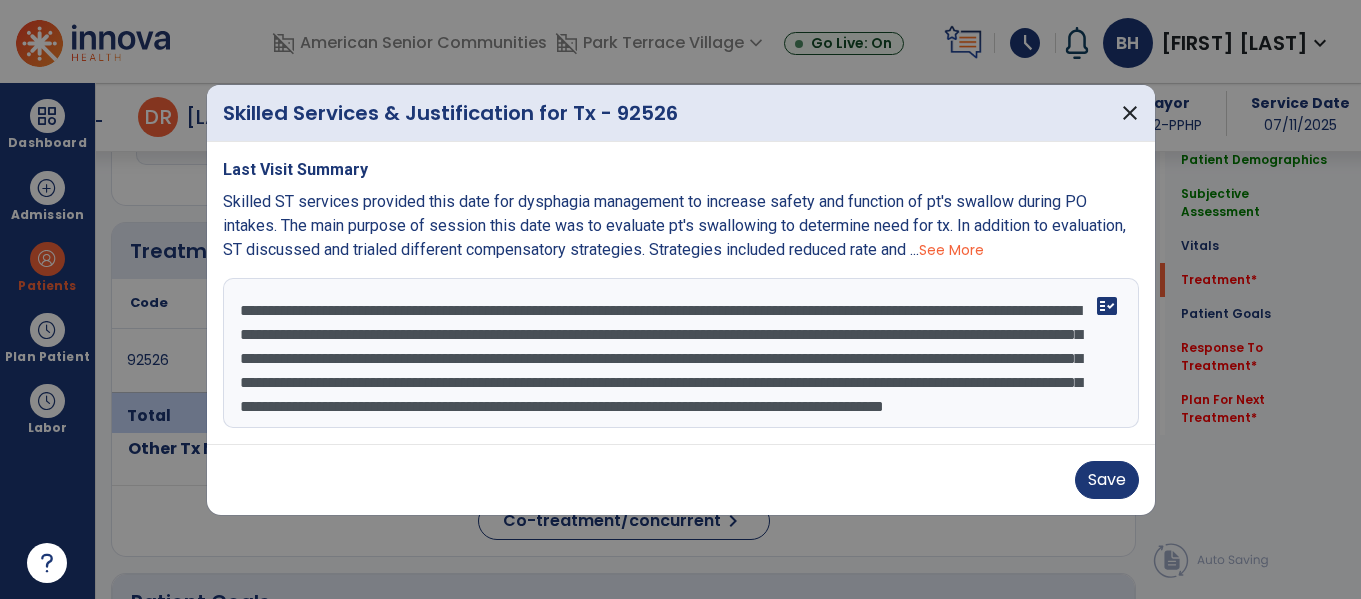 scroll, scrollTop: 157, scrollLeft: 0, axis: vertical 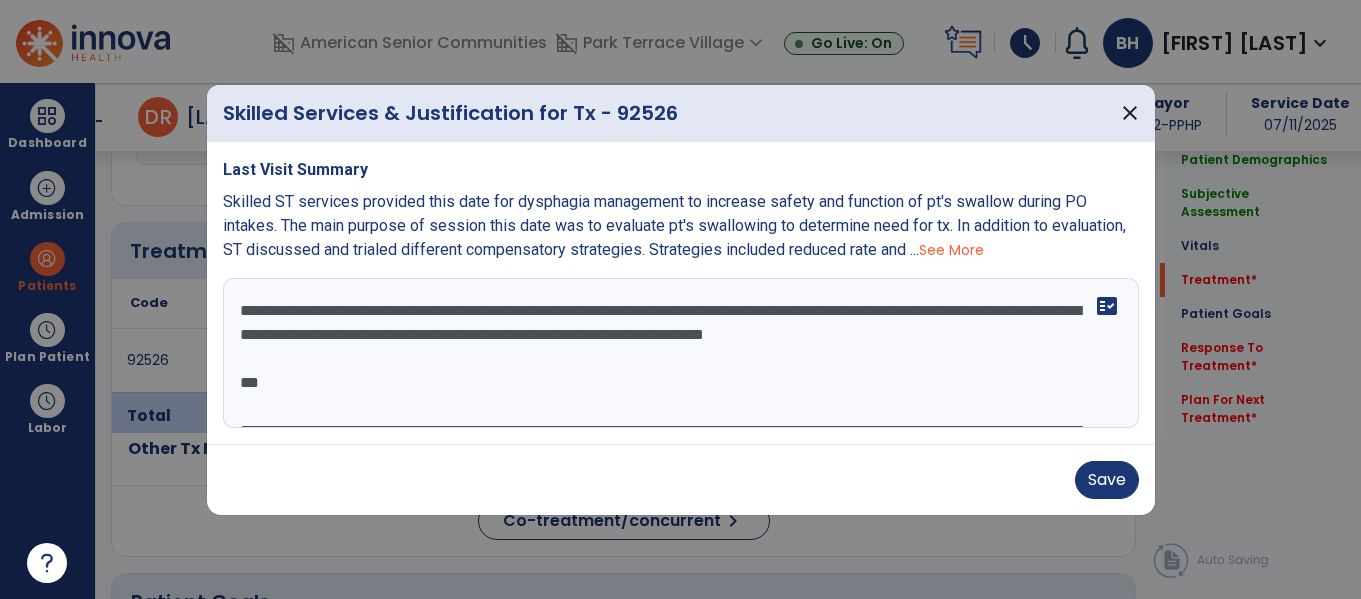 drag, startPoint x: 257, startPoint y: 307, endPoint x: 231, endPoint y: 216, distance: 94.641426 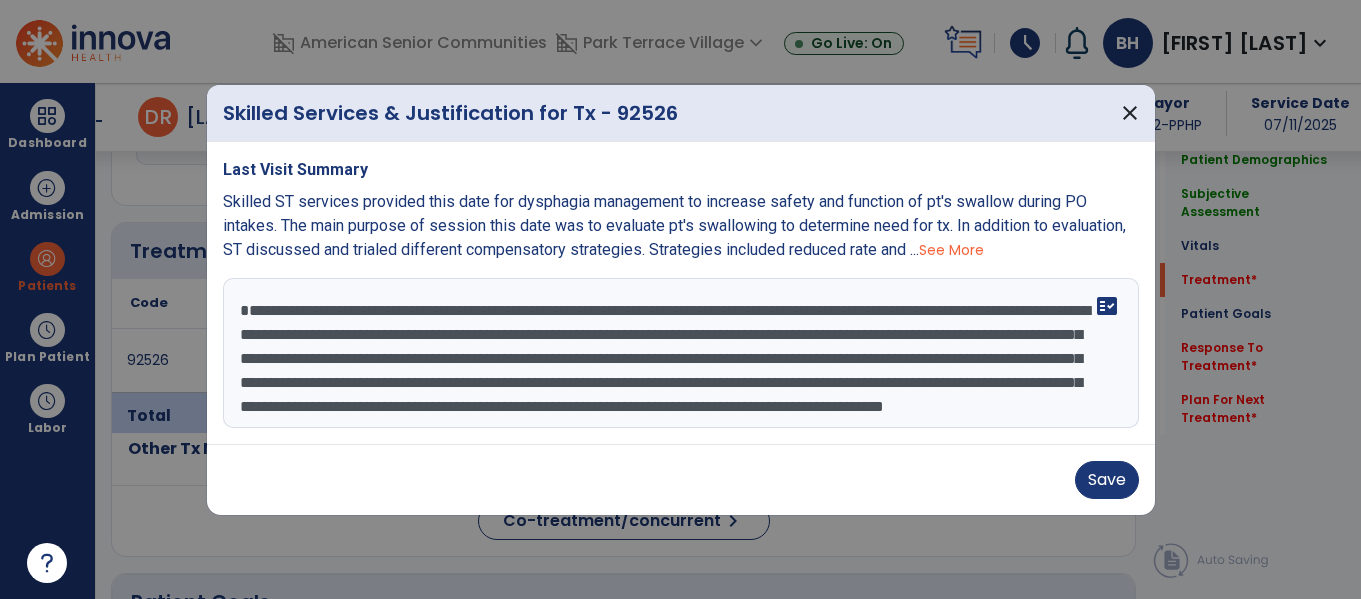 click on "**********" at bounding box center [681, 353] 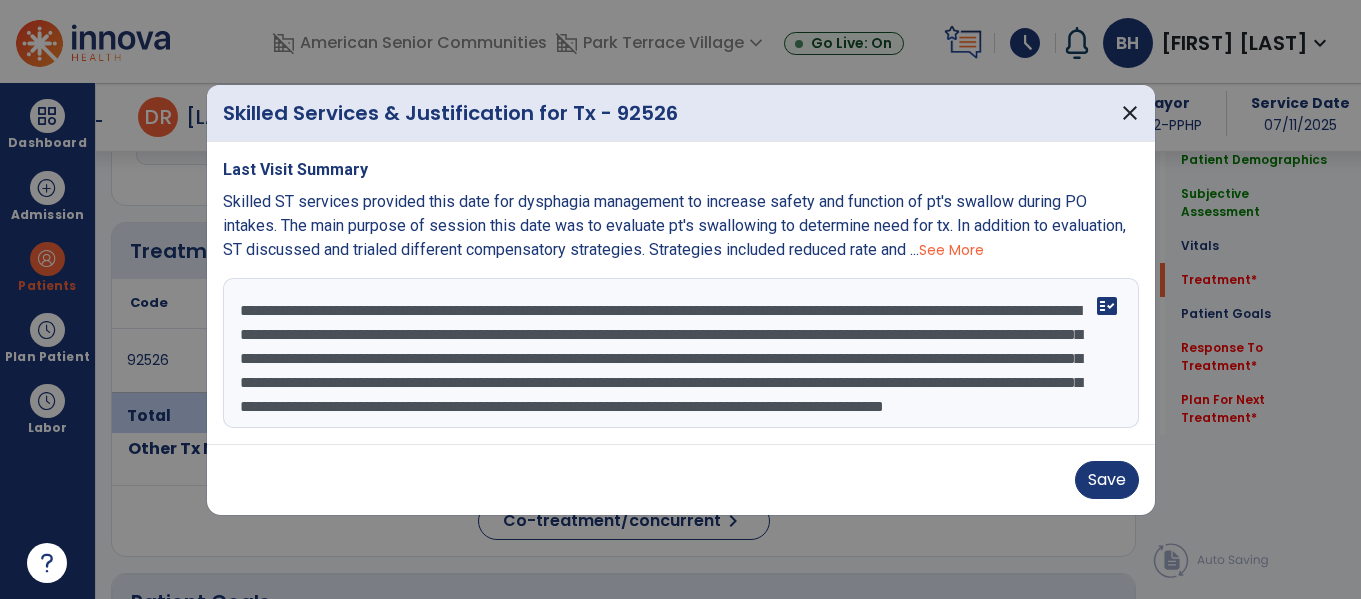click on "**********" at bounding box center [681, 353] 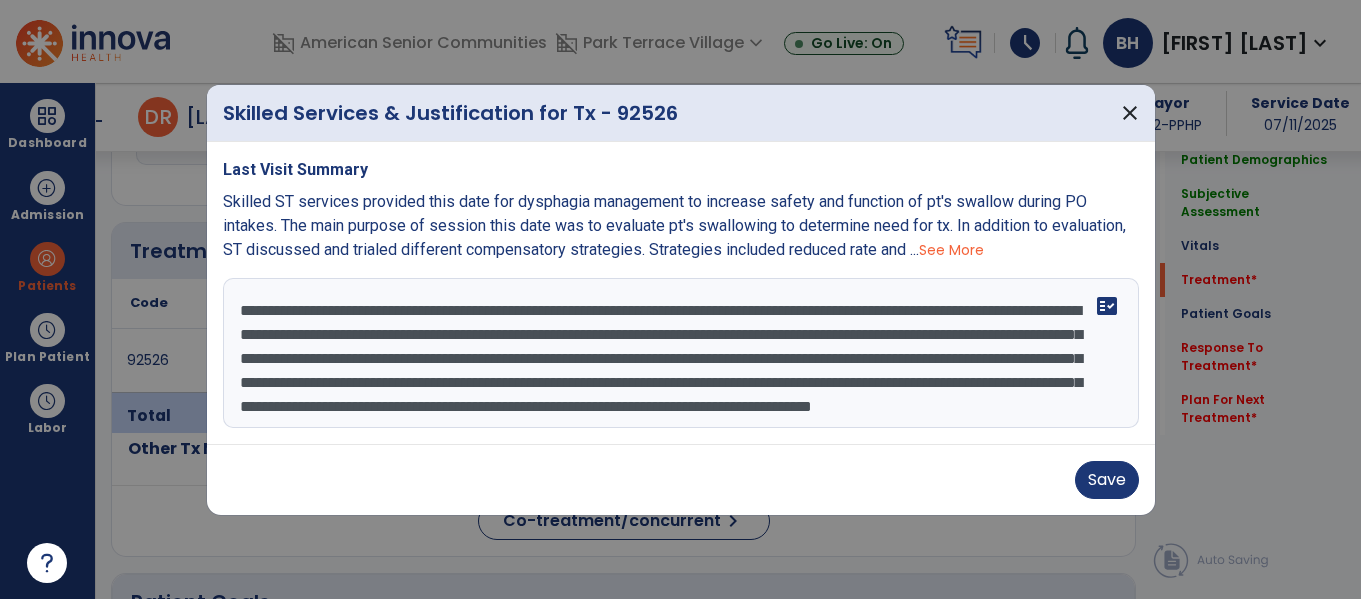 click on "**********" at bounding box center (681, 353) 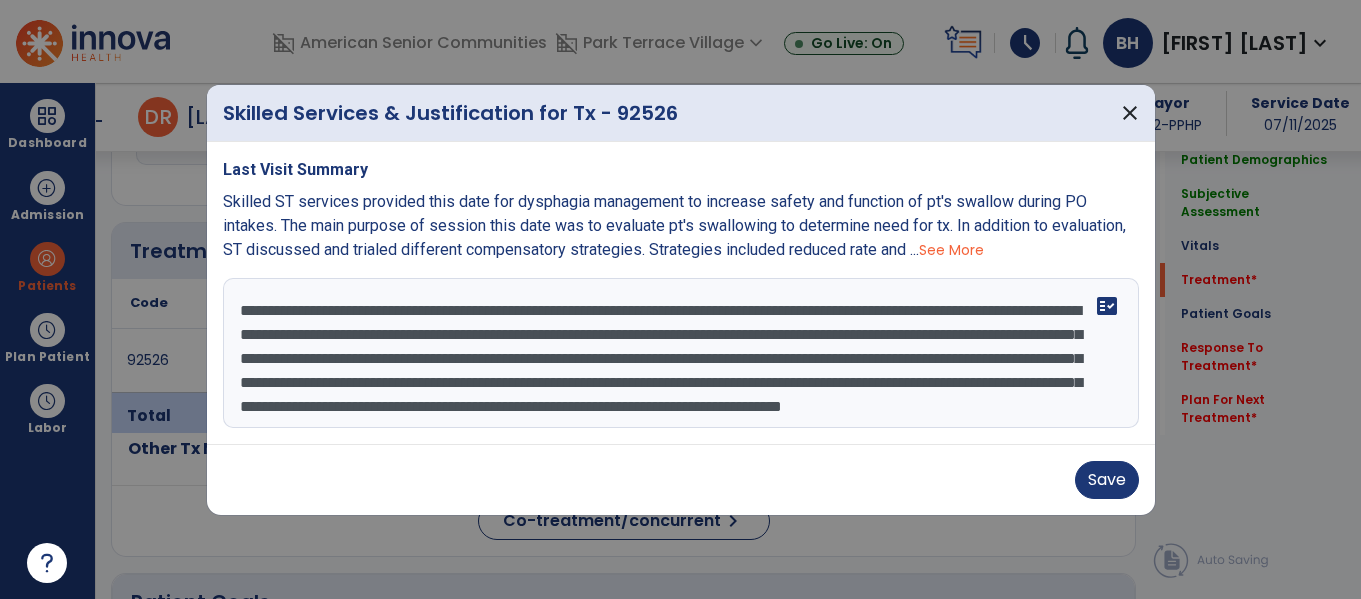 drag, startPoint x: 557, startPoint y: 384, endPoint x: 284, endPoint y: 360, distance: 274.05292 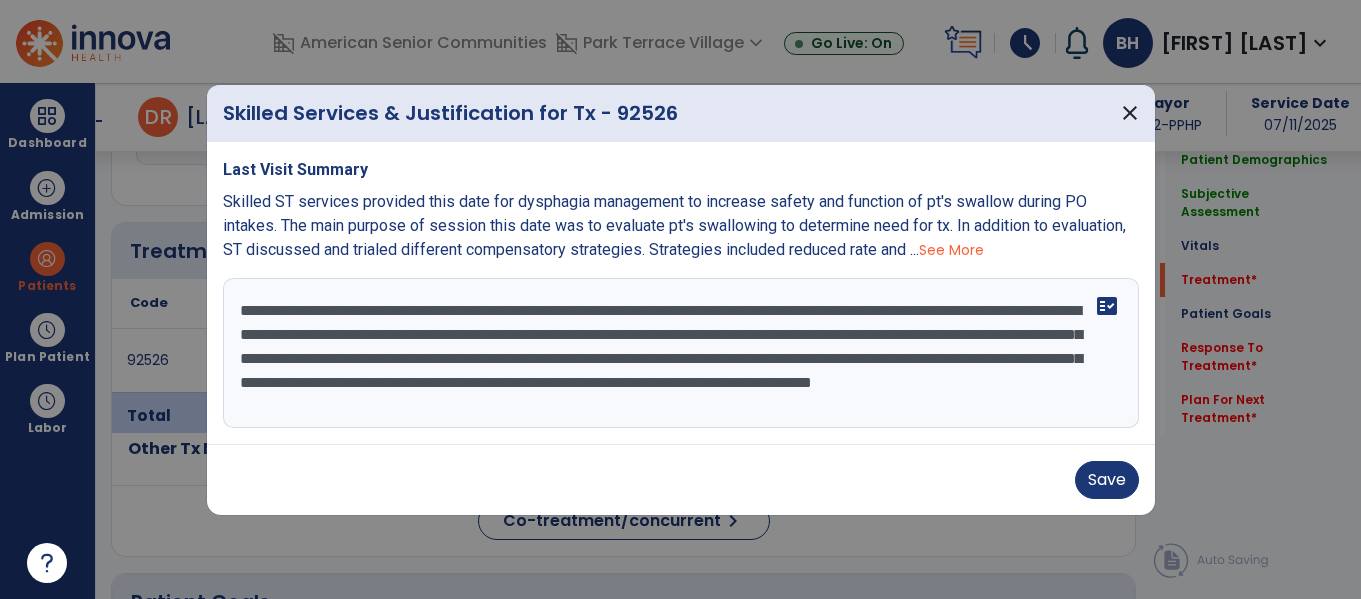 click on "**********" at bounding box center (681, 353) 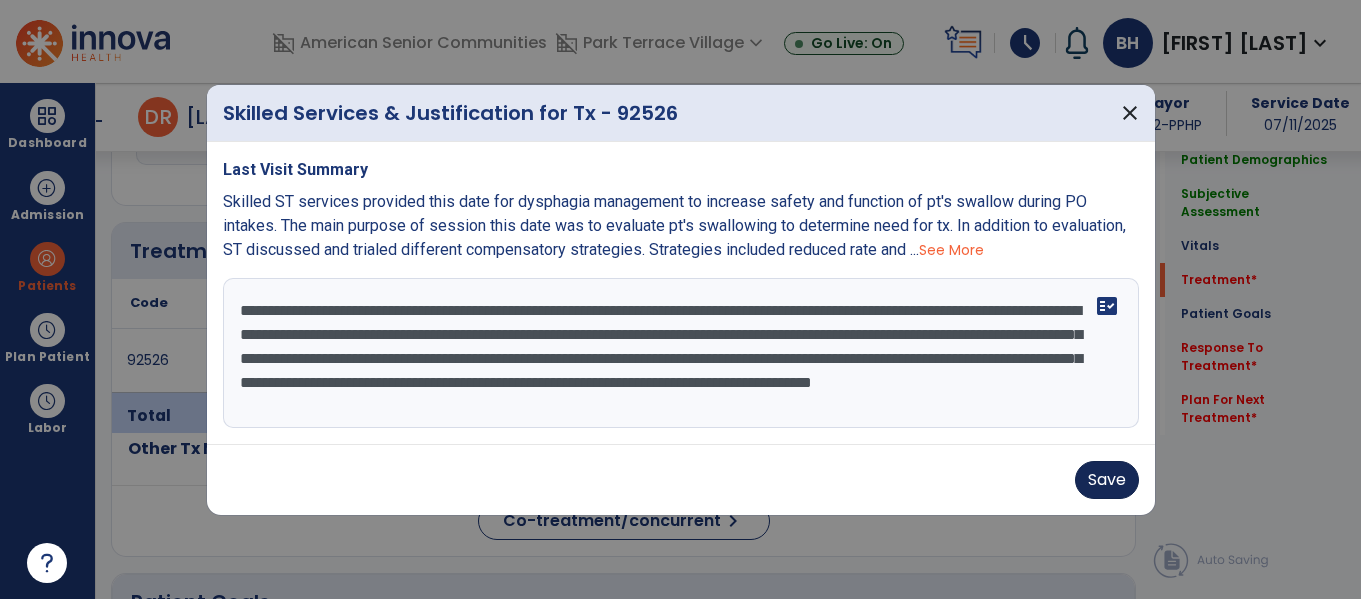 type on "**********" 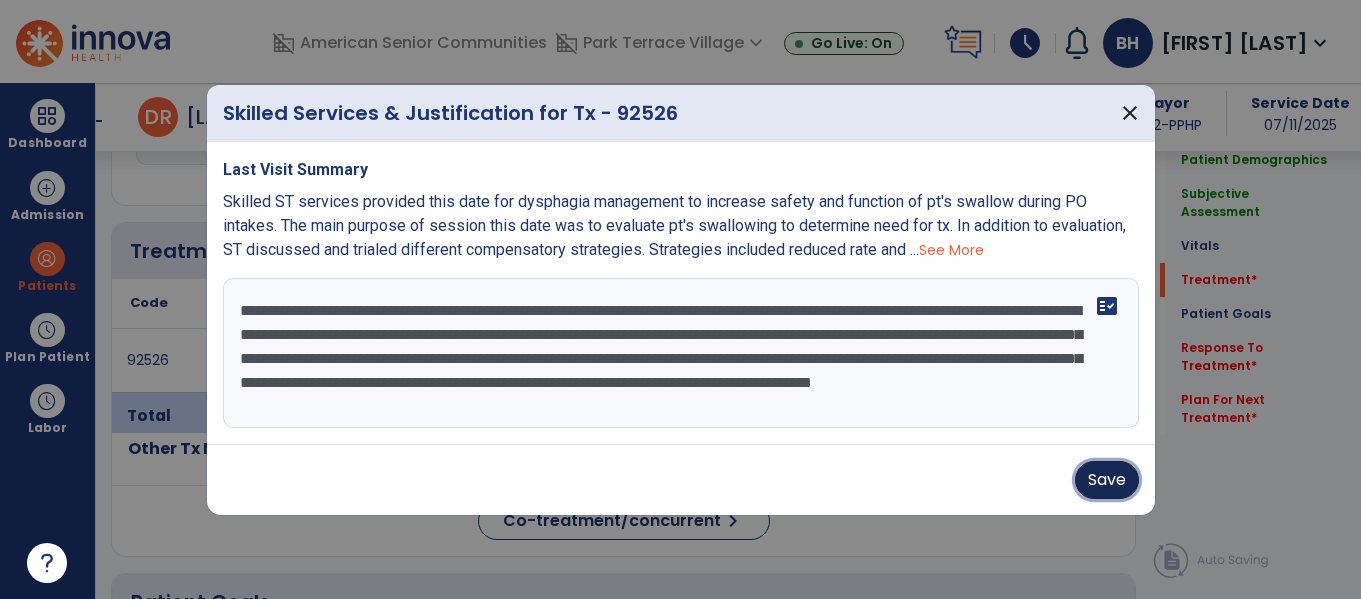click on "Save" at bounding box center (1107, 480) 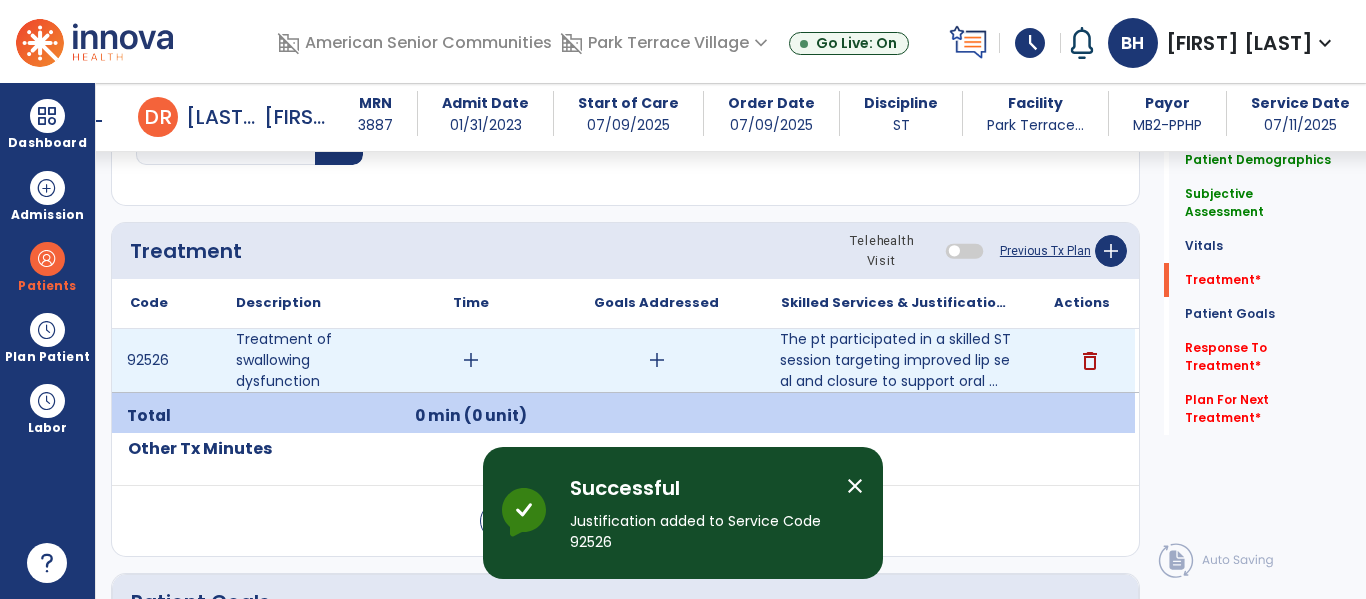 click on "add" at bounding box center [657, 360] 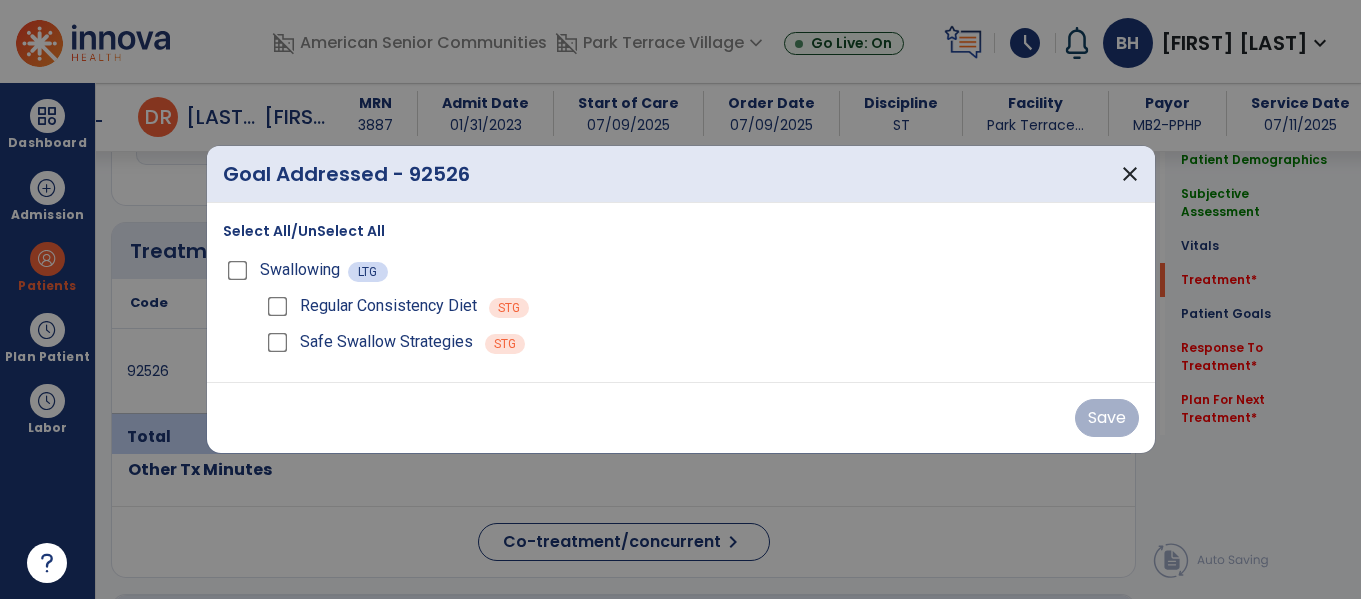 click on "Select All/UnSelect All" at bounding box center (304, 231) 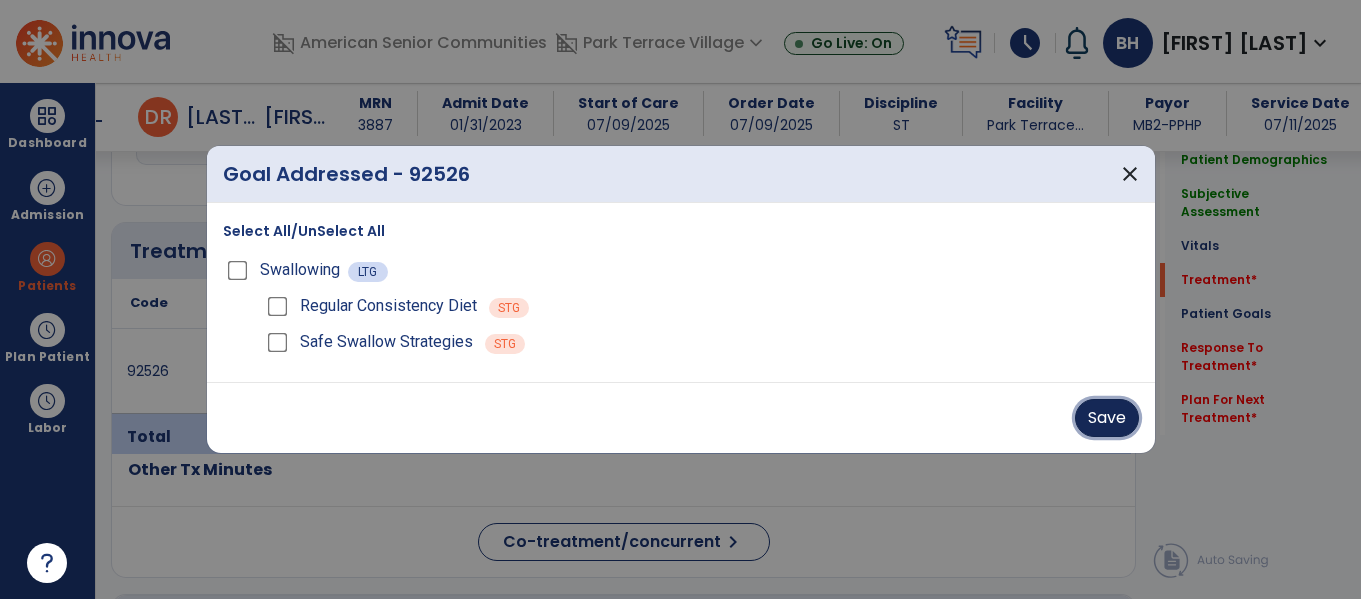 click on "Save" at bounding box center (1107, 418) 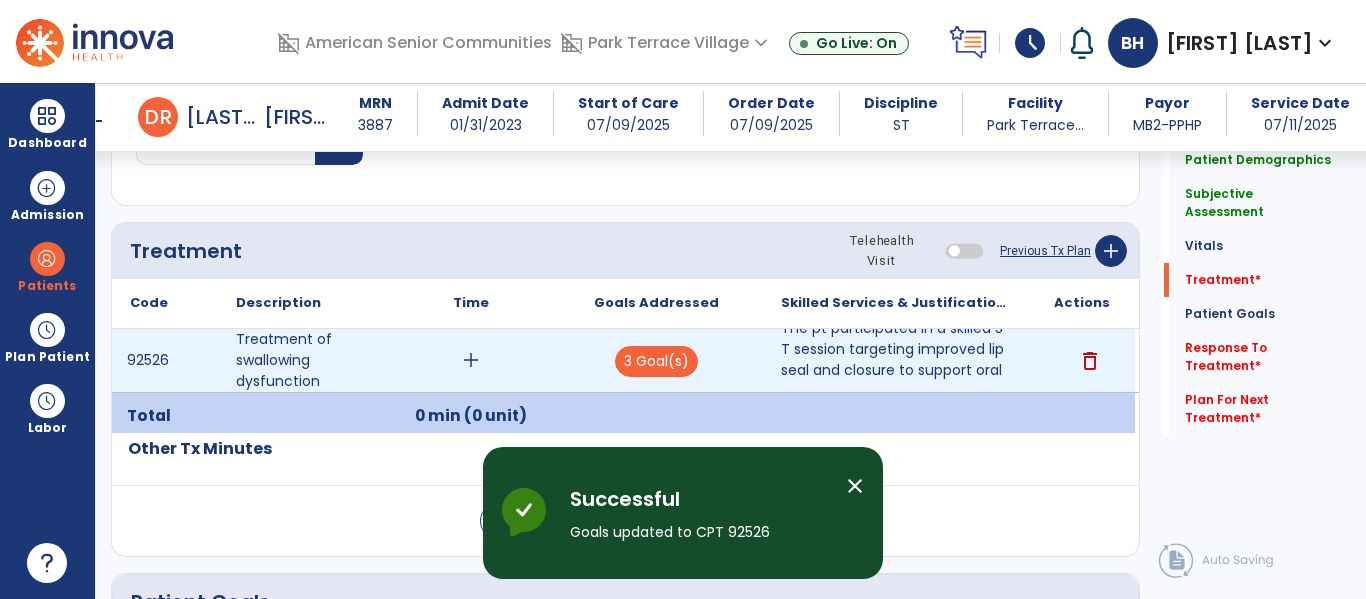 click on "add" at bounding box center (471, 360) 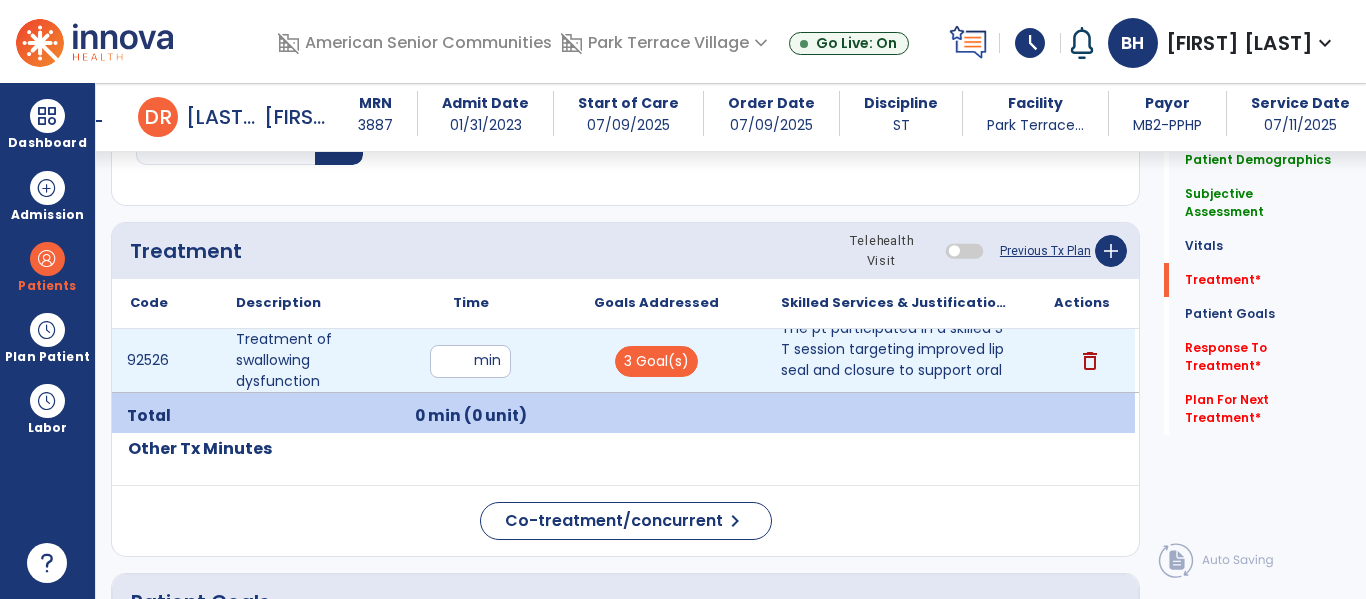 type on "**" 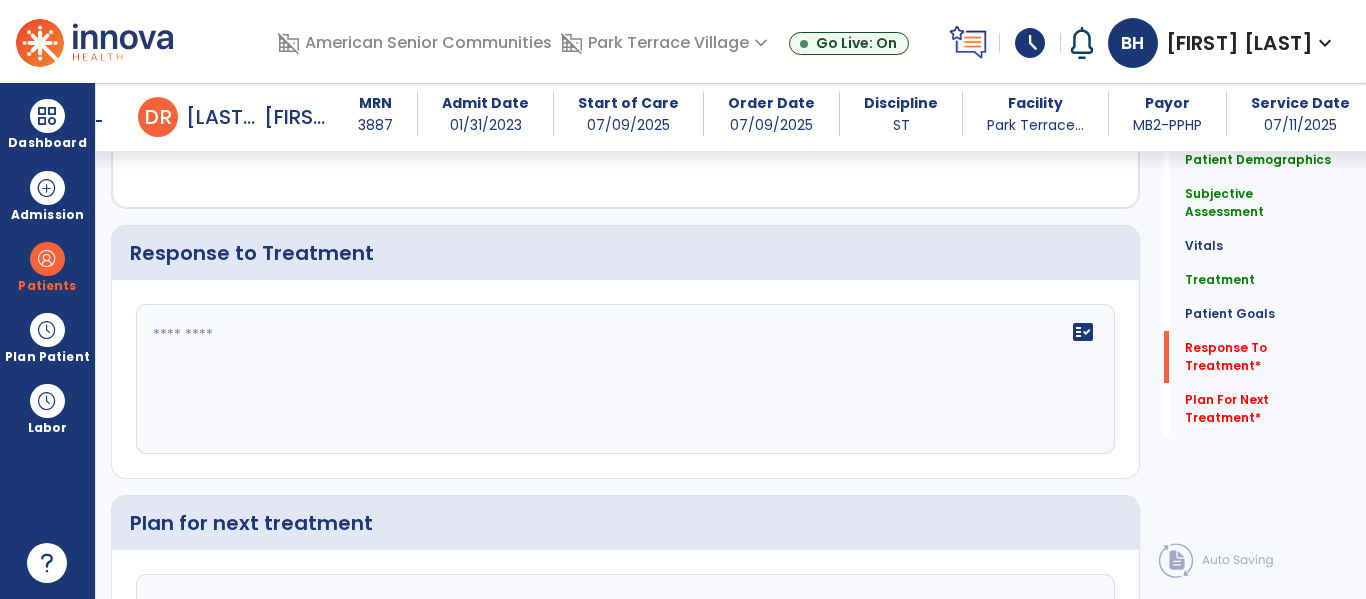 click on "fact_check" 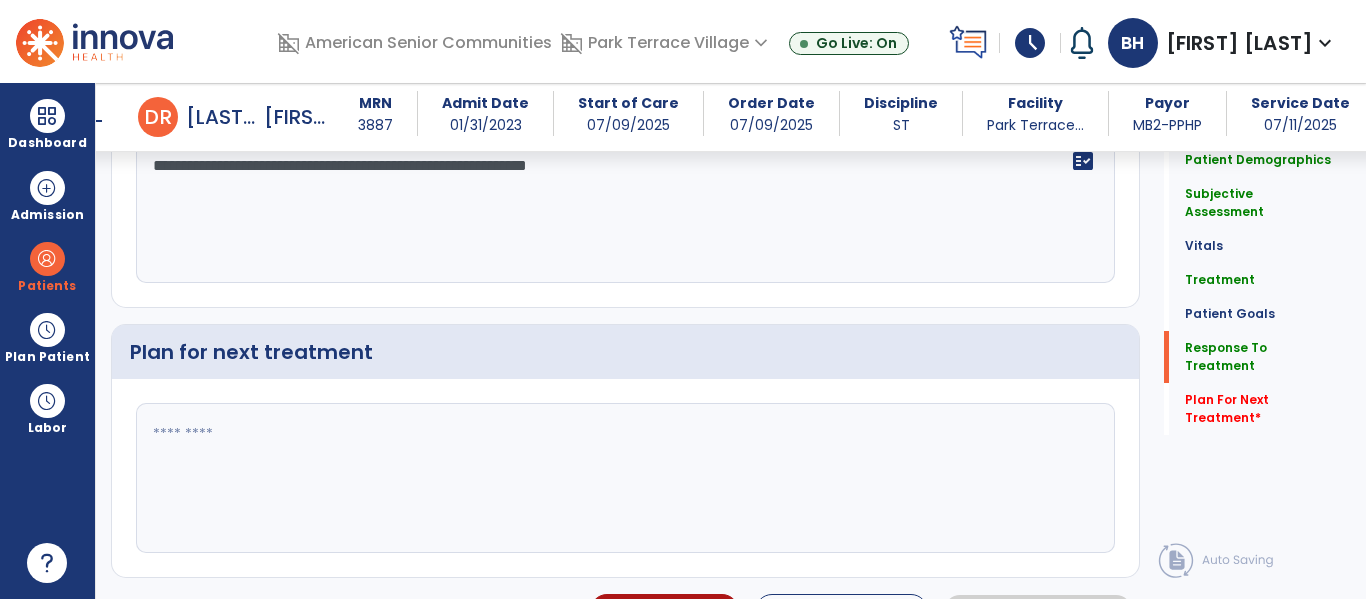scroll, scrollTop: 2300, scrollLeft: 0, axis: vertical 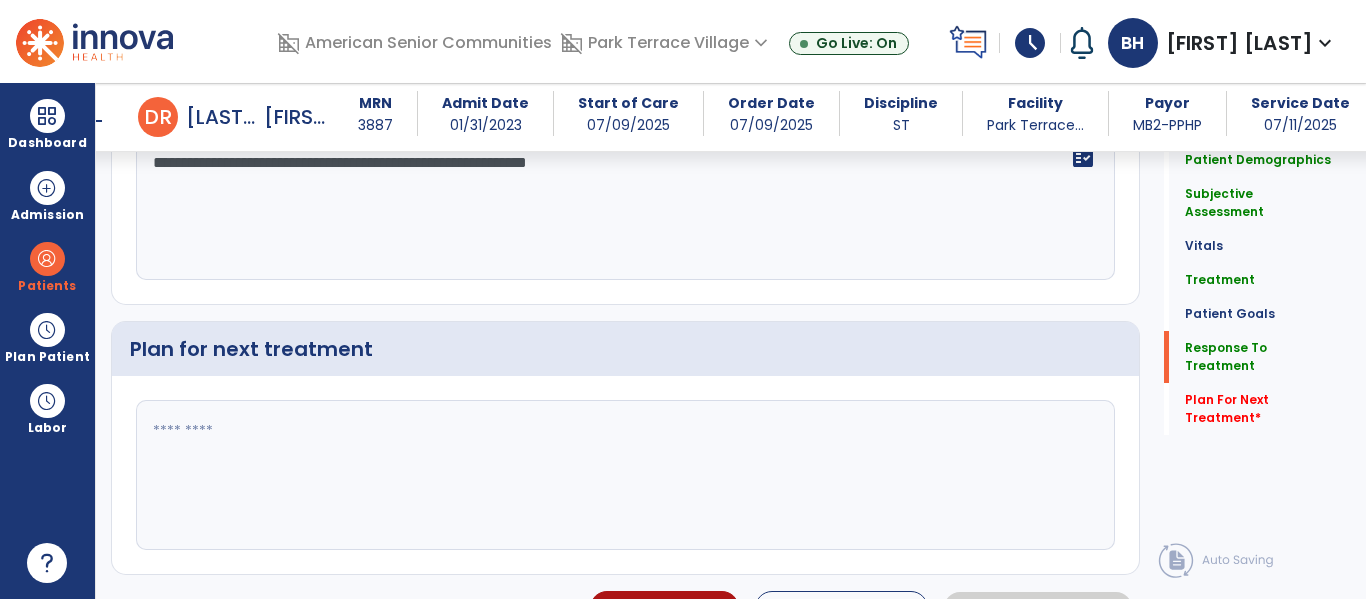 type on "**********" 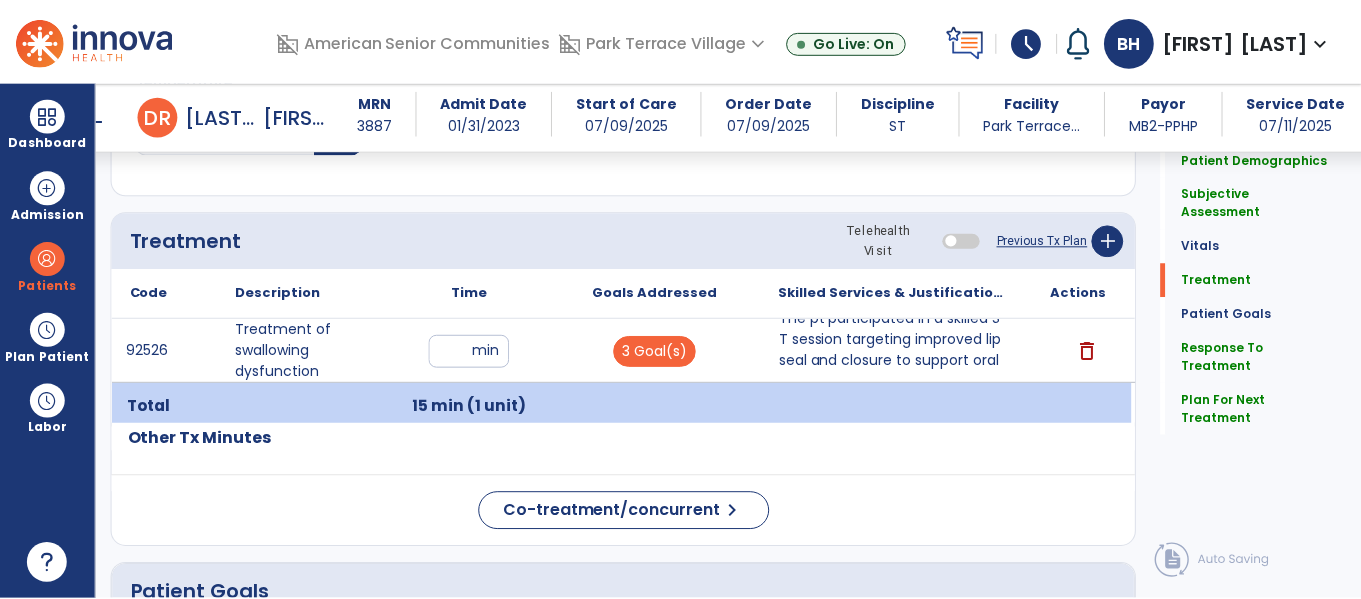 scroll, scrollTop: 1119, scrollLeft: 0, axis: vertical 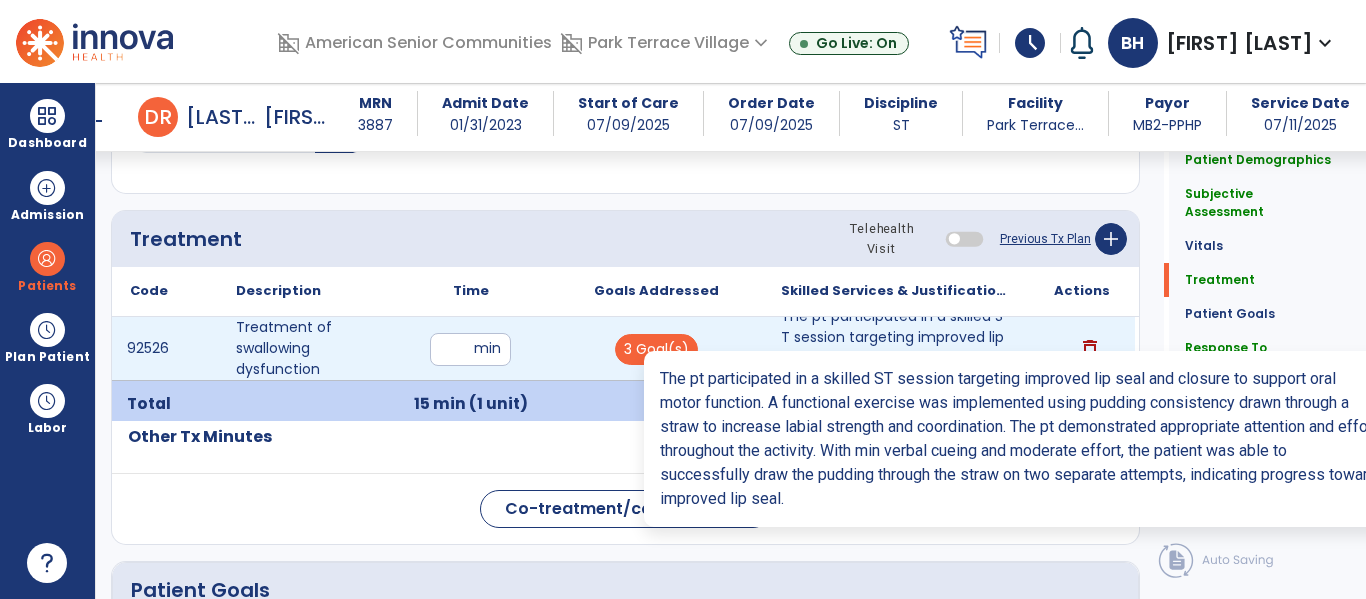 type on "**********" 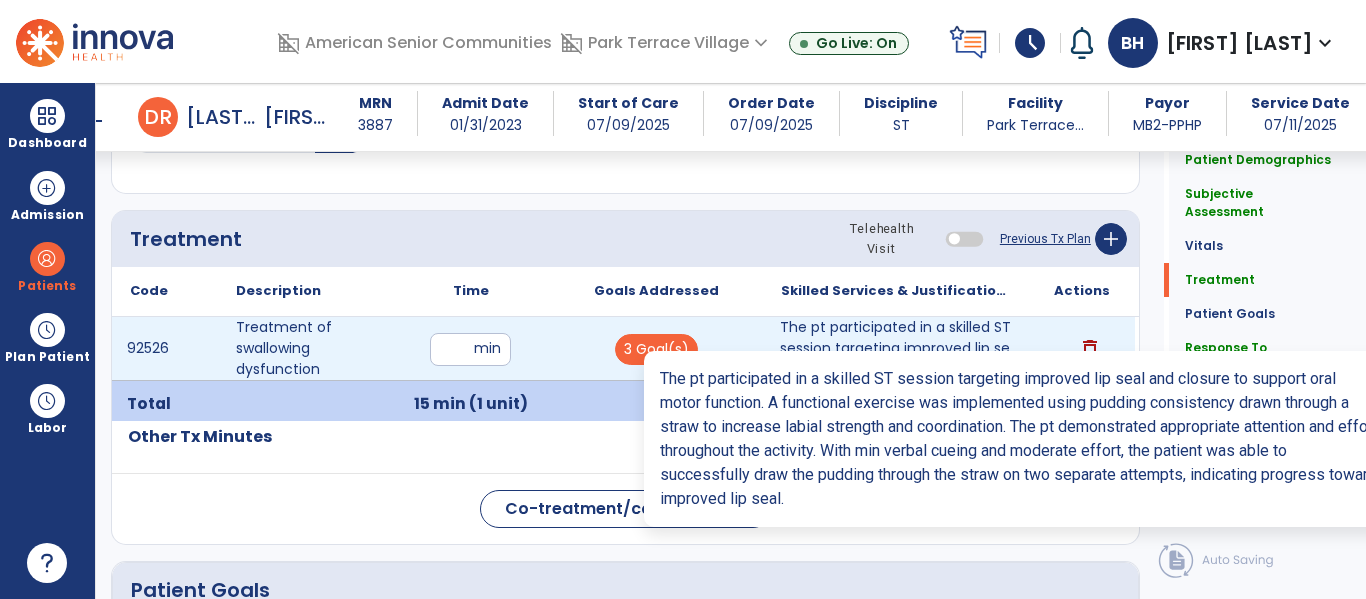 click on "The pt participated in a skilled ST session targeting improved lip seal and closure to support oral ..." at bounding box center [896, 348] 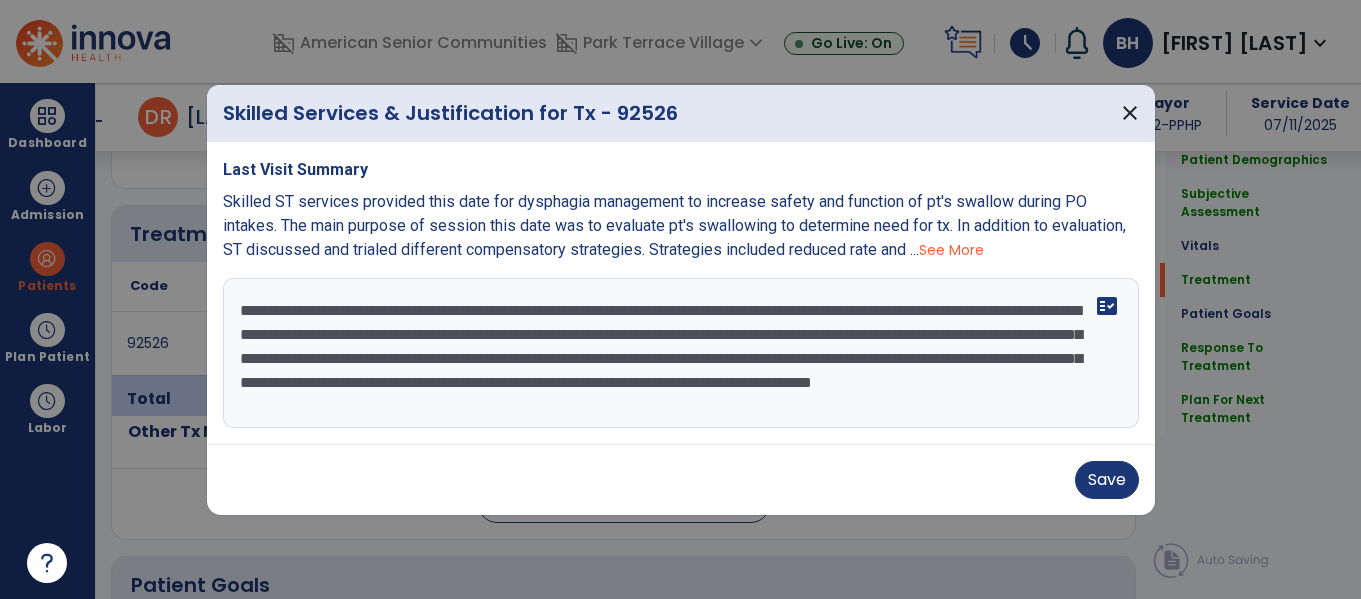 scroll, scrollTop: 1119, scrollLeft: 0, axis: vertical 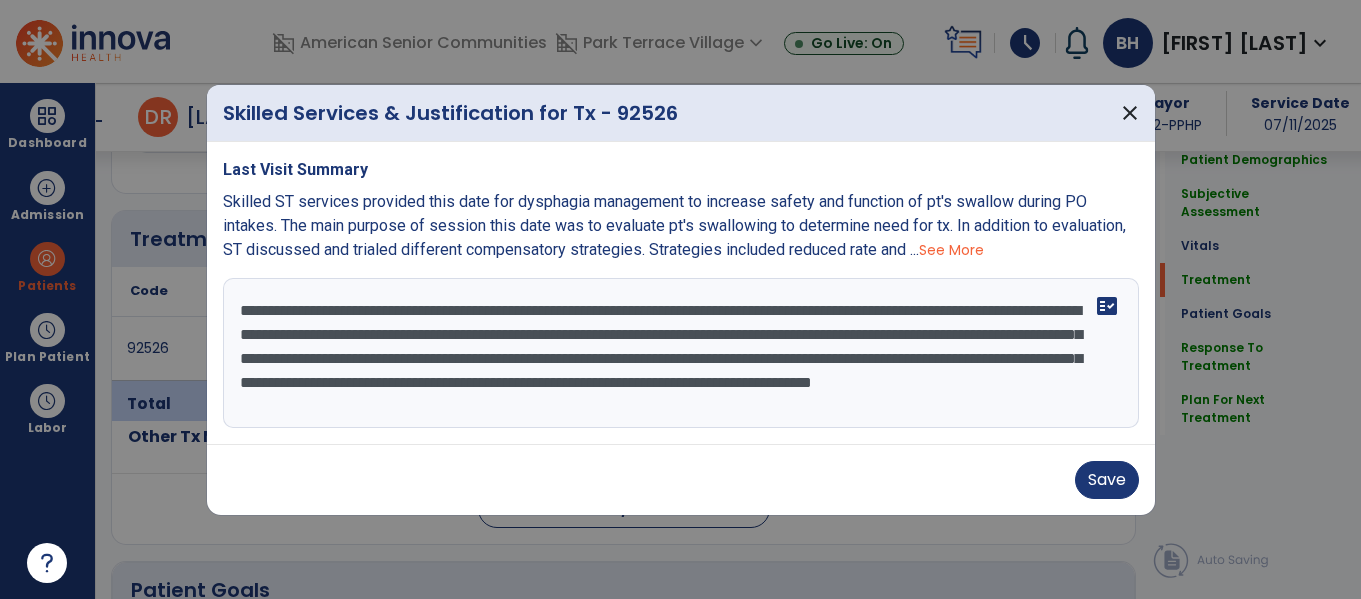 click on "**********" at bounding box center [681, 353] 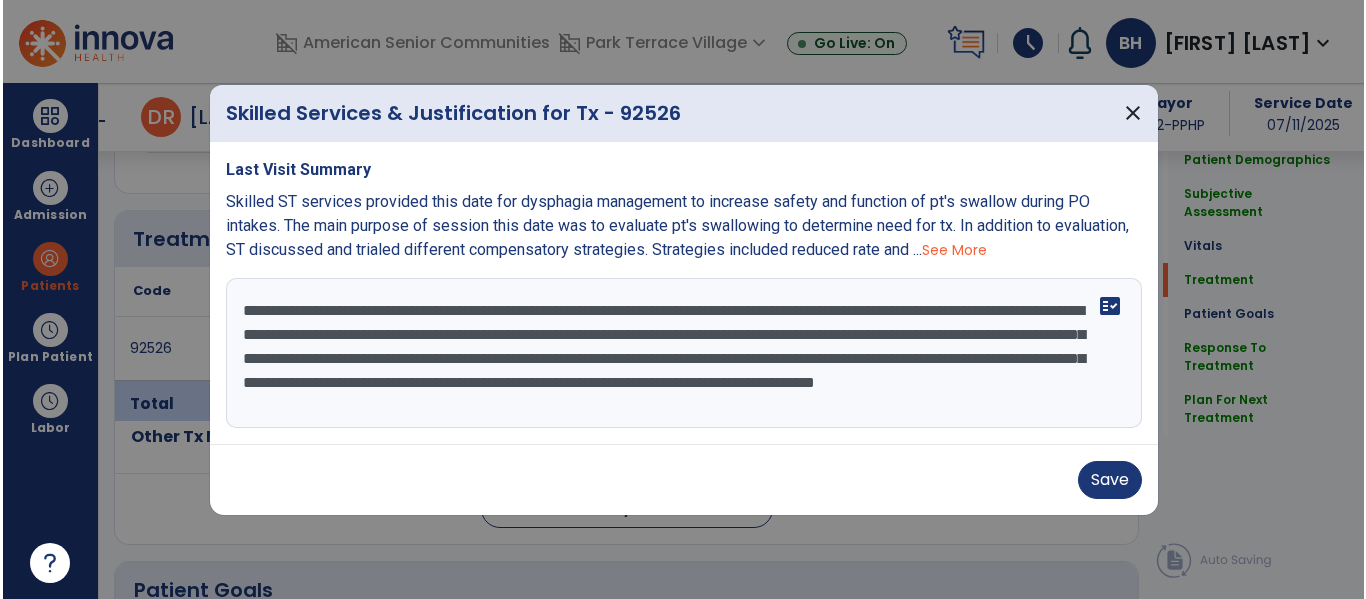 scroll, scrollTop: 18, scrollLeft: 0, axis: vertical 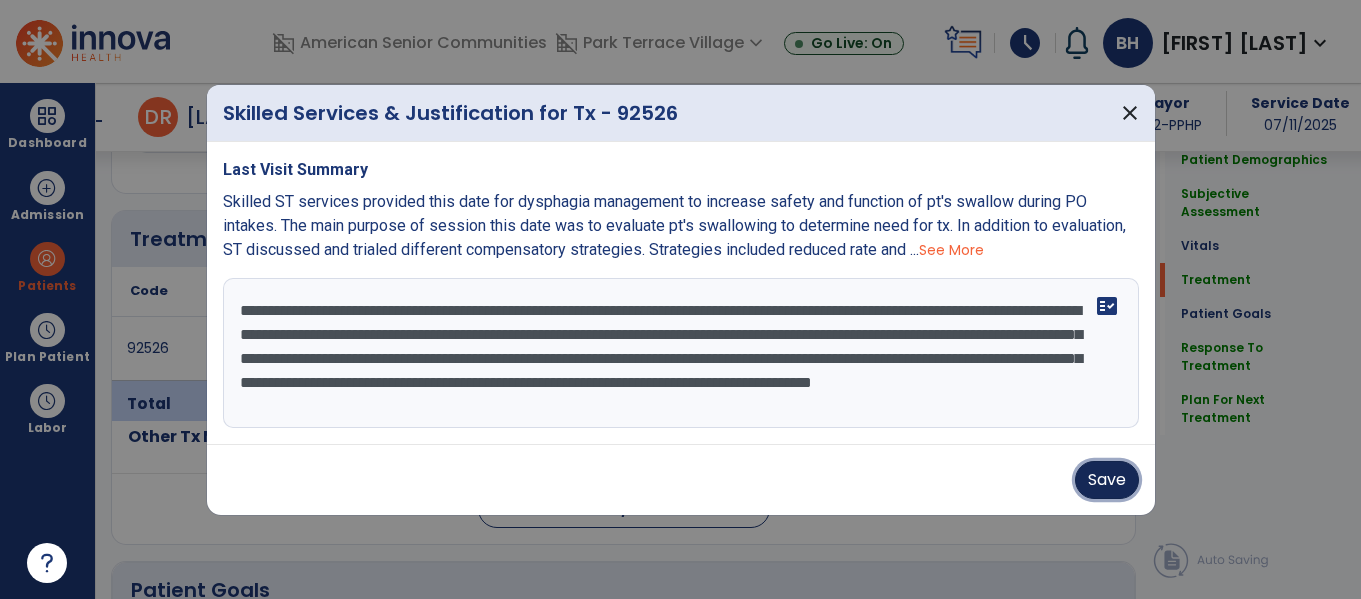 click on "Save" at bounding box center [1107, 480] 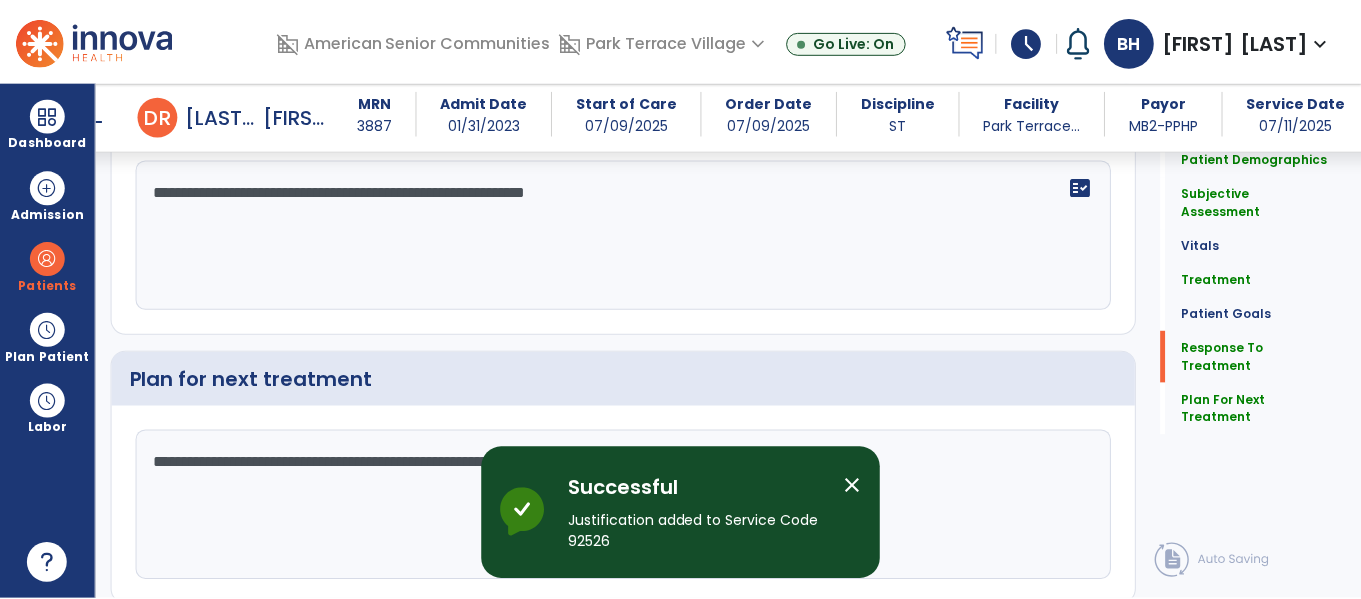 scroll, scrollTop: 2342, scrollLeft: 0, axis: vertical 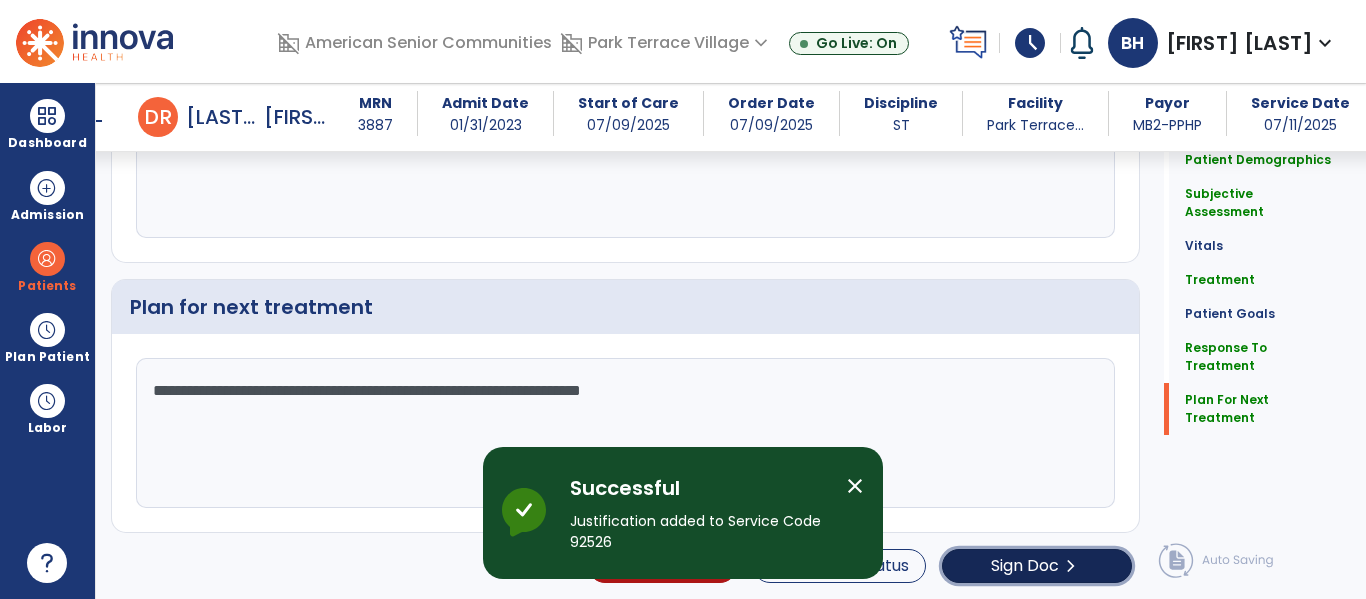 click on "Sign Doc" 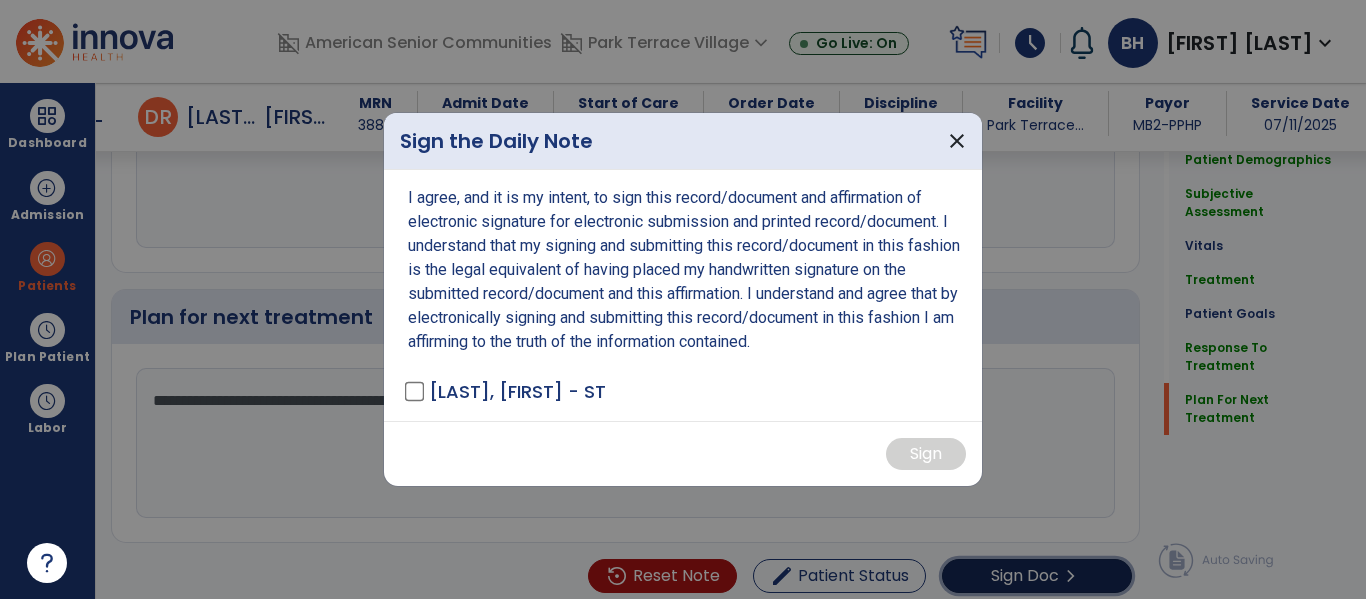 scroll, scrollTop: 2342, scrollLeft: 0, axis: vertical 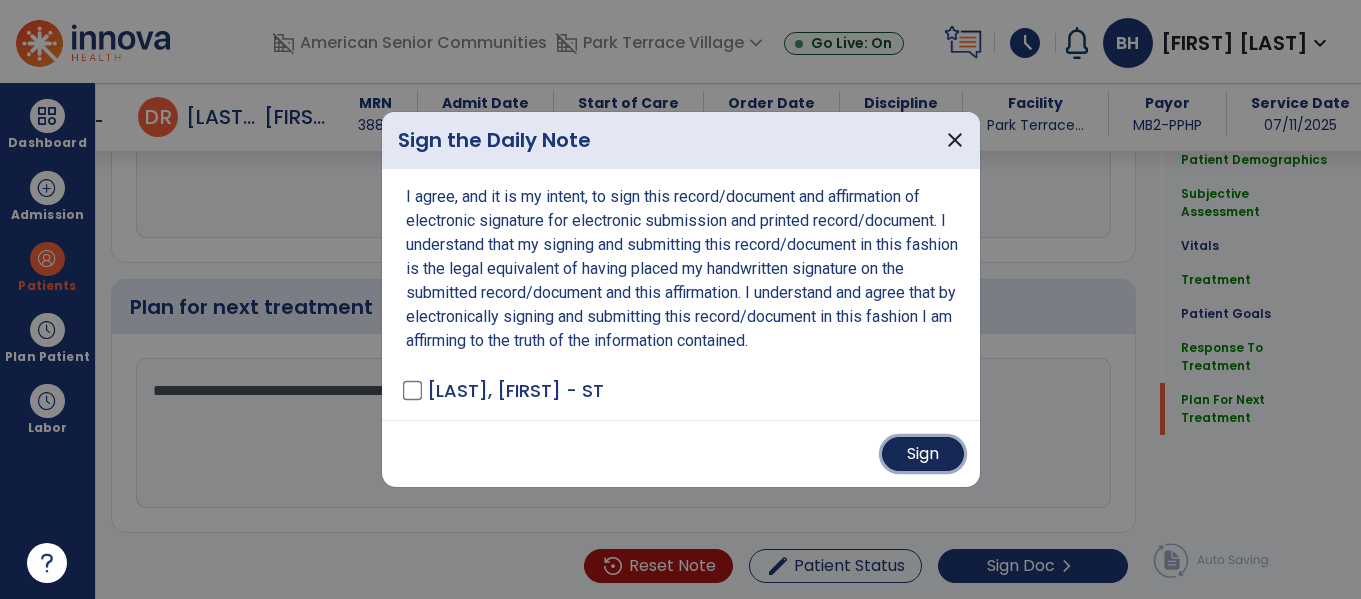 click on "Sign" at bounding box center (923, 454) 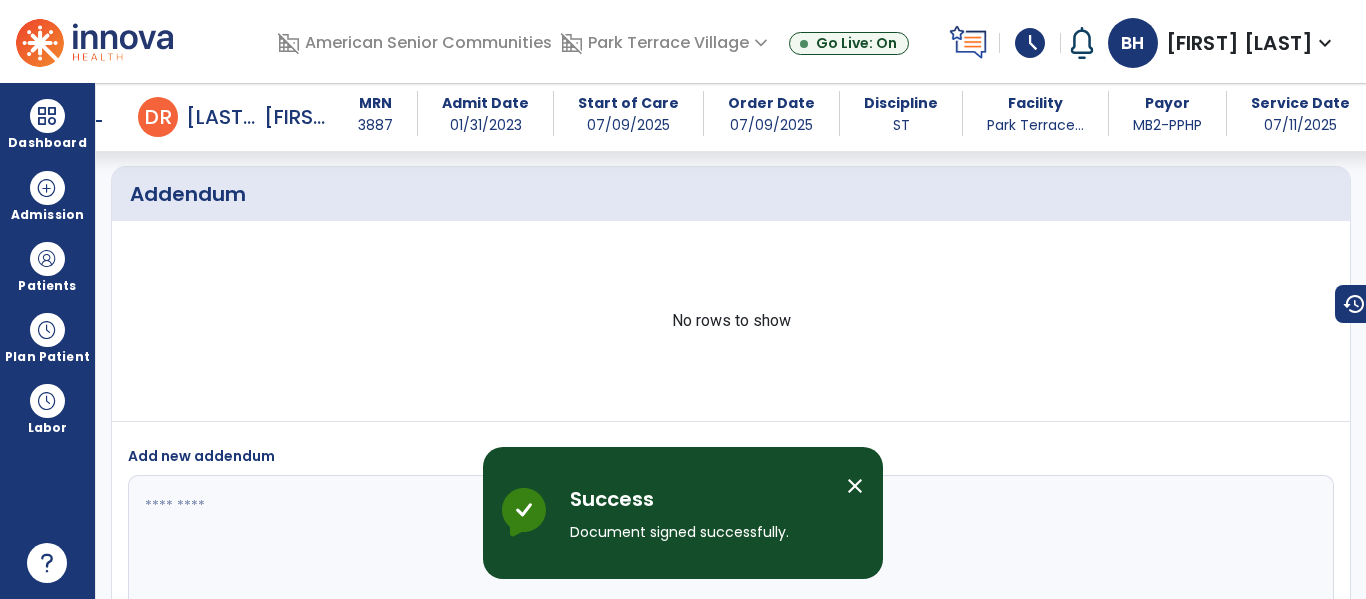 scroll, scrollTop: 3311, scrollLeft: 0, axis: vertical 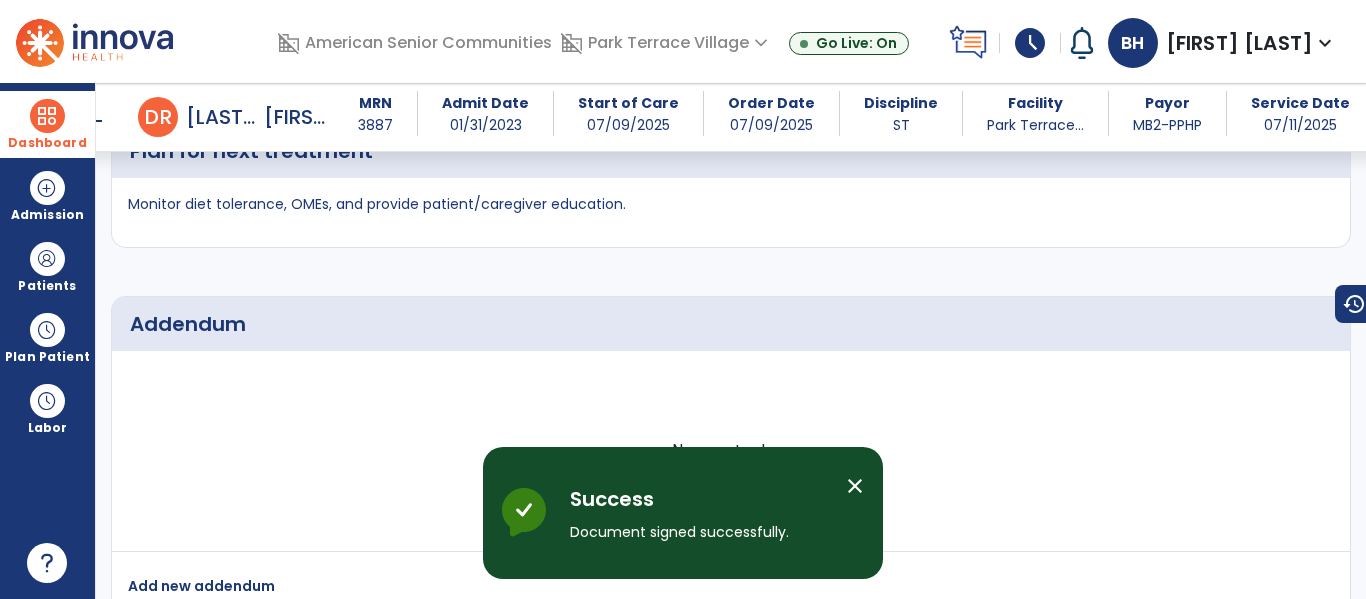 click on "Dashboard" at bounding box center (47, 124) 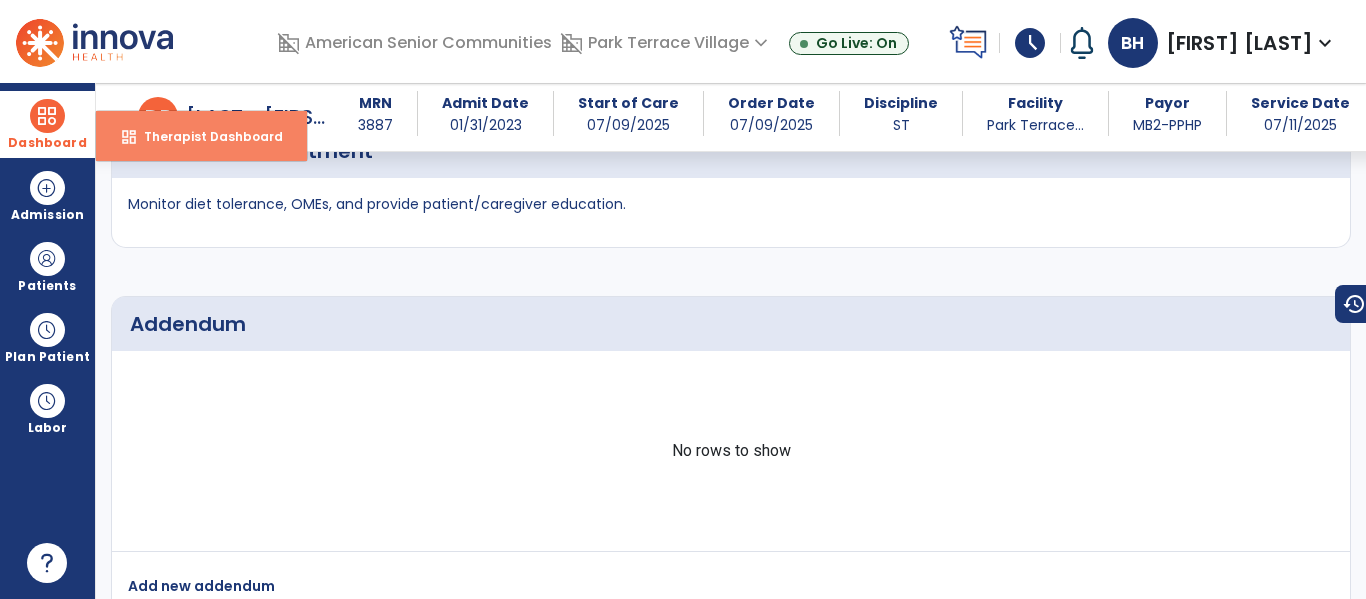 click on "Therapist Dashboard" at bounding box center [205, 136] 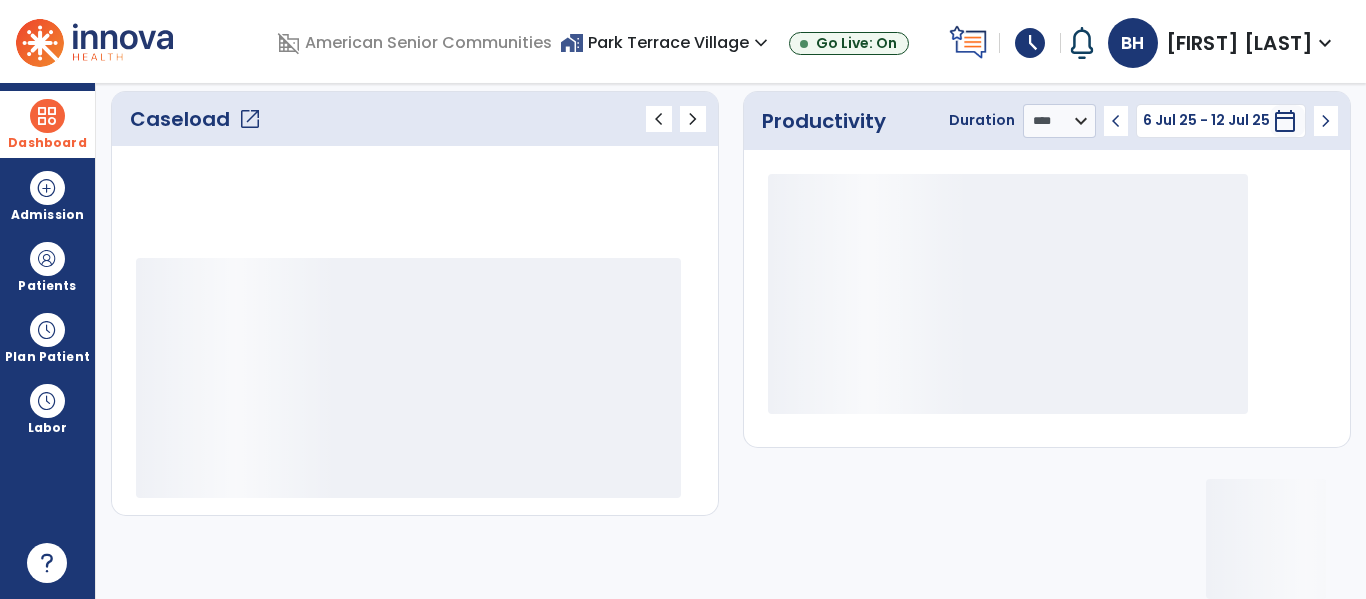 scroll, scrollTop: 278, scrollLeft: 0, axis: vertical 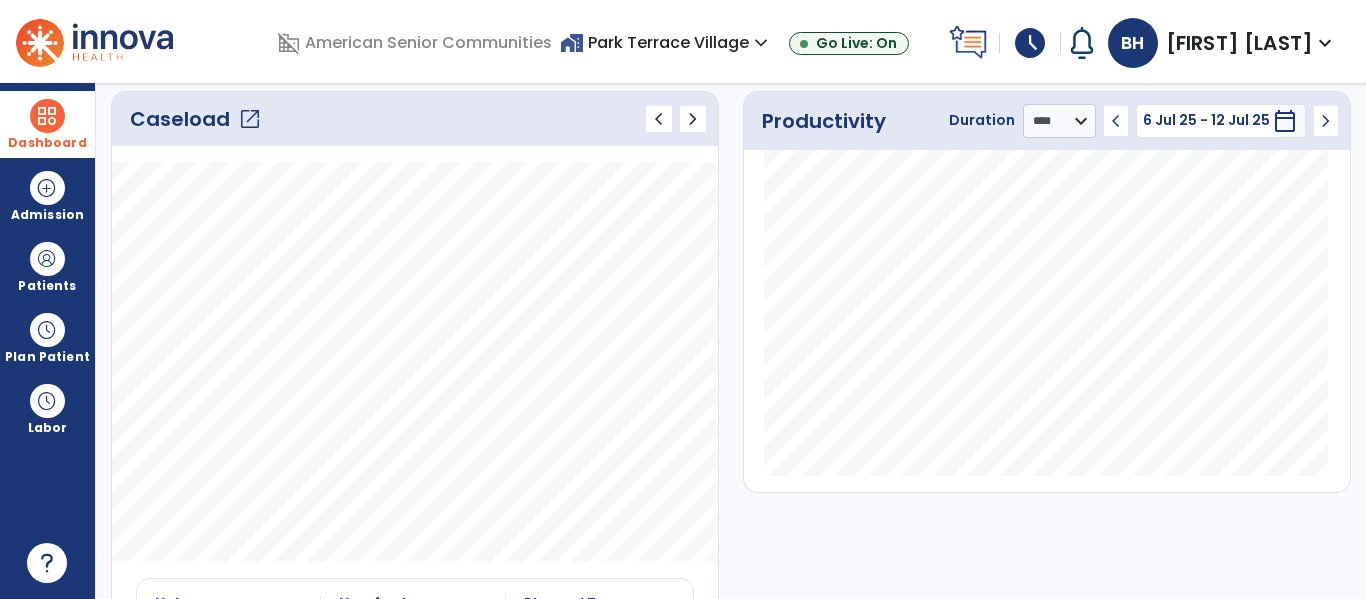 click on "open_in_new" 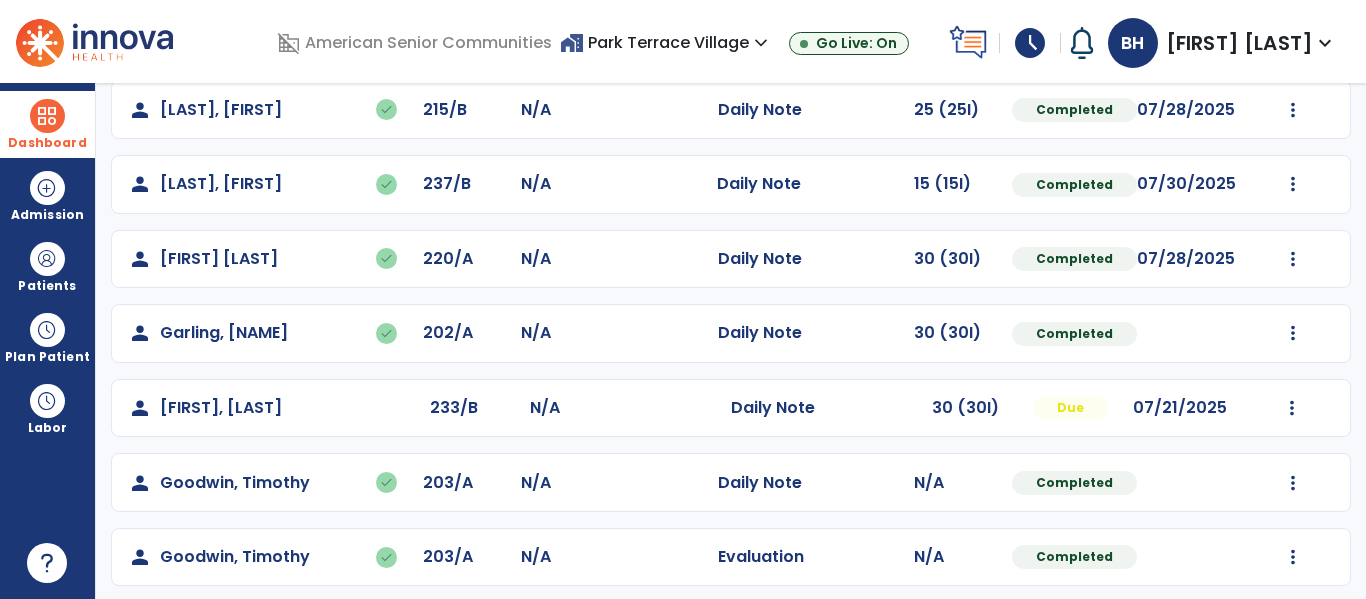scroll, scrollTop: 413, scrollLeft: 0, axis: vertical 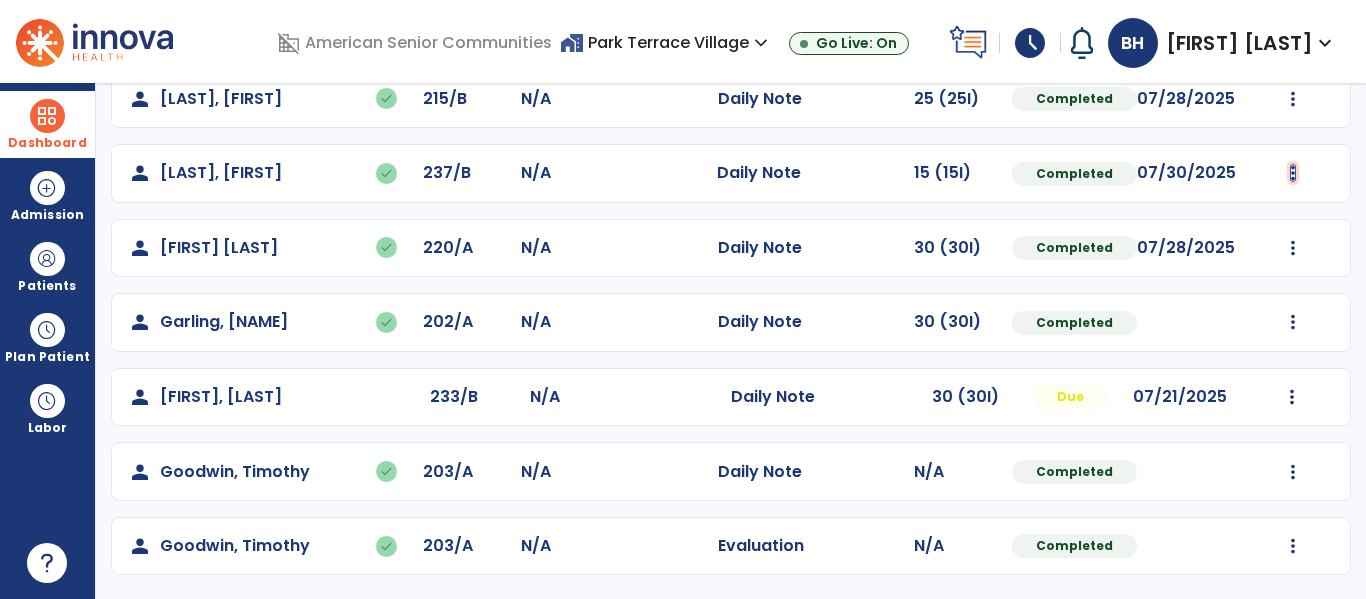 click at bounding box center [1293, -125] 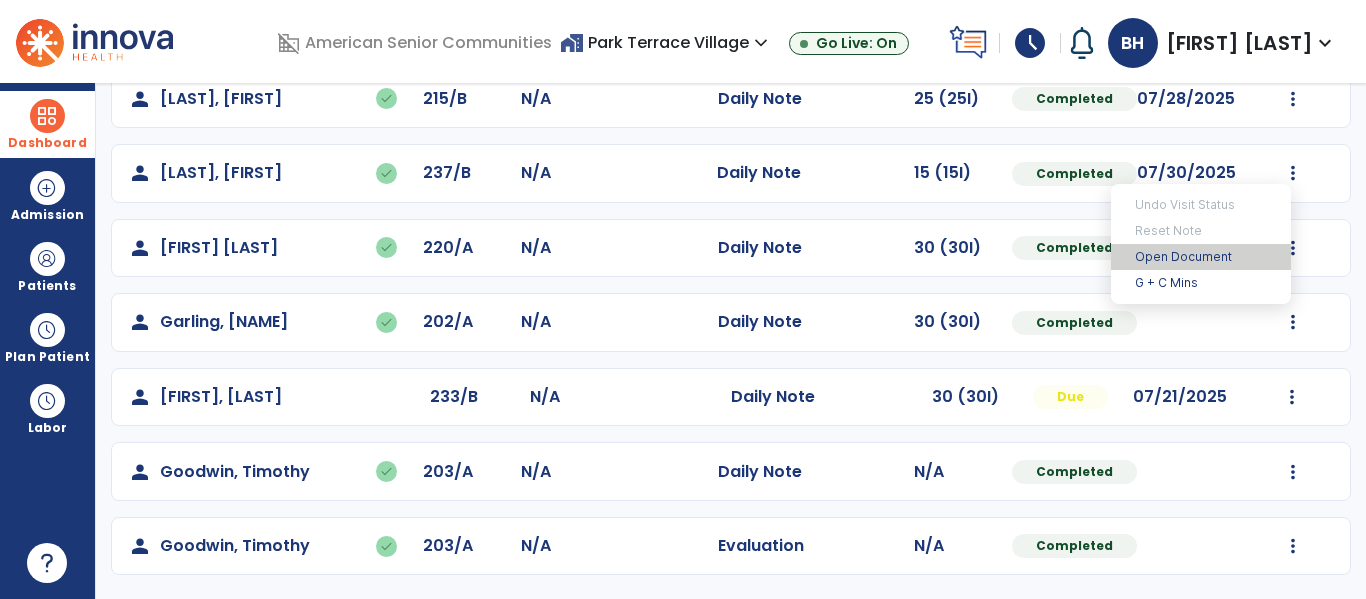 click on "Open Document" at bounding box center [1201, 257] 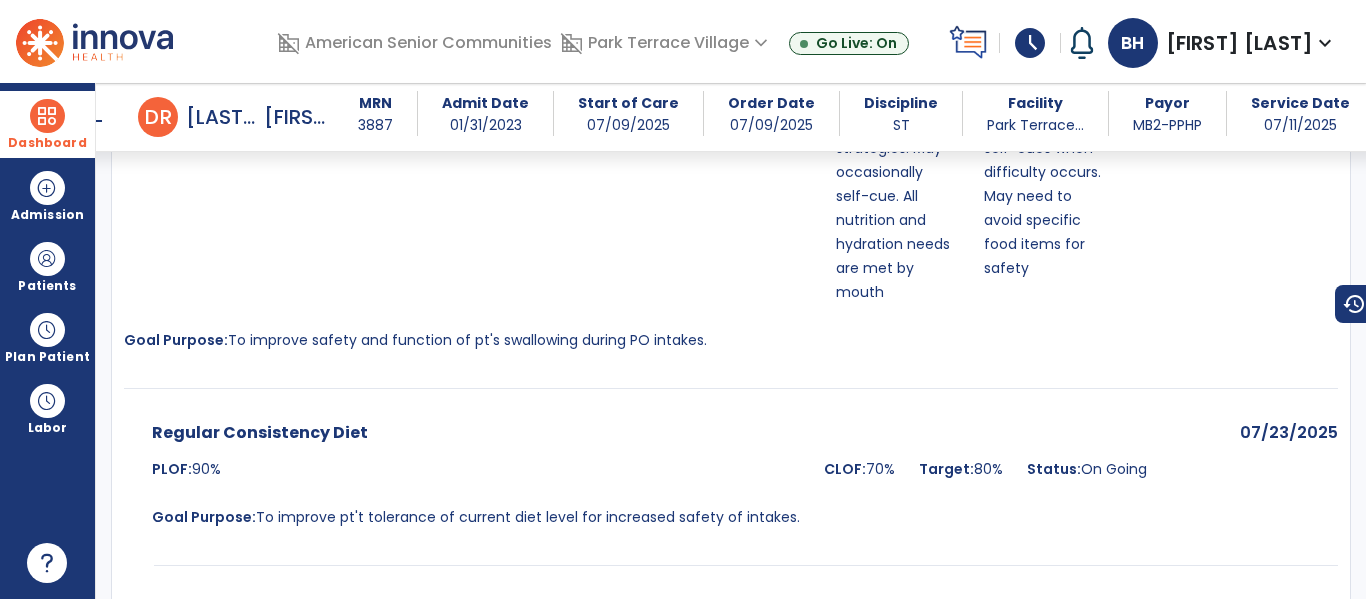 scroll, scrollTop: 2447, scrollLeft: 0, axis: vertical 